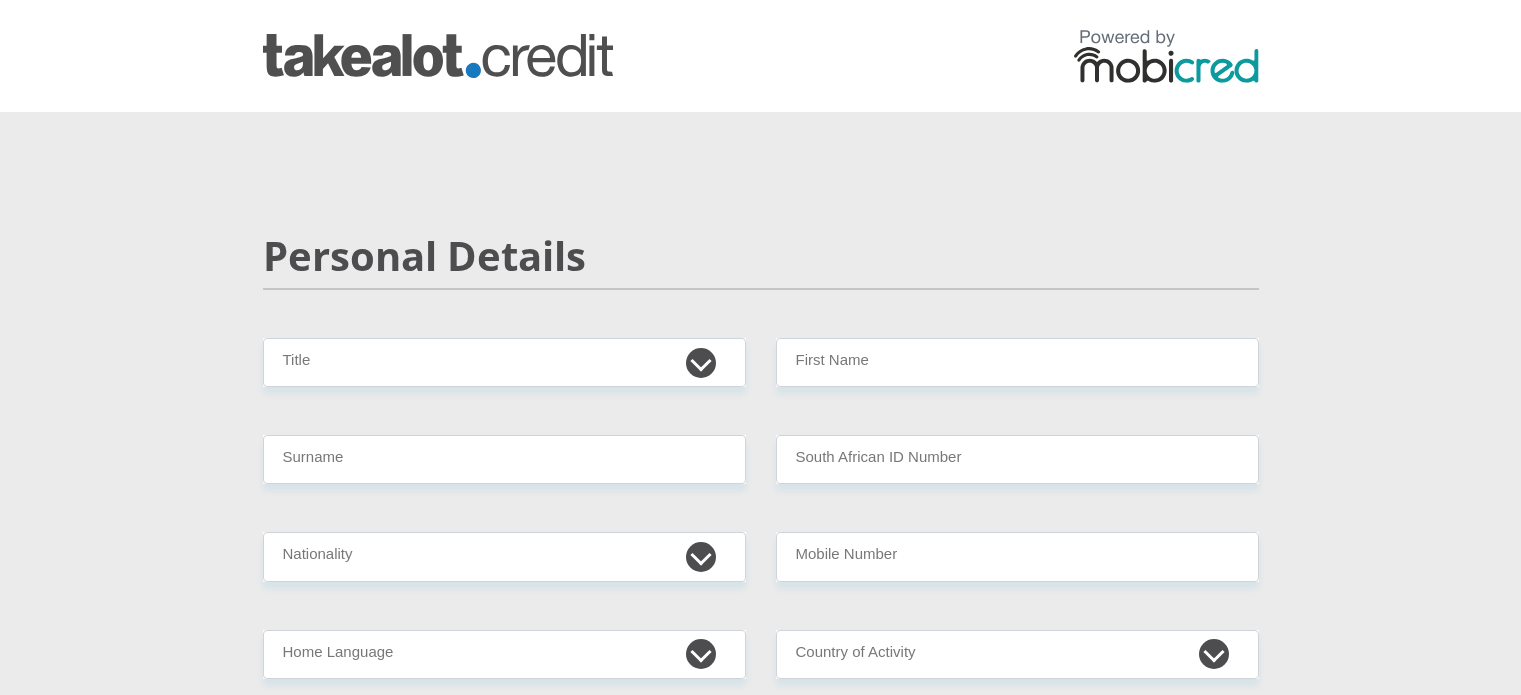 scroll, scrollTop: 242, scrollLeft: 0, axis: vertical 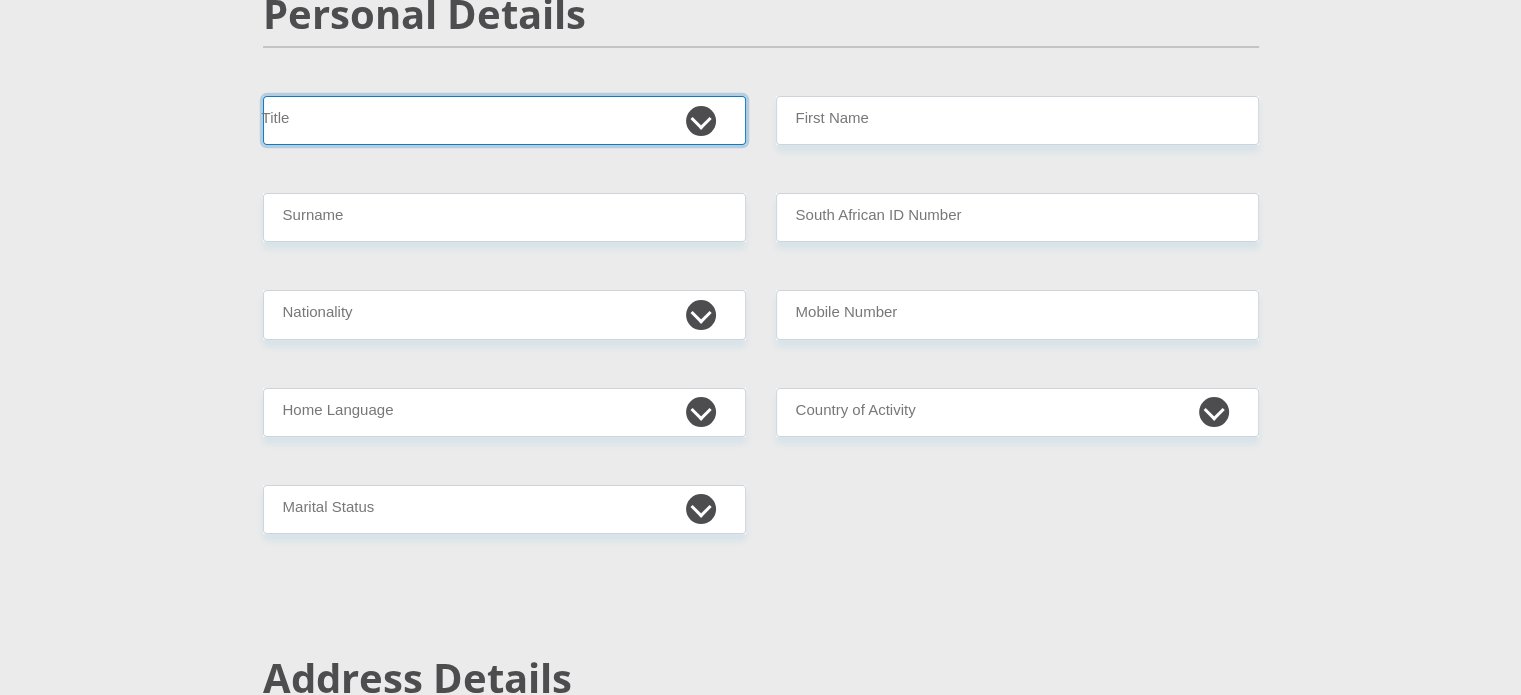 click on "Mr
Ms
Mrs
Dr
Other" at bounding box center (504, 120) 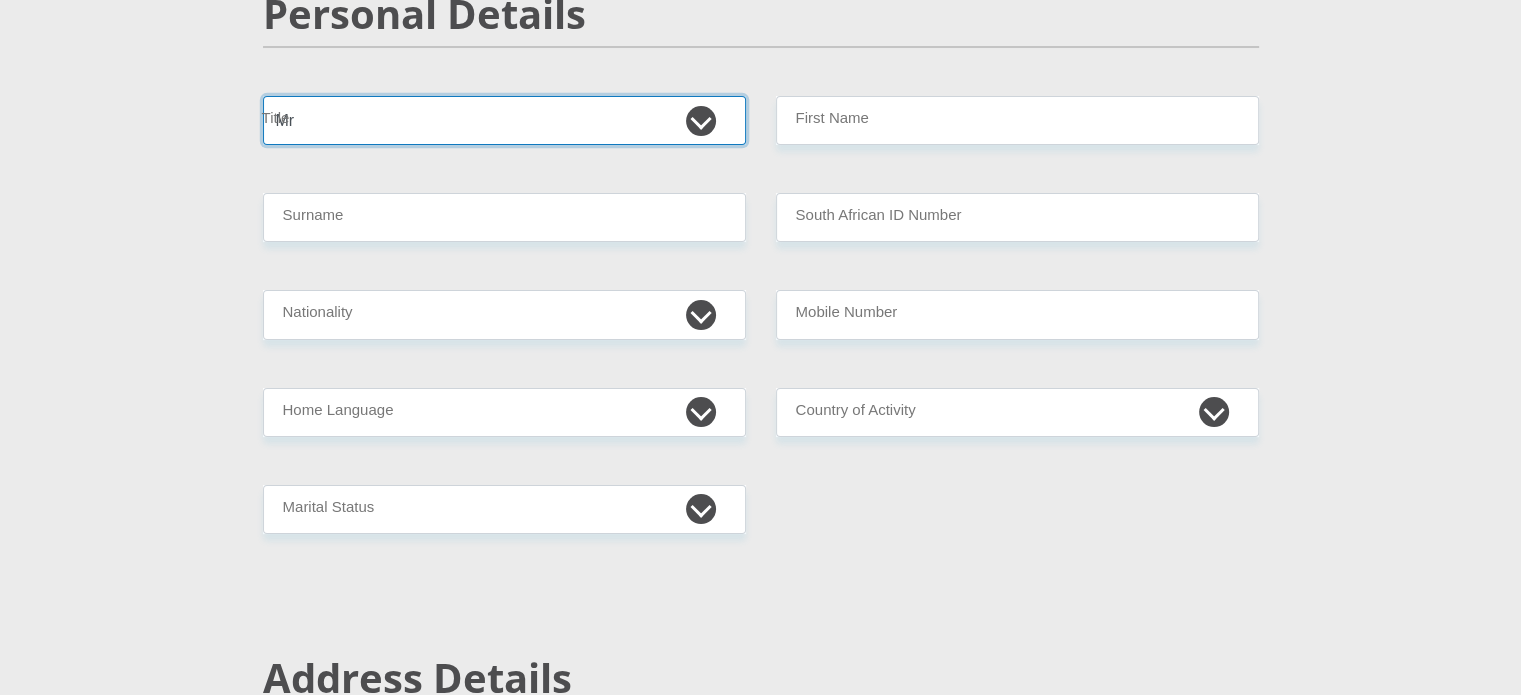 click on "Mr
Ms
Mrs
Dr
Other" at bounding box center [504, 120] 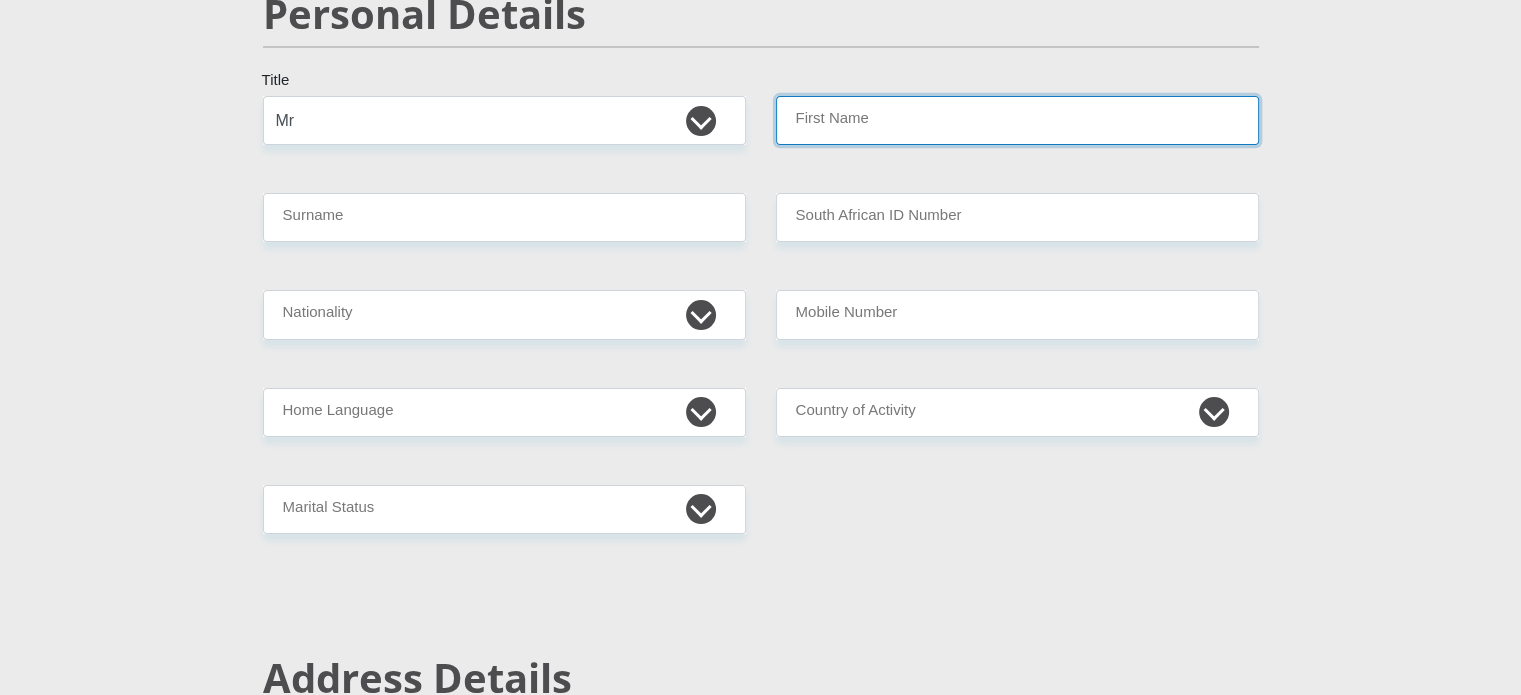 click on "First Name" at bounding box center (1017, 120) 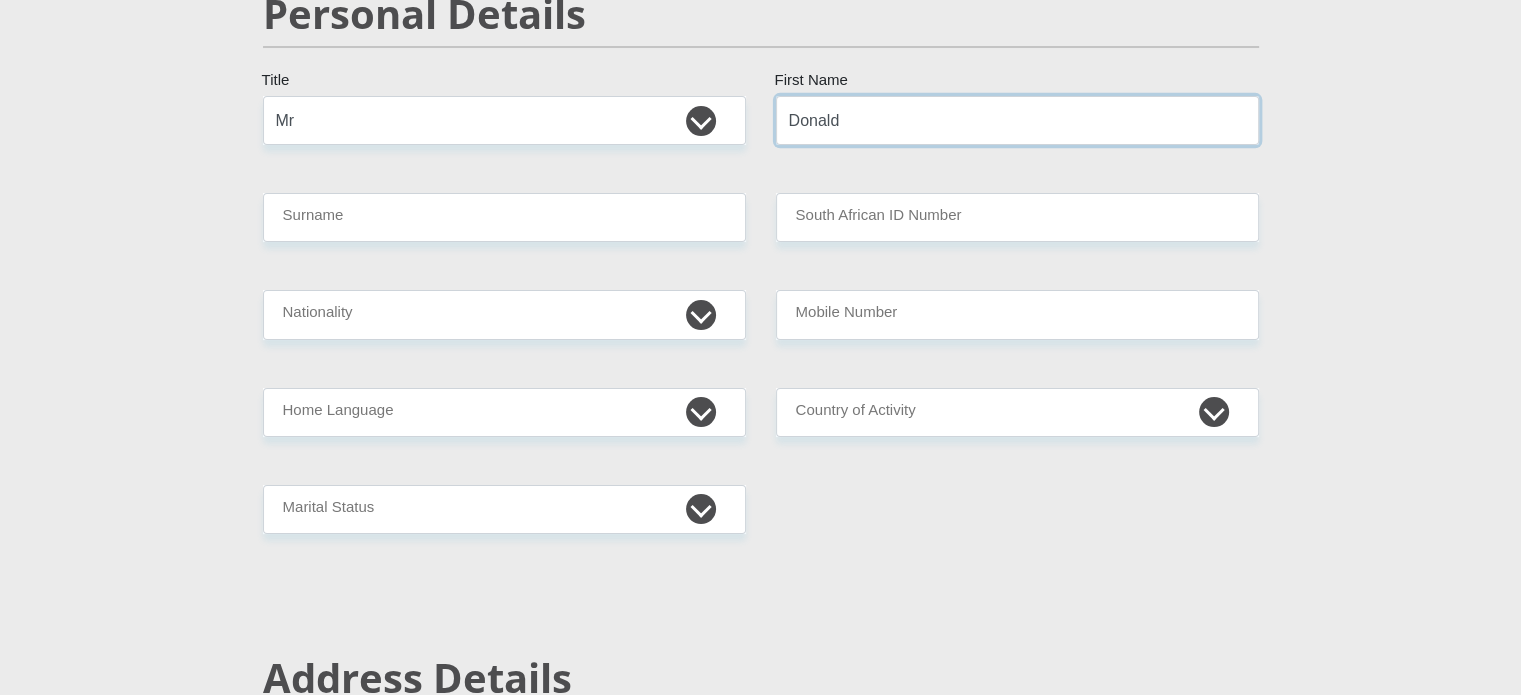 type on "Donald" 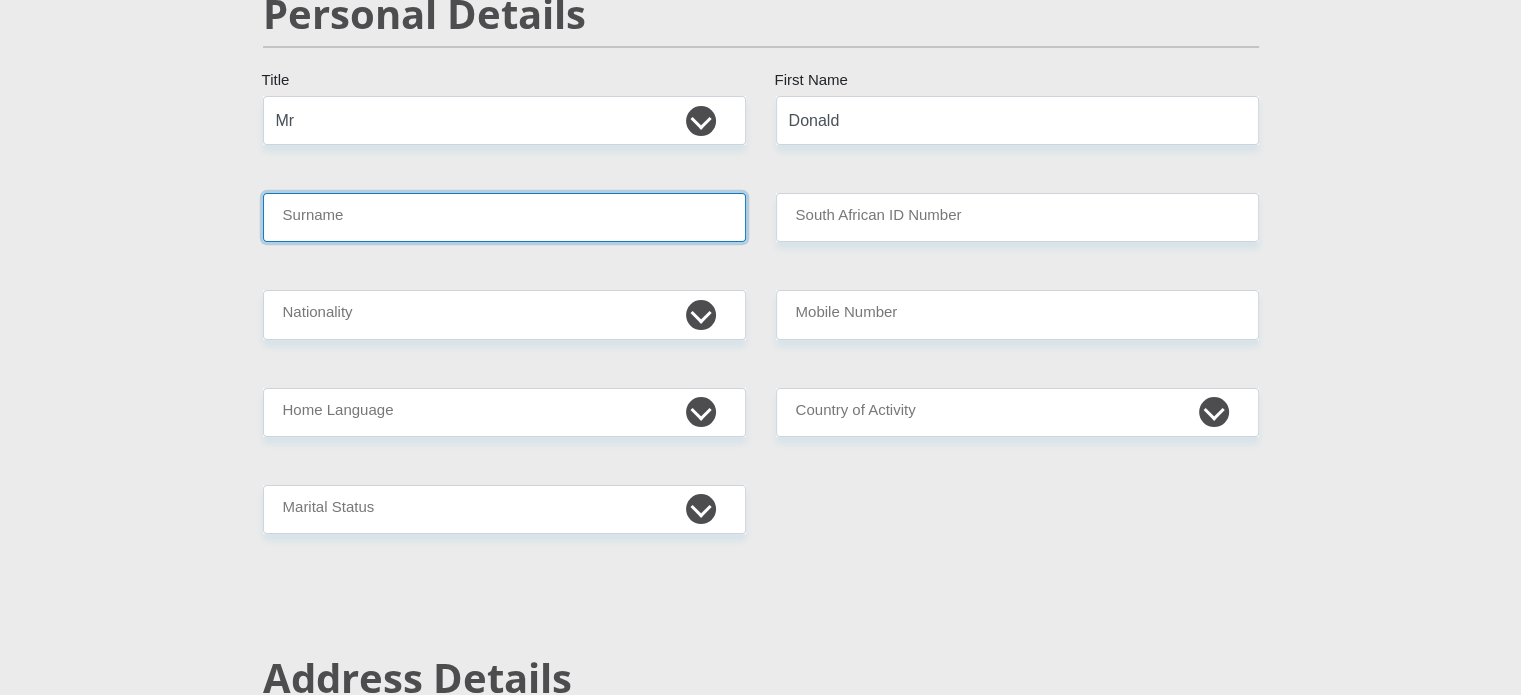click on "Surname" at bounding box center [504, 217] 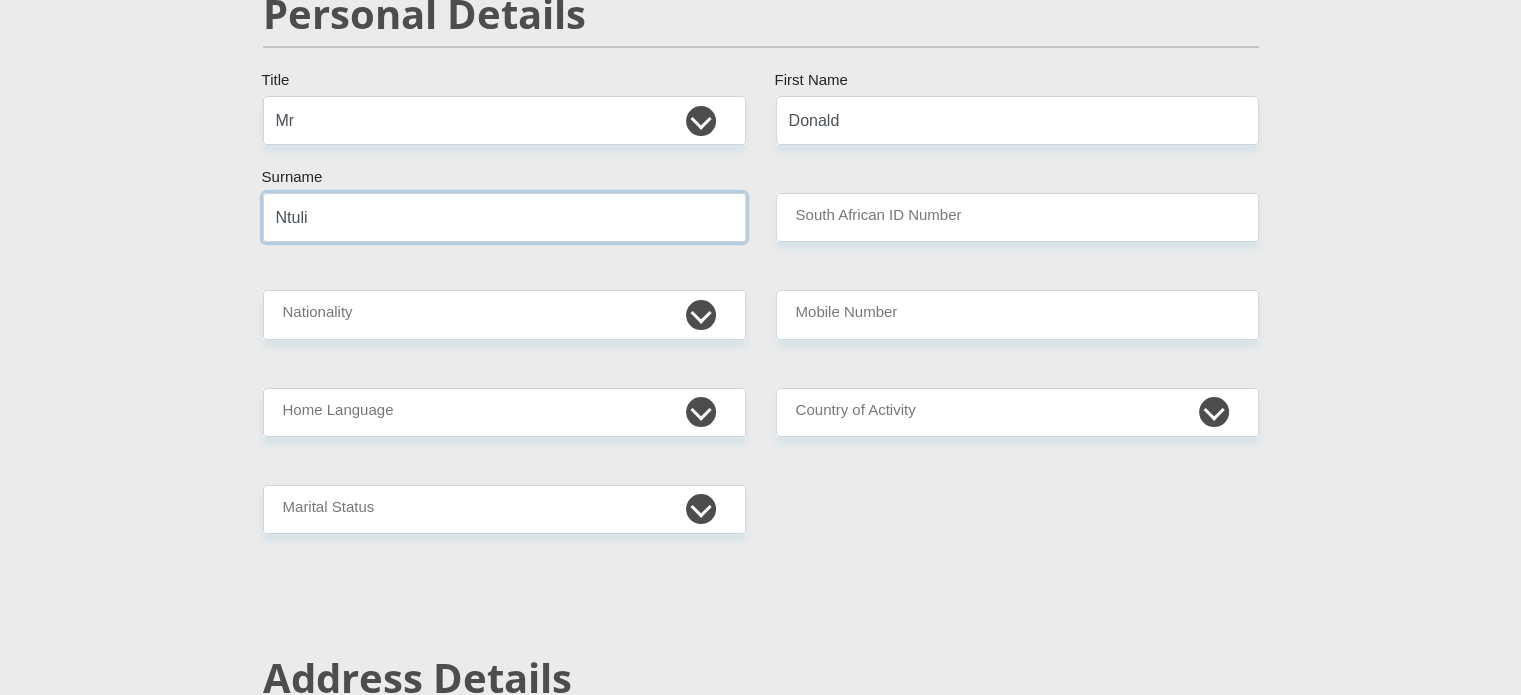 type on "Ntuli" 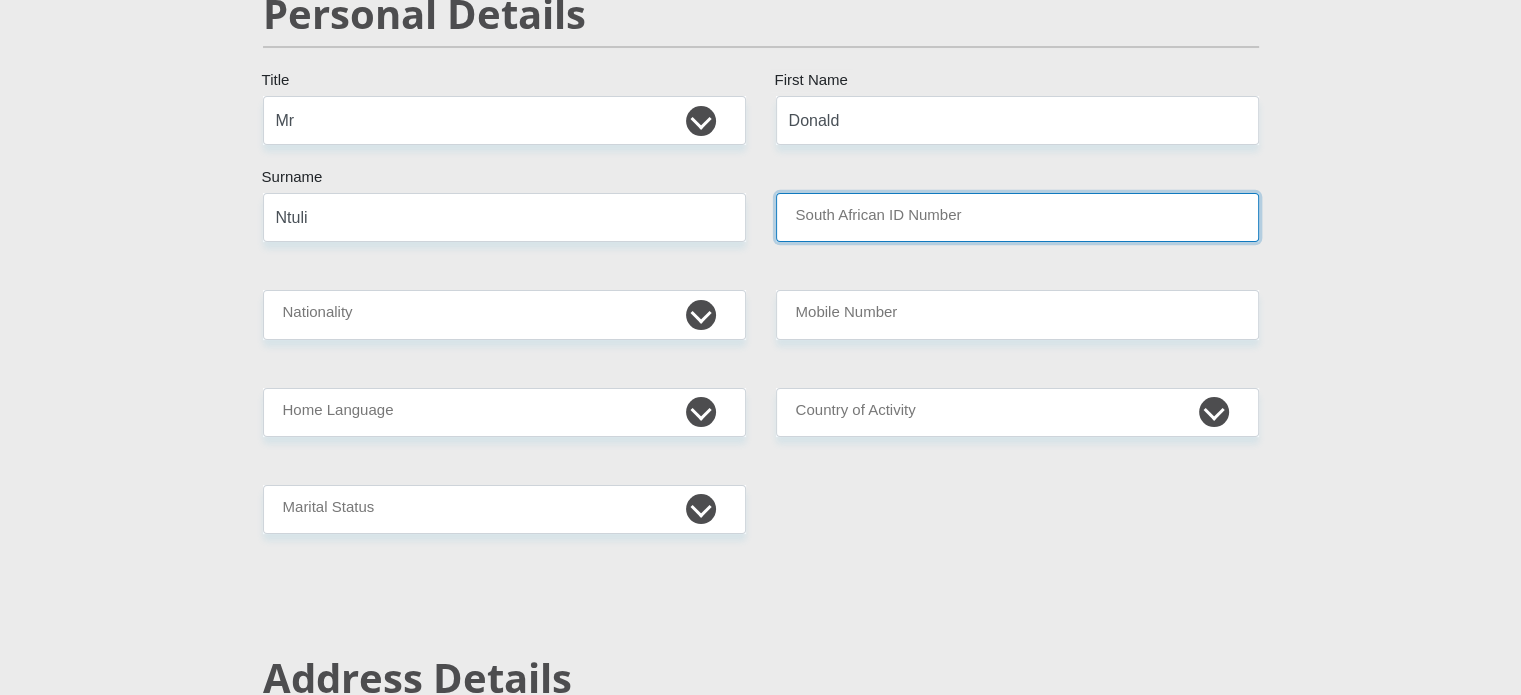 click on "South African ID Number" at bounding box center (1017, 217) 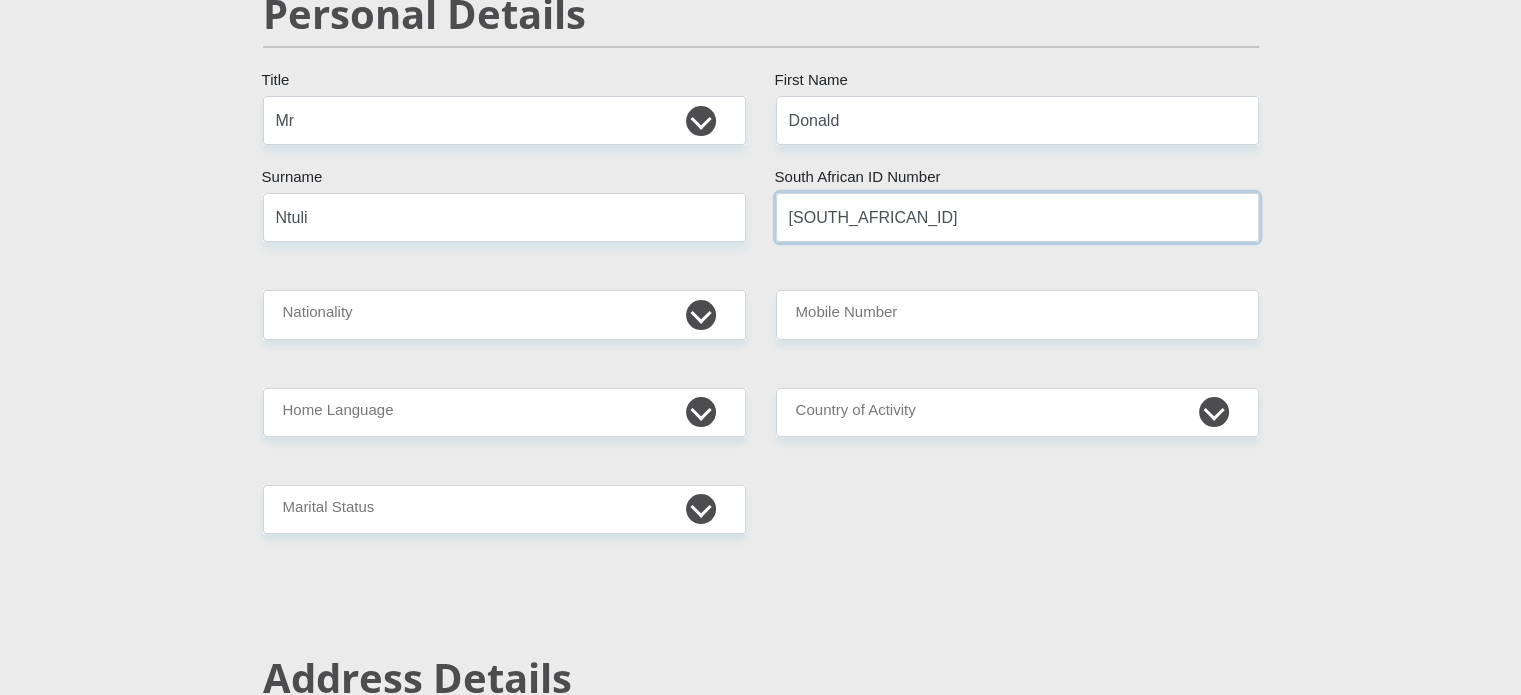 type on "[SOUTH_AFRICAN_ID]" 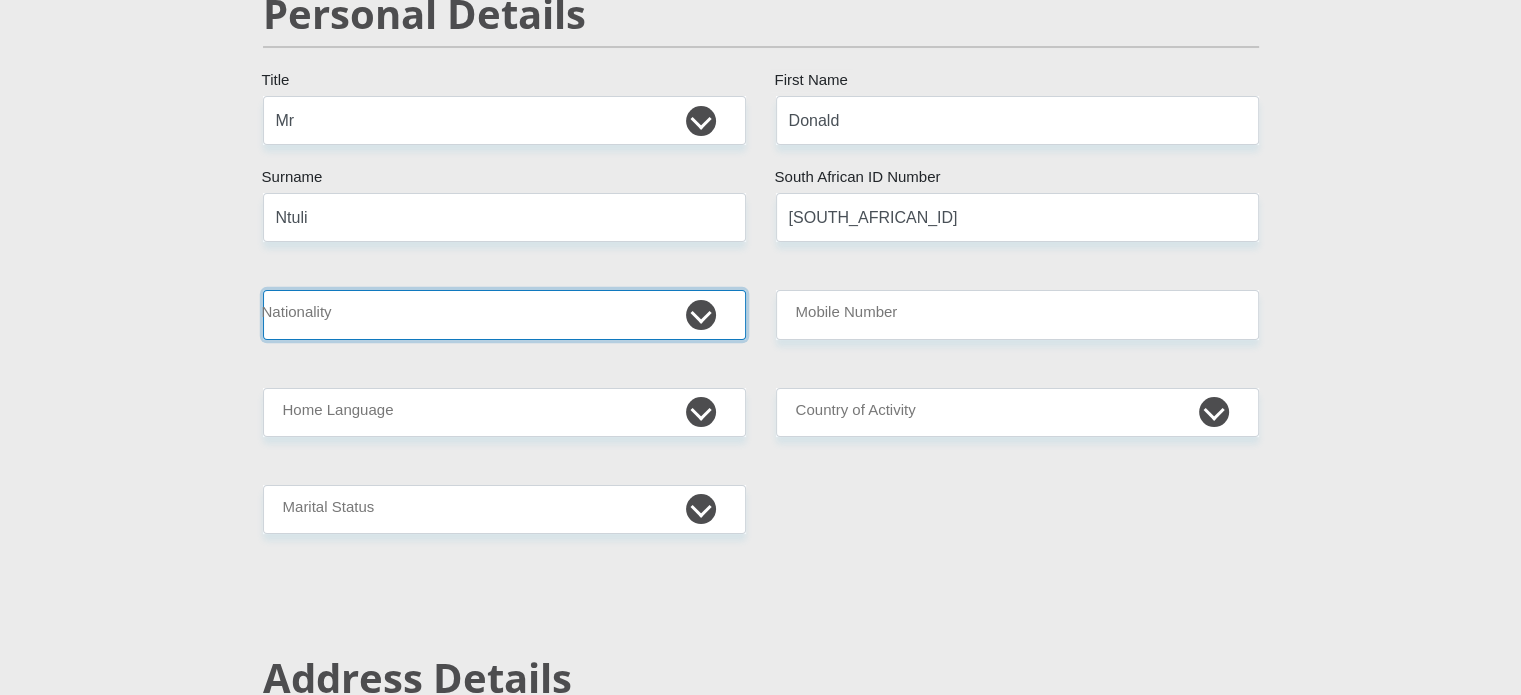 click on "South Africa
Afghanistan
Aland Islands
Albania
Algeria
America Samoa
American Virgin Islands
Andorra
Angola
Anguilla
Antarctica
Antigua and Barbuda
Argentina
Armenia
Aruba
Ascension Island
Australia
Austria
Azerbaijan
Bahamas
Bahrain
Bangladesh
Barbados
Chad" at bounding box center [504, 314] 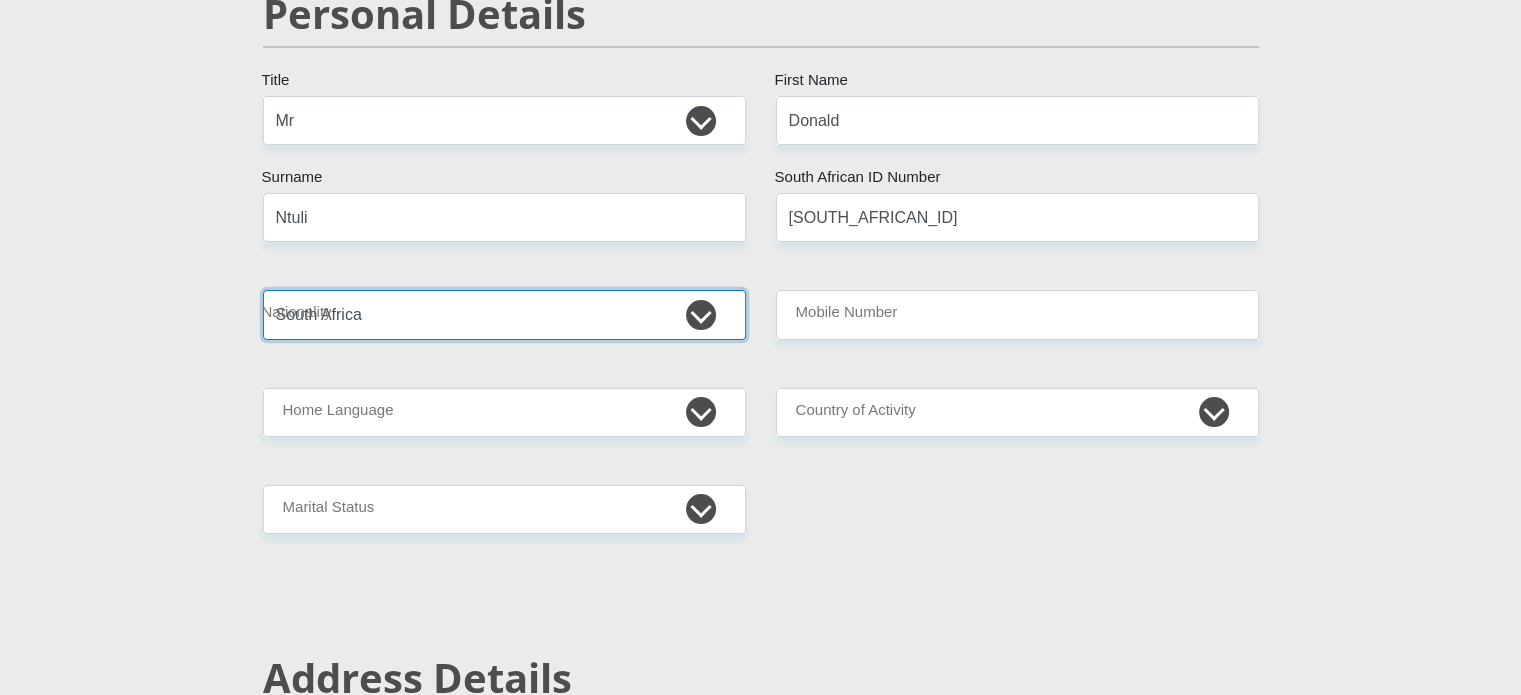 click on "South Africa
Afghanistan
Aland Islands
Albania
Algeria
America Samoa
American Virgin Islands
Andorra
Angola
Anguilla
Antarctica
Antigua and Barbuda
Argentina
Armenia
Aruba
Ascension Island
Australia
Austria
Azerbaijan
Bahamas
Bahrain
Bangladesh
Barbados
Chad" at bounding box center (504, 314) 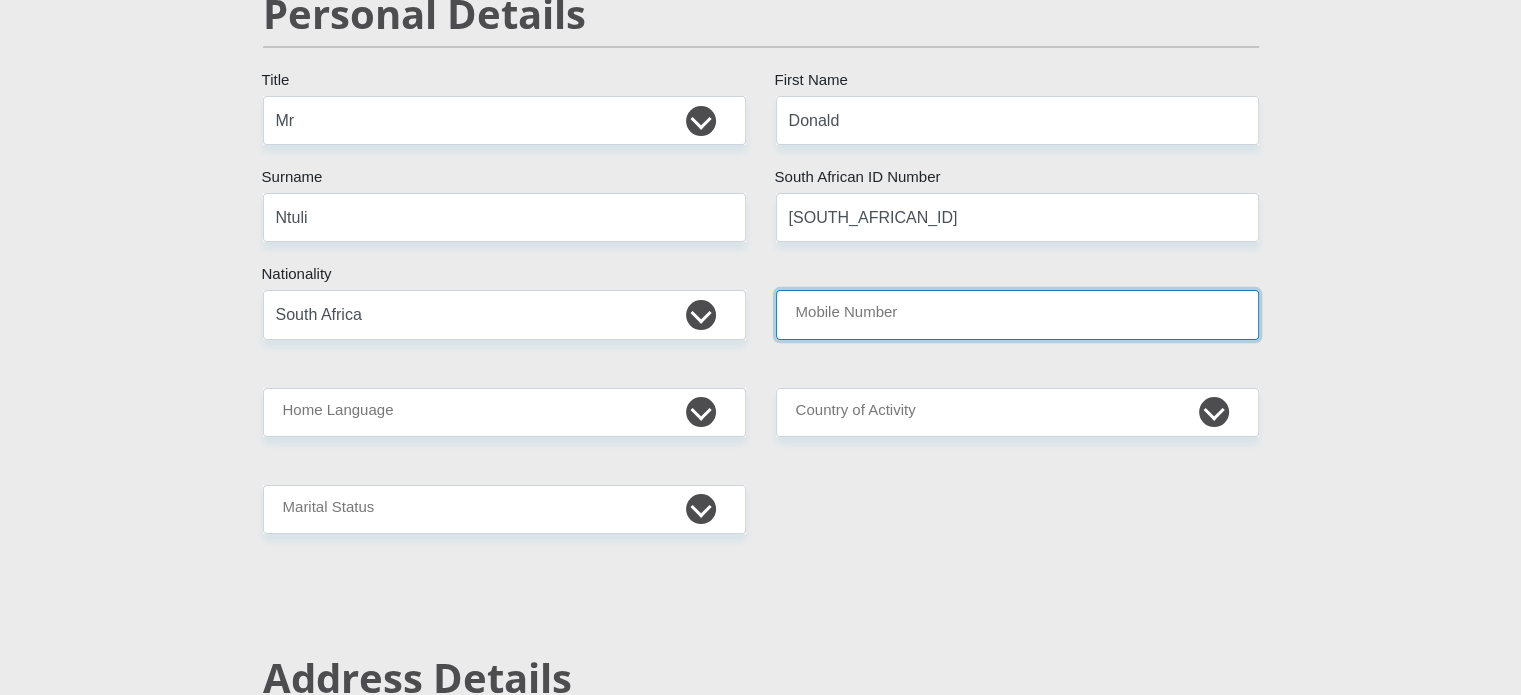 click on "Mobile Number" at bounding box center [1017, 314] 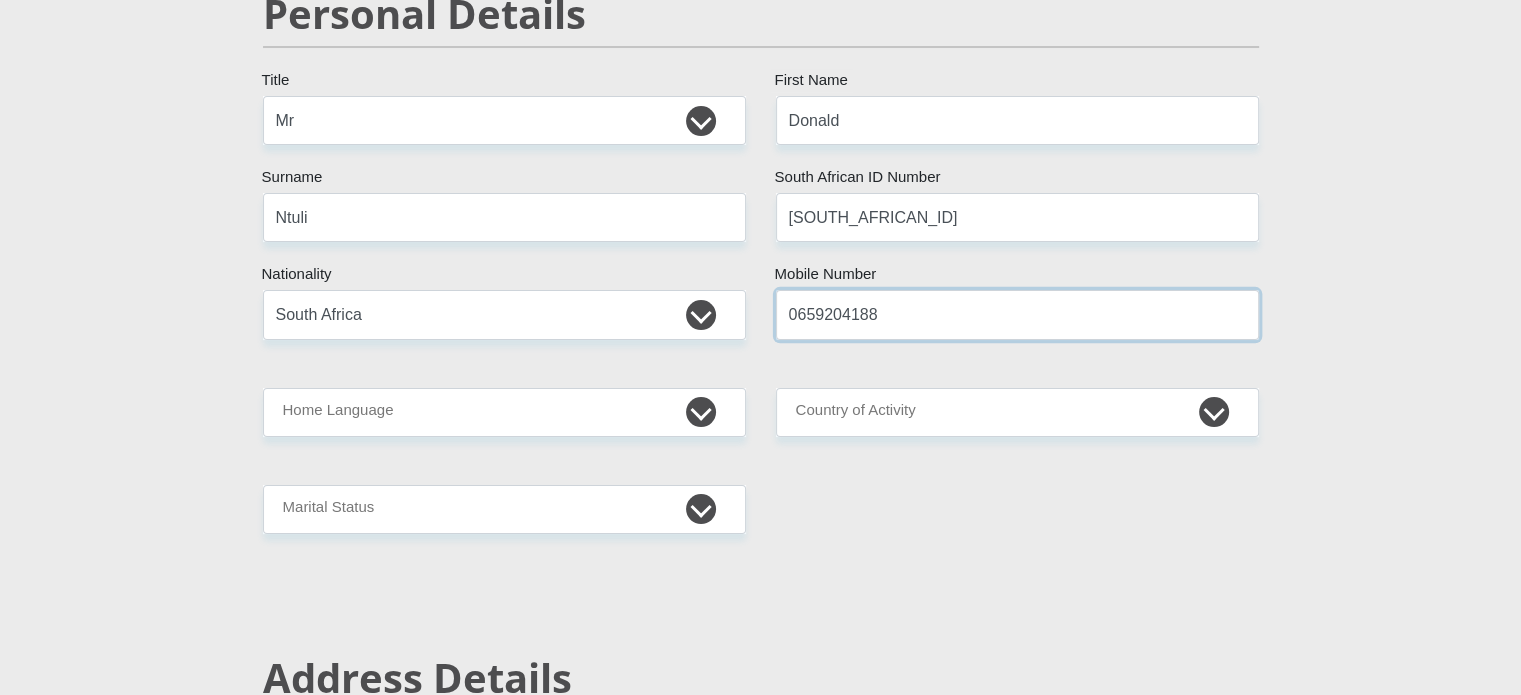 type on "0659204188" 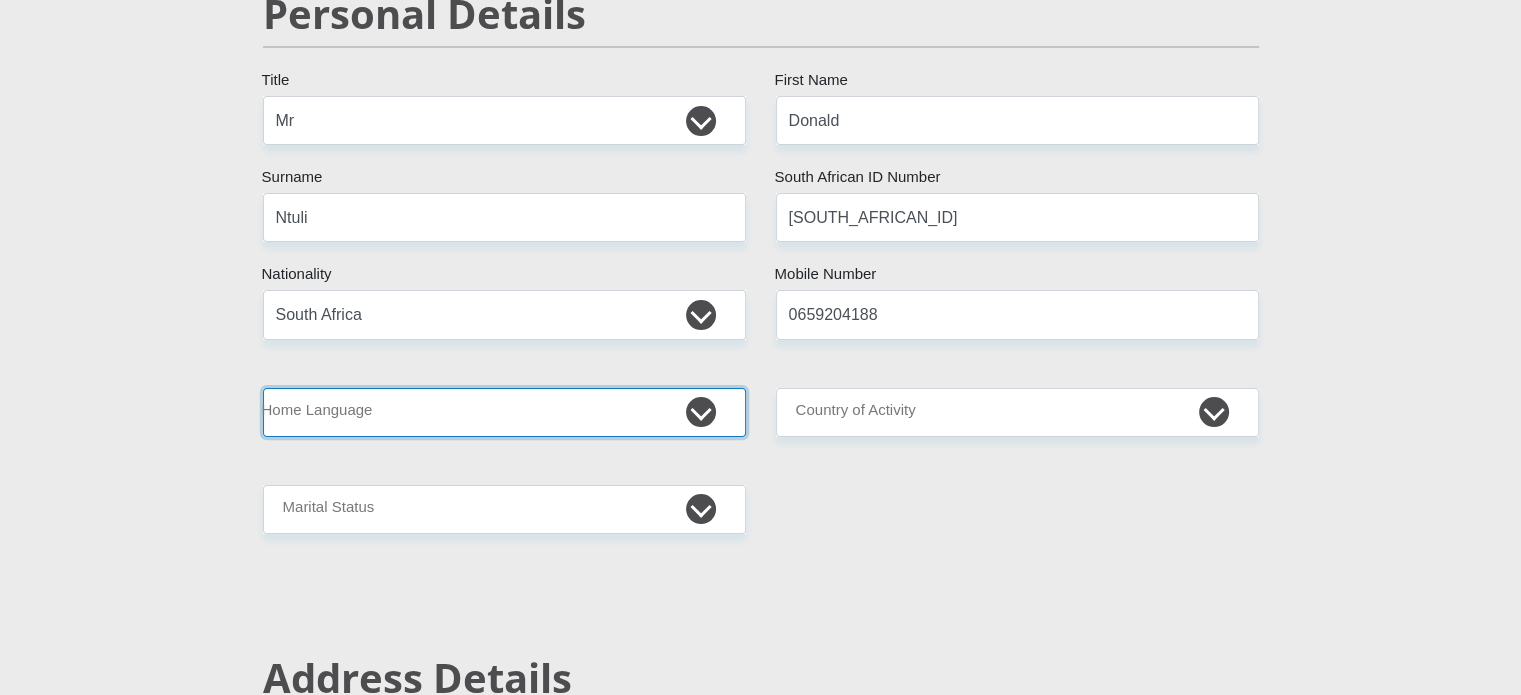 click on "Afrikaans
English
Sepedi
South Ndebele
Southern Sotho
Swati
Tsonga
Tswana
Venda
Xhosa
Zulu
Other" at bounding box center [504, 412] 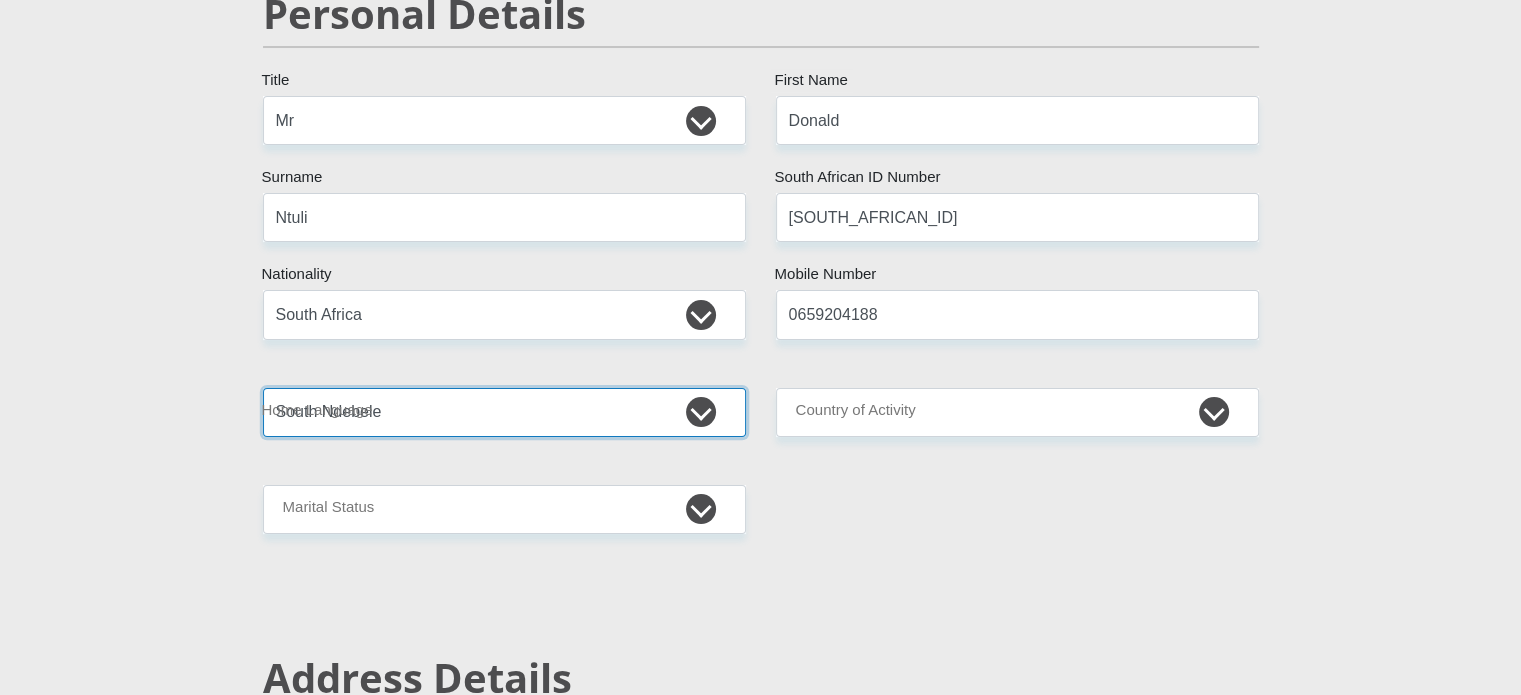 click on "Afrikaans
English
Sepedi
South Ndebele
Southern Sotho
Swati
Tsonga
Tswana
Venda
Xhosa
Zulu
Other" at bounding box center [504, 412] 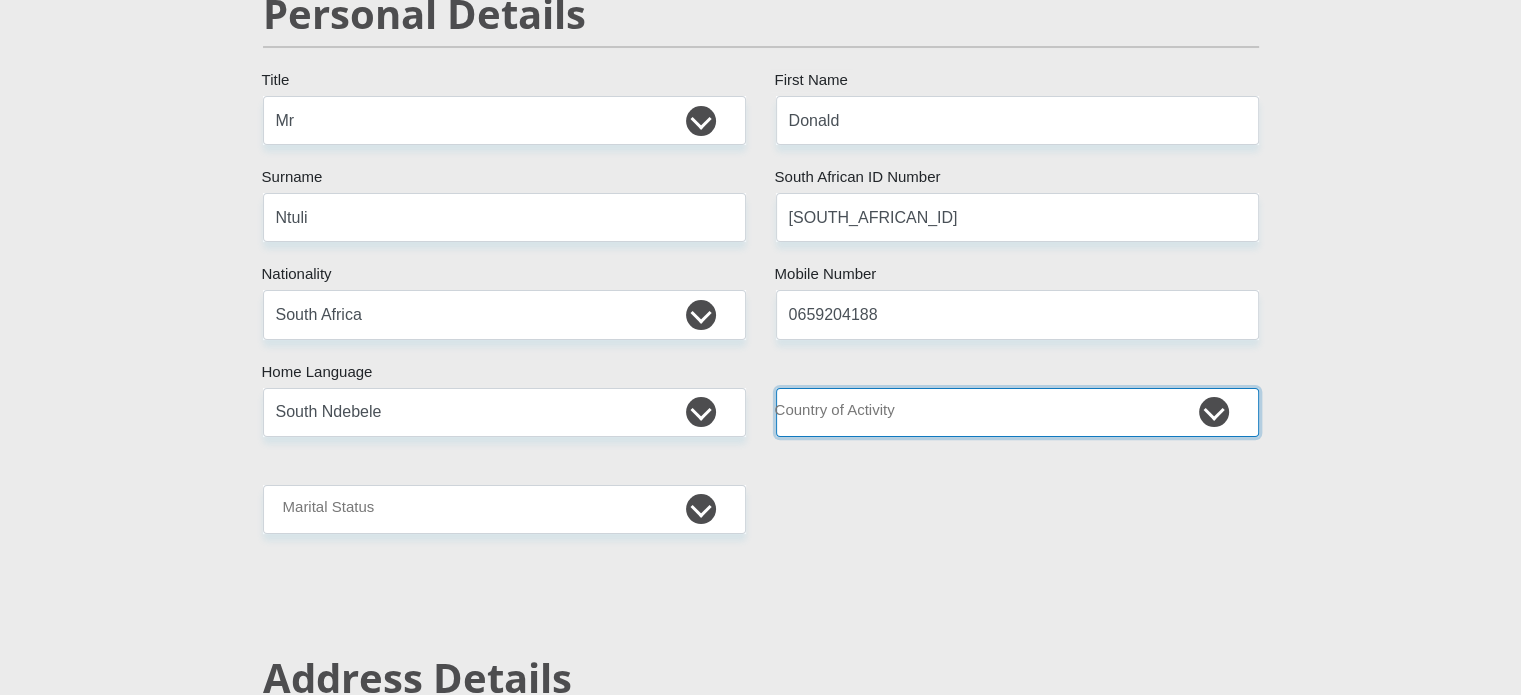 click on "South Africa
Afghanistan
Aland Islands
Albania
Algeria
America Samoa
American Virgin Islands
Andorra
Angola
Anguilla
Antarctica
Antigua and Barbuda
Argentina
Armenia
Aruba
Ascension Island
Australia
Austria
Azerbaijan
Chad" at bounding box center (1017, 412) 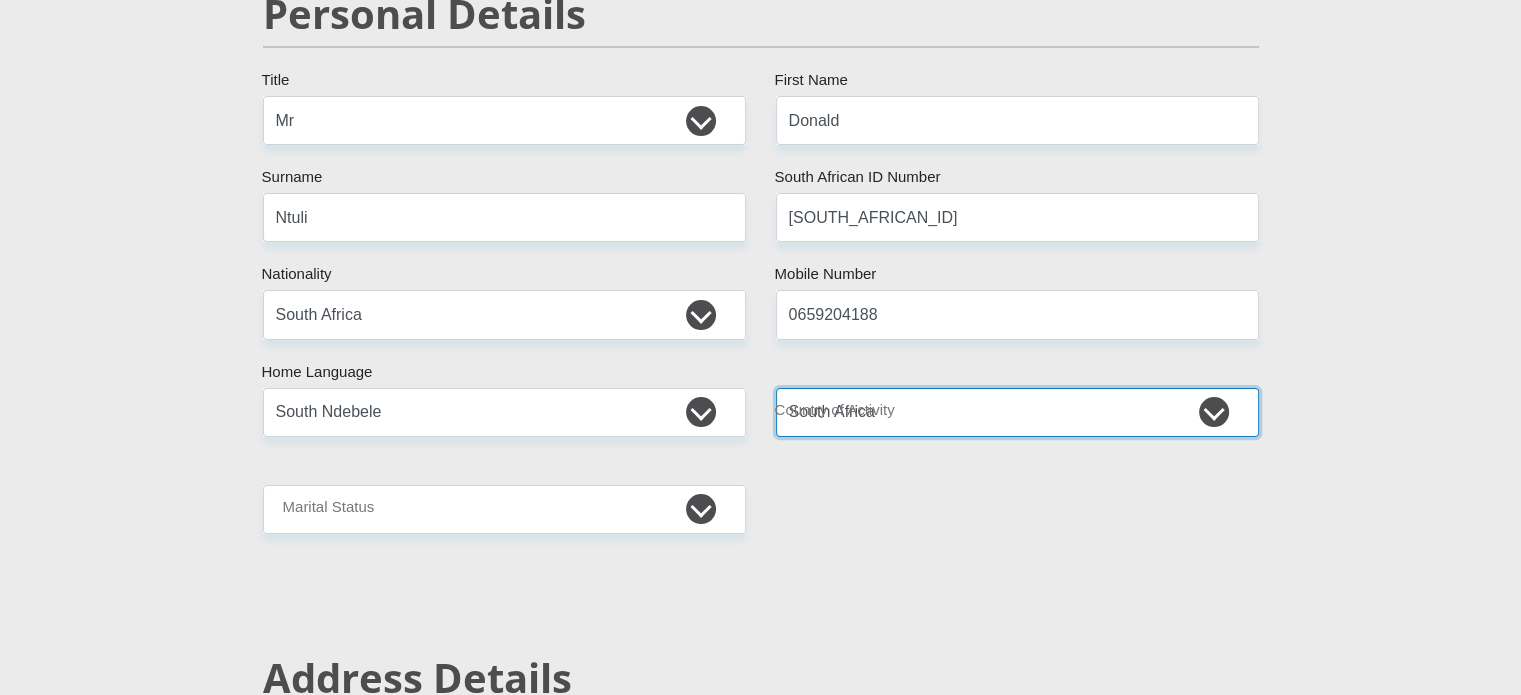 click on "South Africa
Afghanistan
Aland Islands
Albania
Algeria
America Samoa
American Virgin Islands
Andorra
Angola
Anguilla
Antarctica
Antigua and Barbuda
Argentina
Armenia
Aruba
Ascension Island
Australia
Austria
Azerbaijan
Chad" at bounding box center (1017, 412) 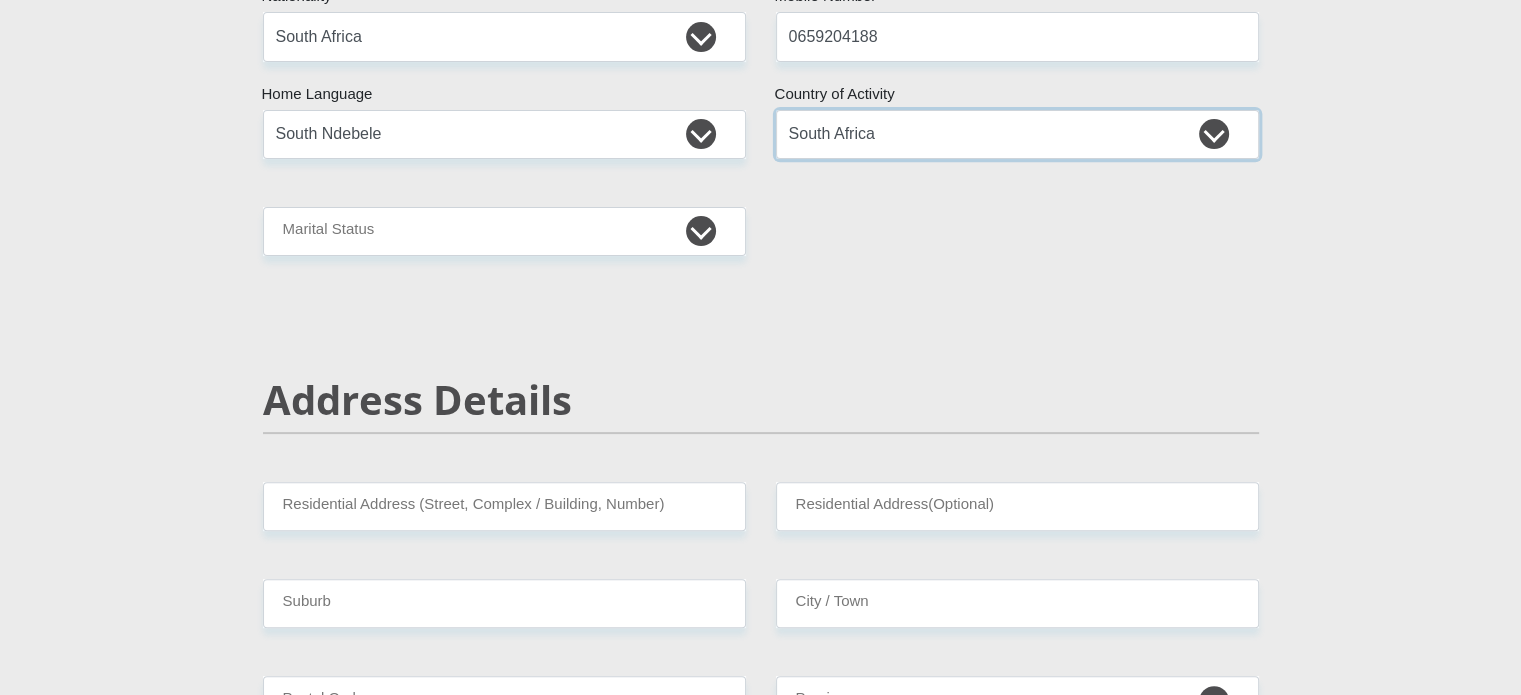 scroll, scrollTop: 522, scrollLeft: 0, axis: vertical 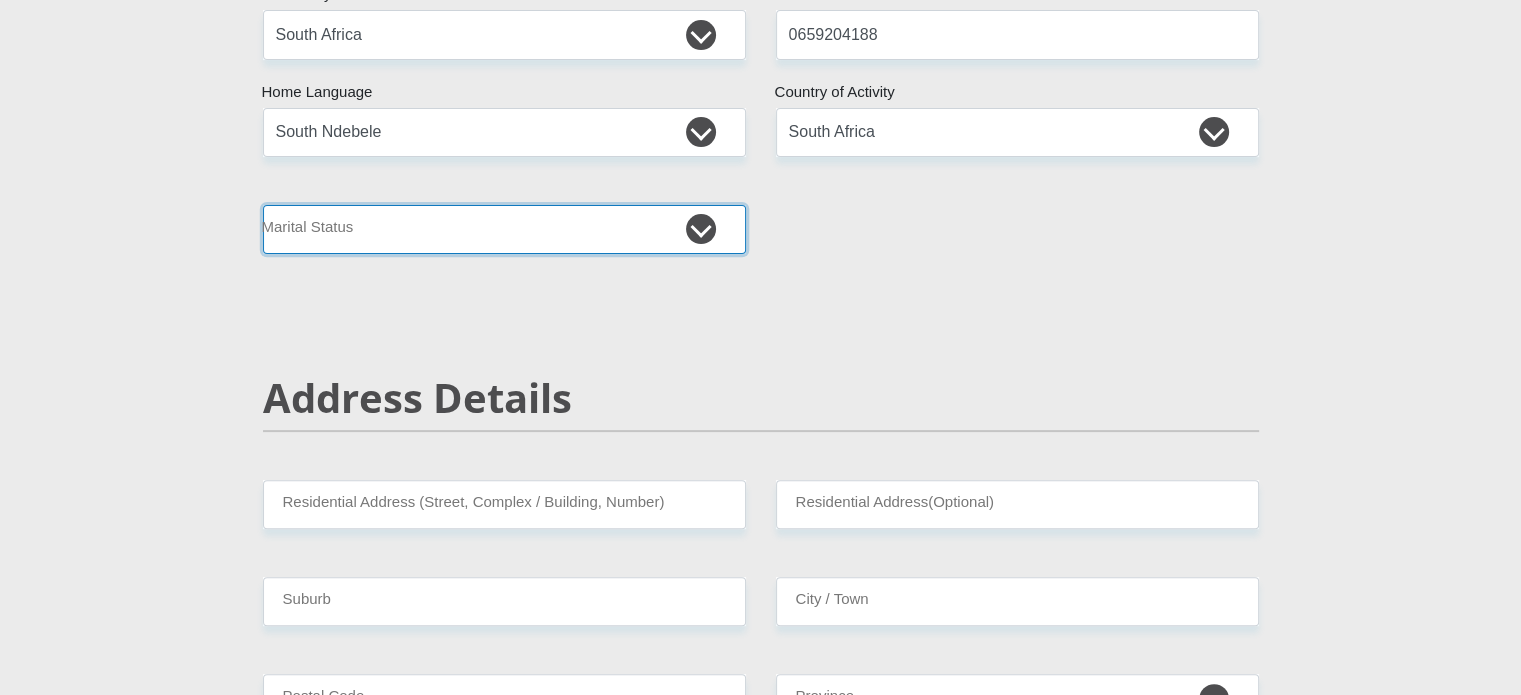 click on "Married ANC
Single
Divorced
Widowed
Married COP or Customary Law" at bounding box center [504, 229] 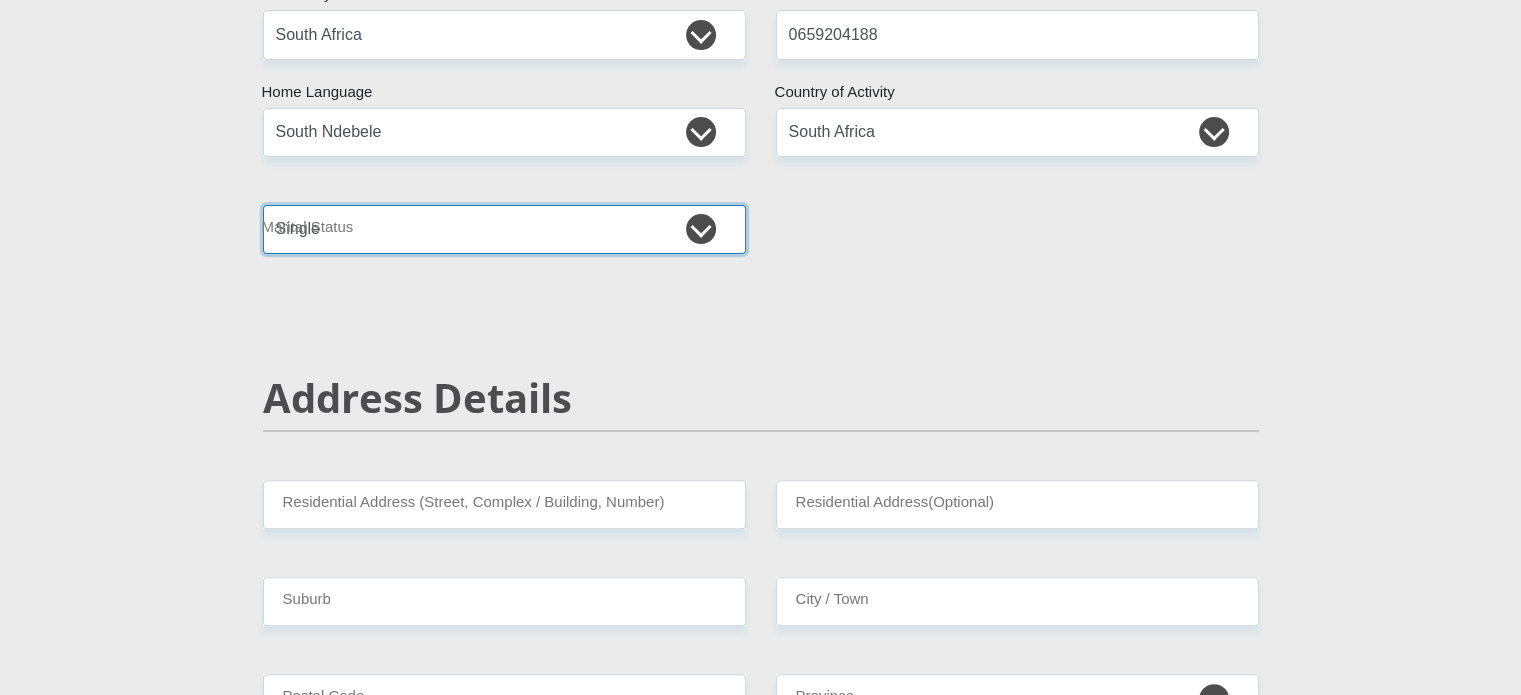 click on "Married ANC
Single
Divorced
Widowed
Married COP or Customary Law" at bounding box center (504, 229) 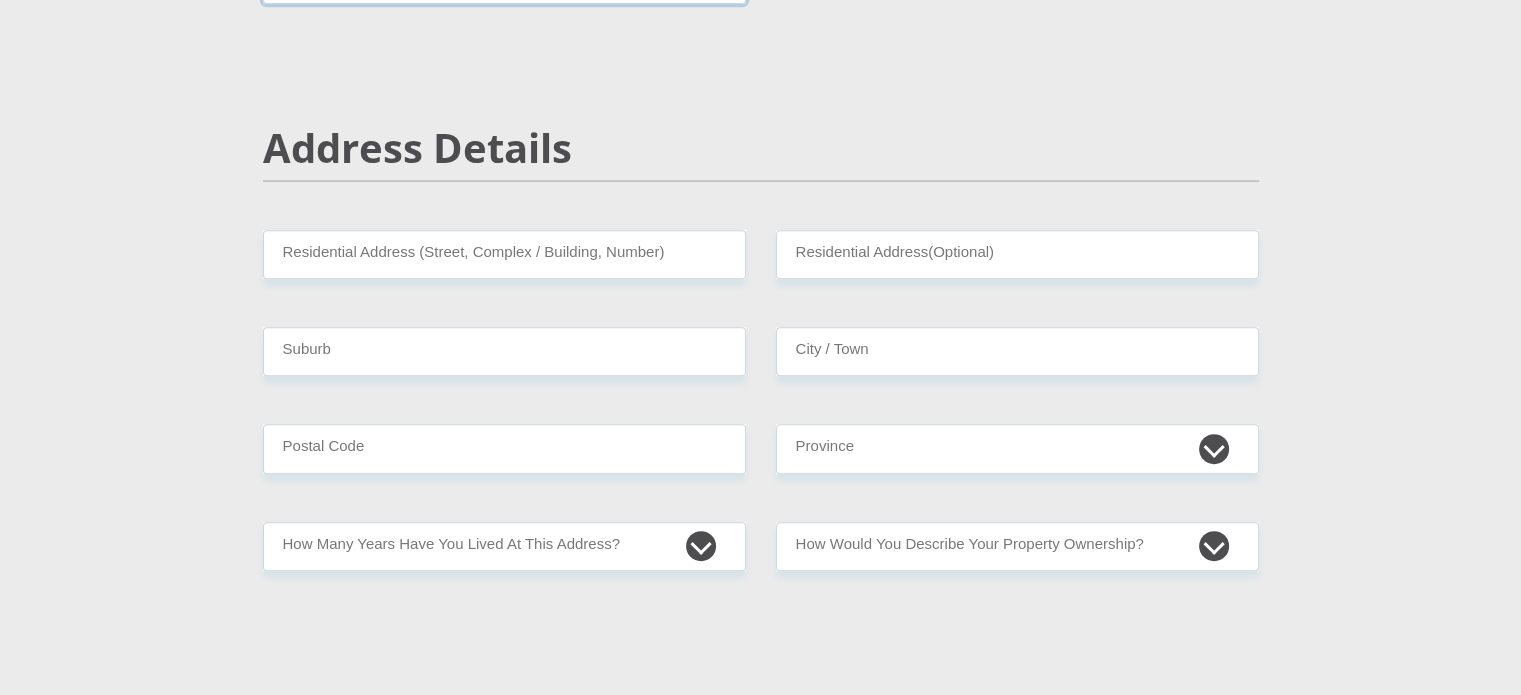 scroll, scrollTop: 774, scrollLeft: 0, axis: vertical 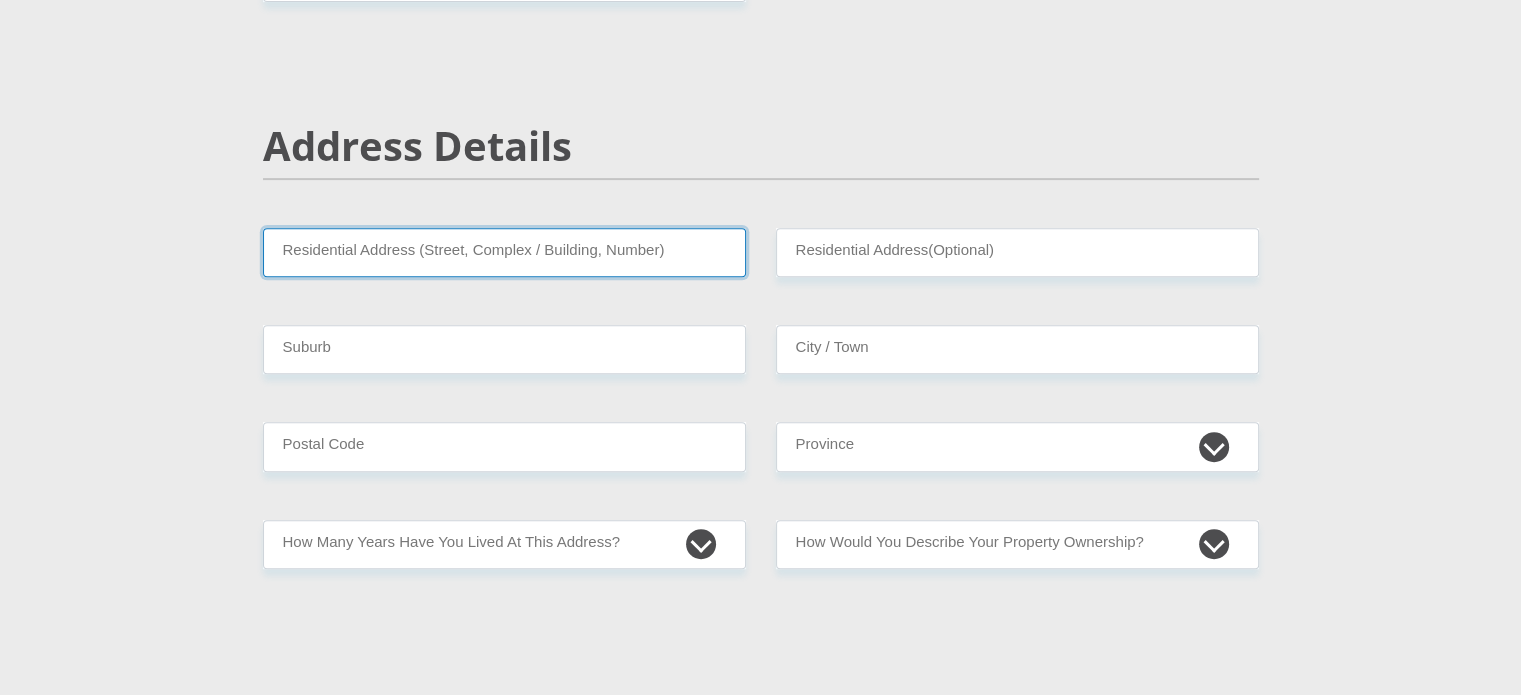 click on "Residential Address (Street, Complex / Building, Number)" at bounding box center [504, 252] 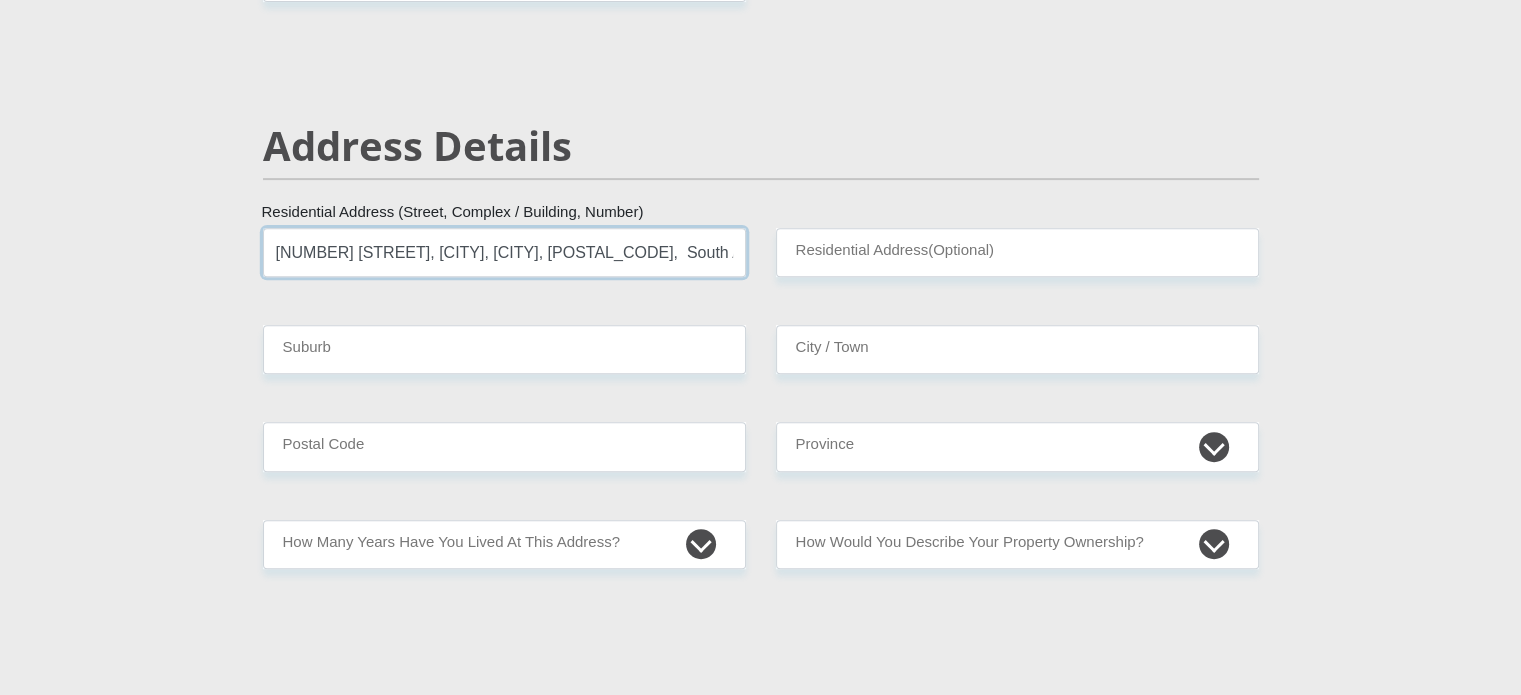 drag, startPoint x: 411, startPoint y: 252, endPoint x: 462, endPoint y: 252, distance: 51 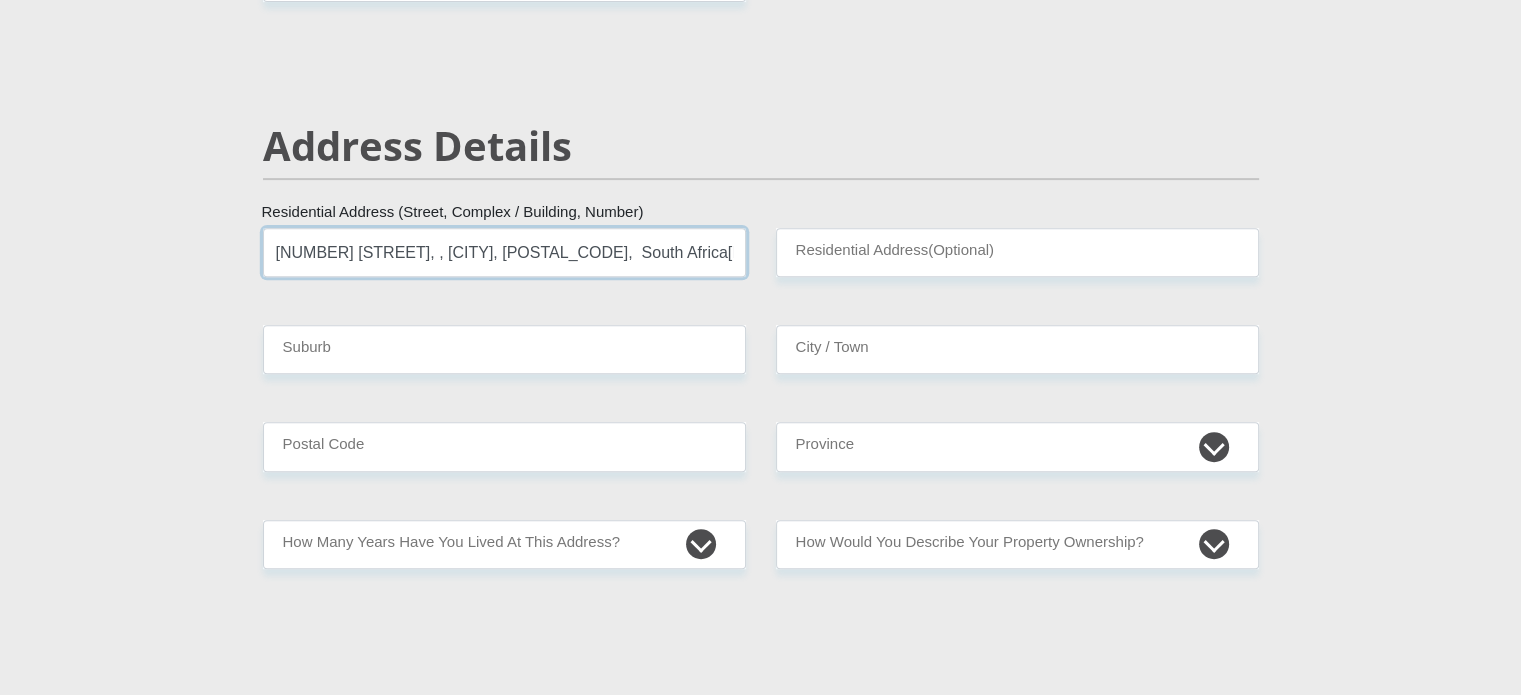 type on "[NUMBER] [STREET], , [CITY], [POSTAL_CODE],  South Africa[PROVINCE]" 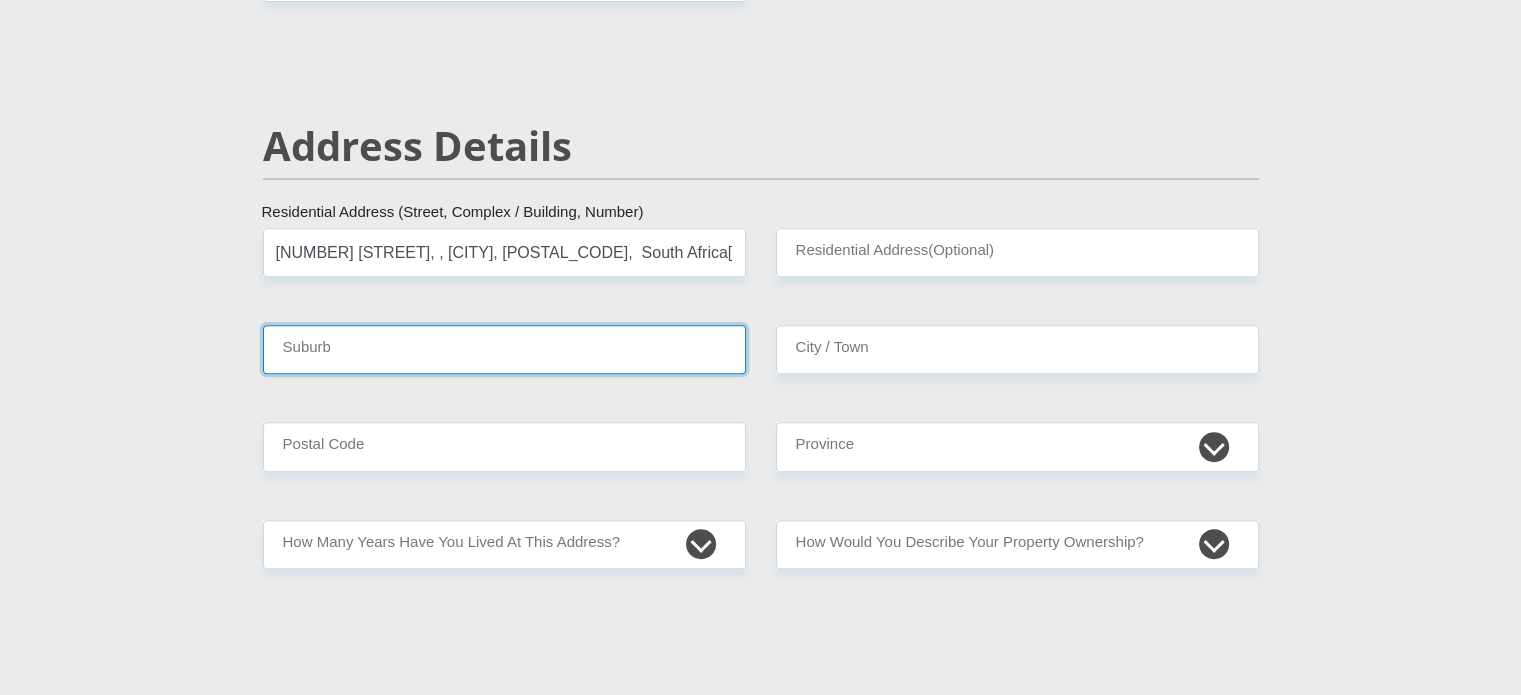 click on "Suburb" at bounding box center [504, 349] 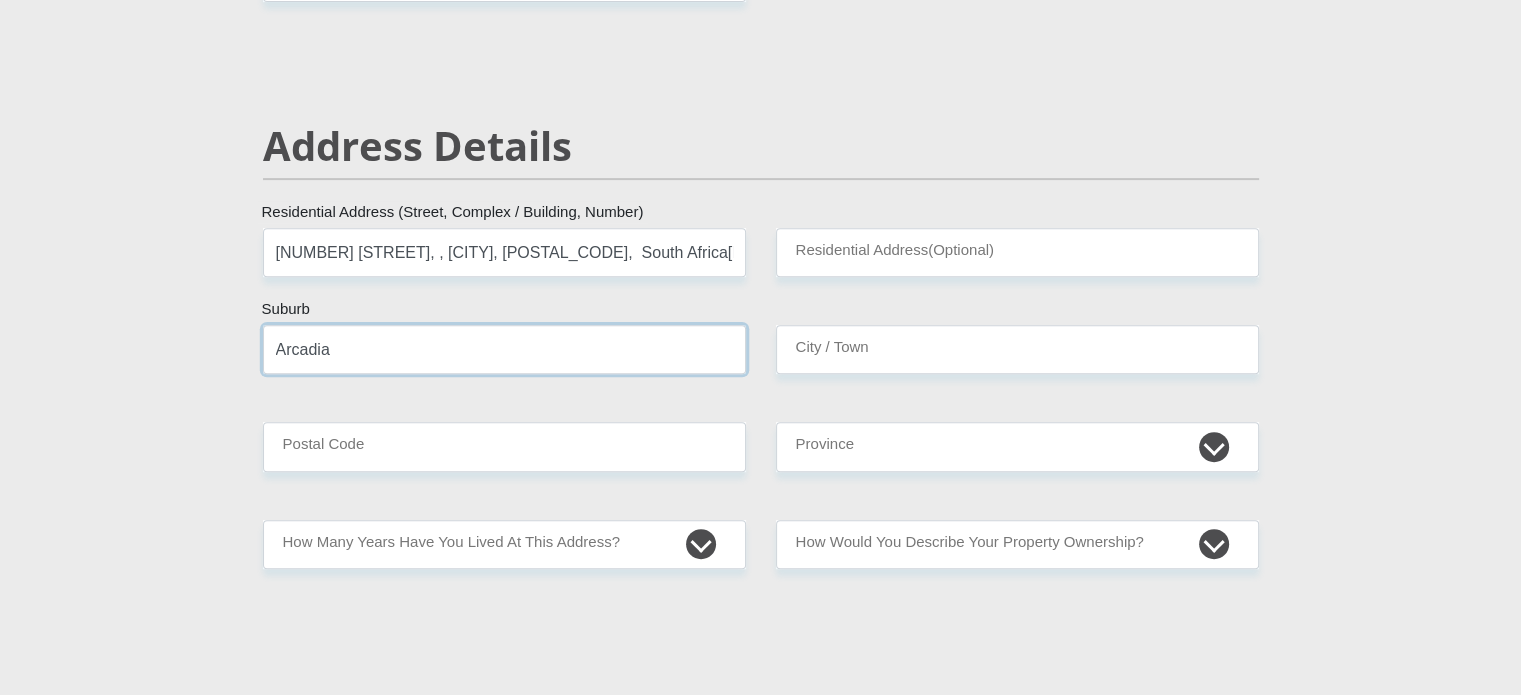 type on "Arcadia" 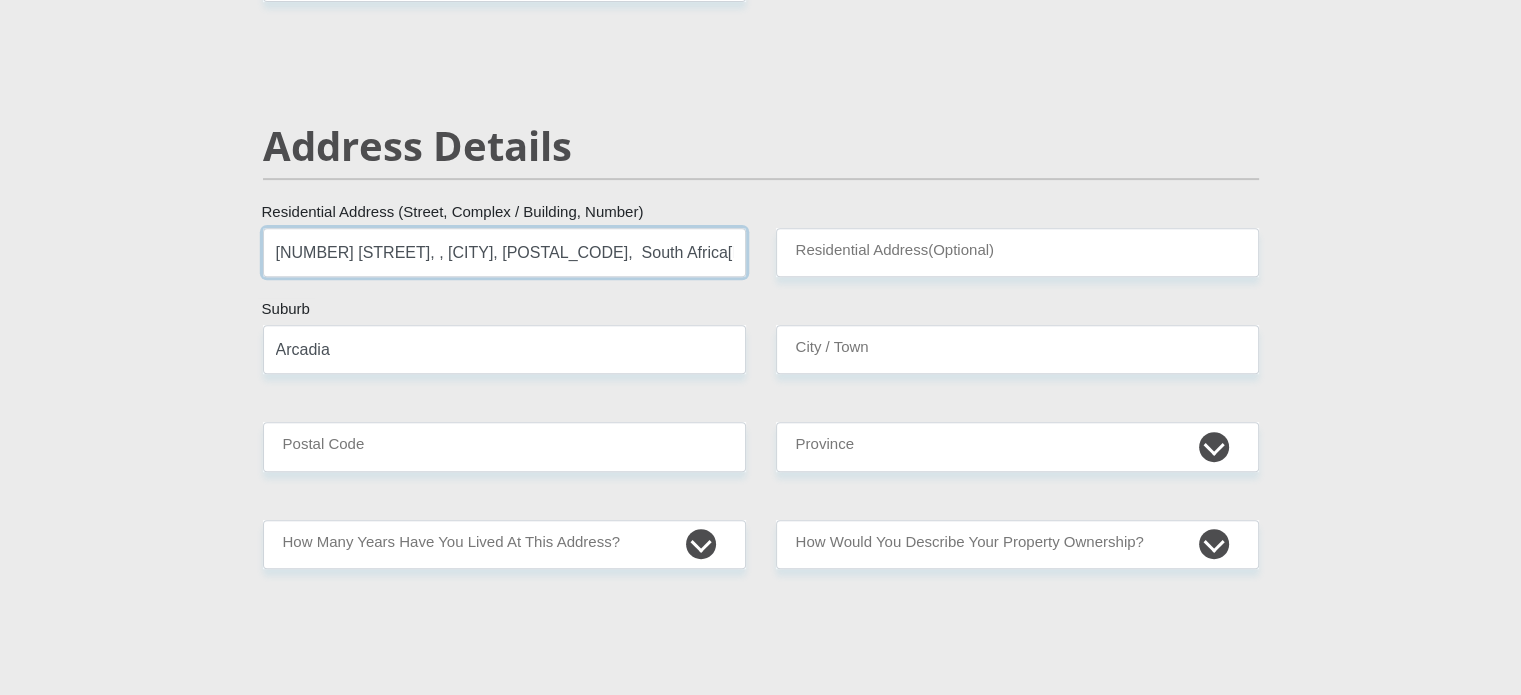 drag, startPoint x: 472, startPoint y: 251, endPoint x: 420, endPoint y: 263, distance: 53.366657 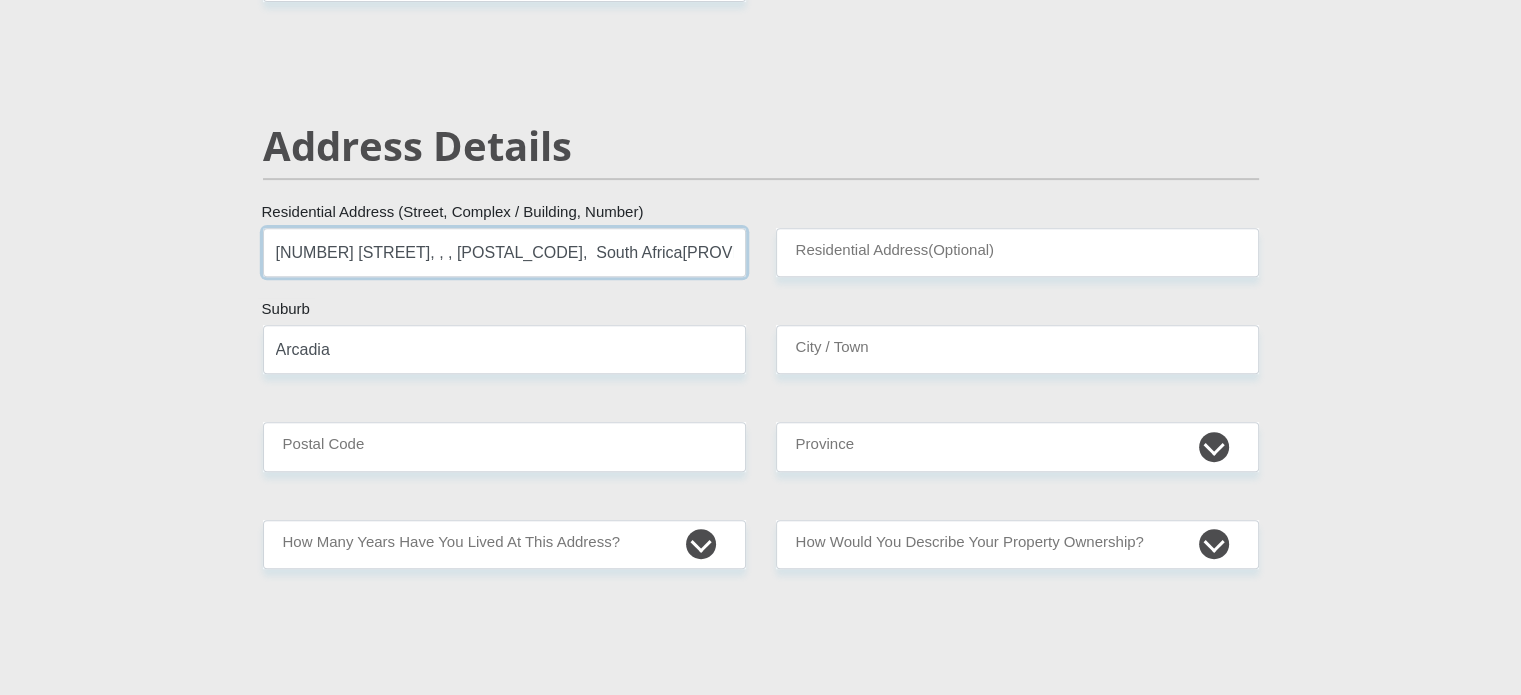 type on "[NUMBER] [STREET], , , [POSTAL_CODE],  South Africa[PROVINCE]" 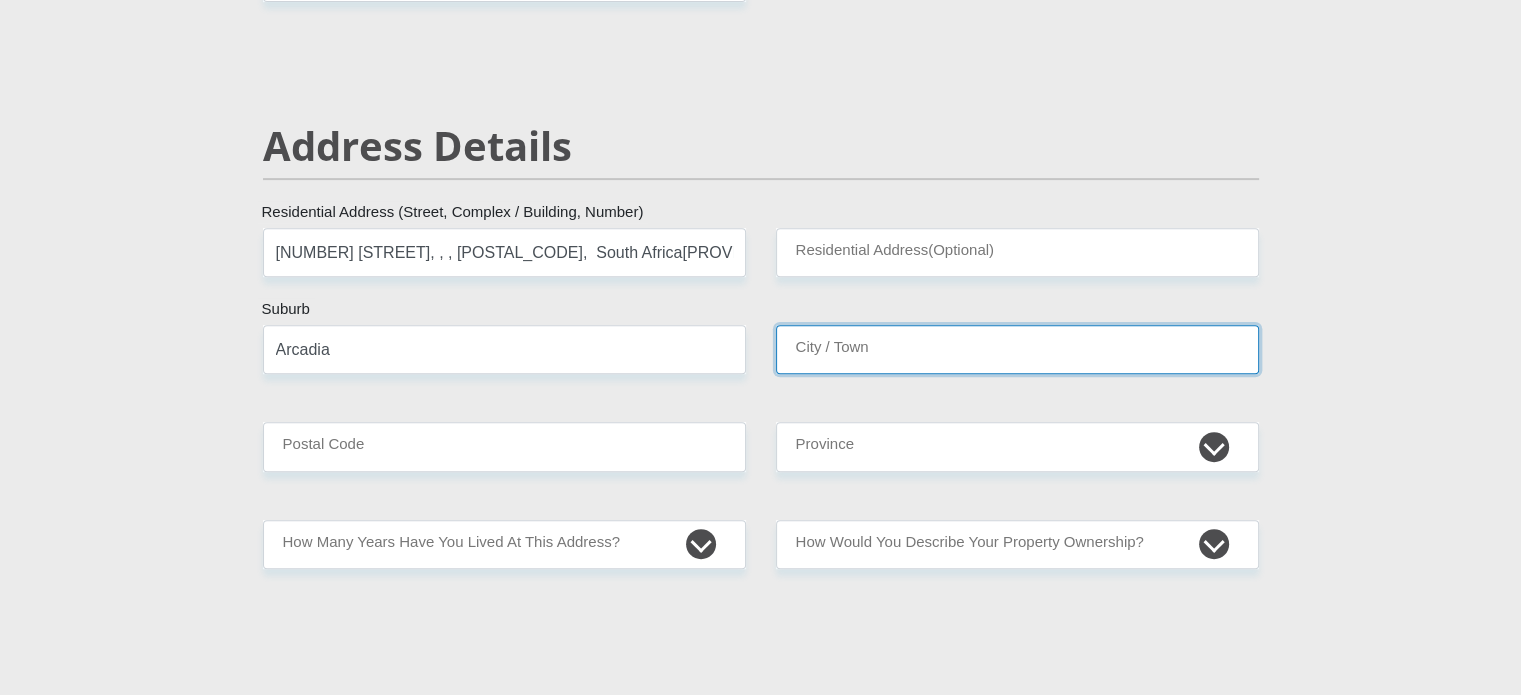 click on "City / Town" at bounding box center (1017, 349) 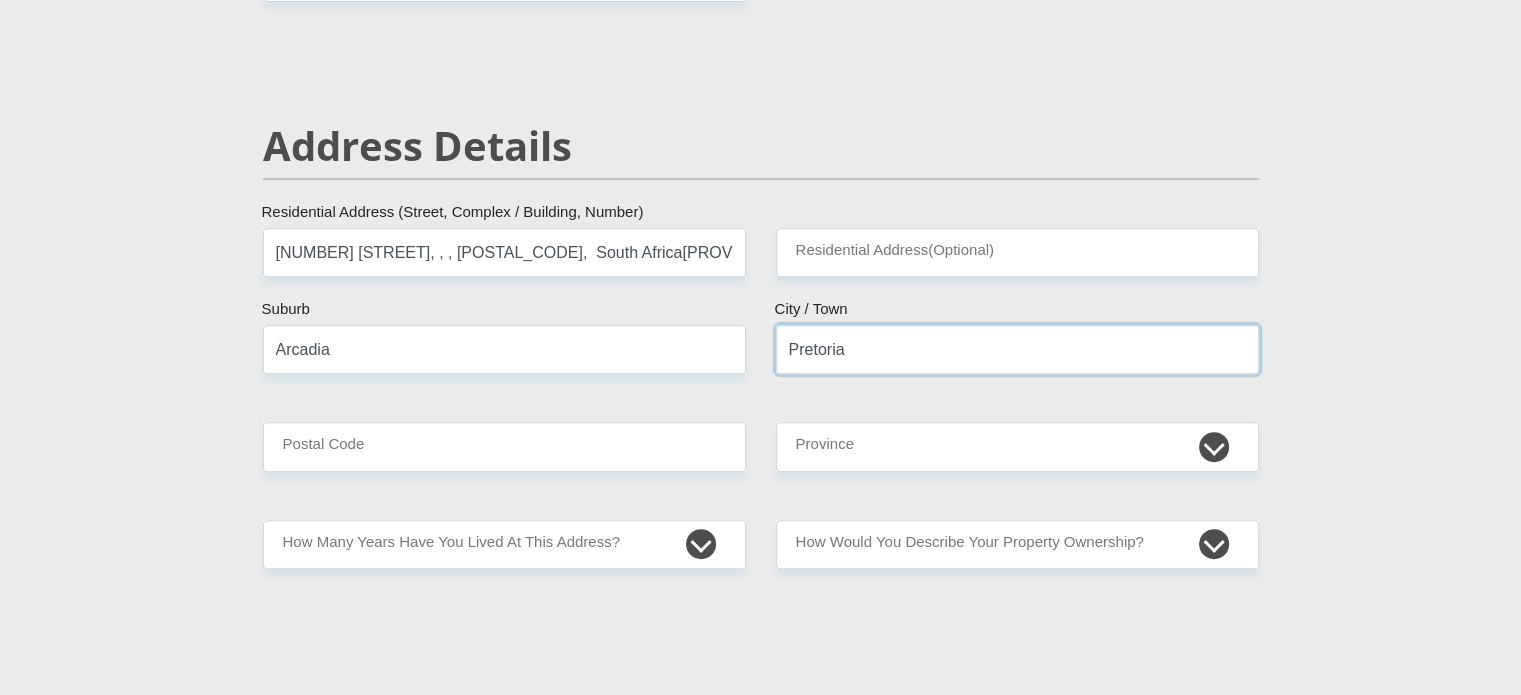 type on "Pretoria" 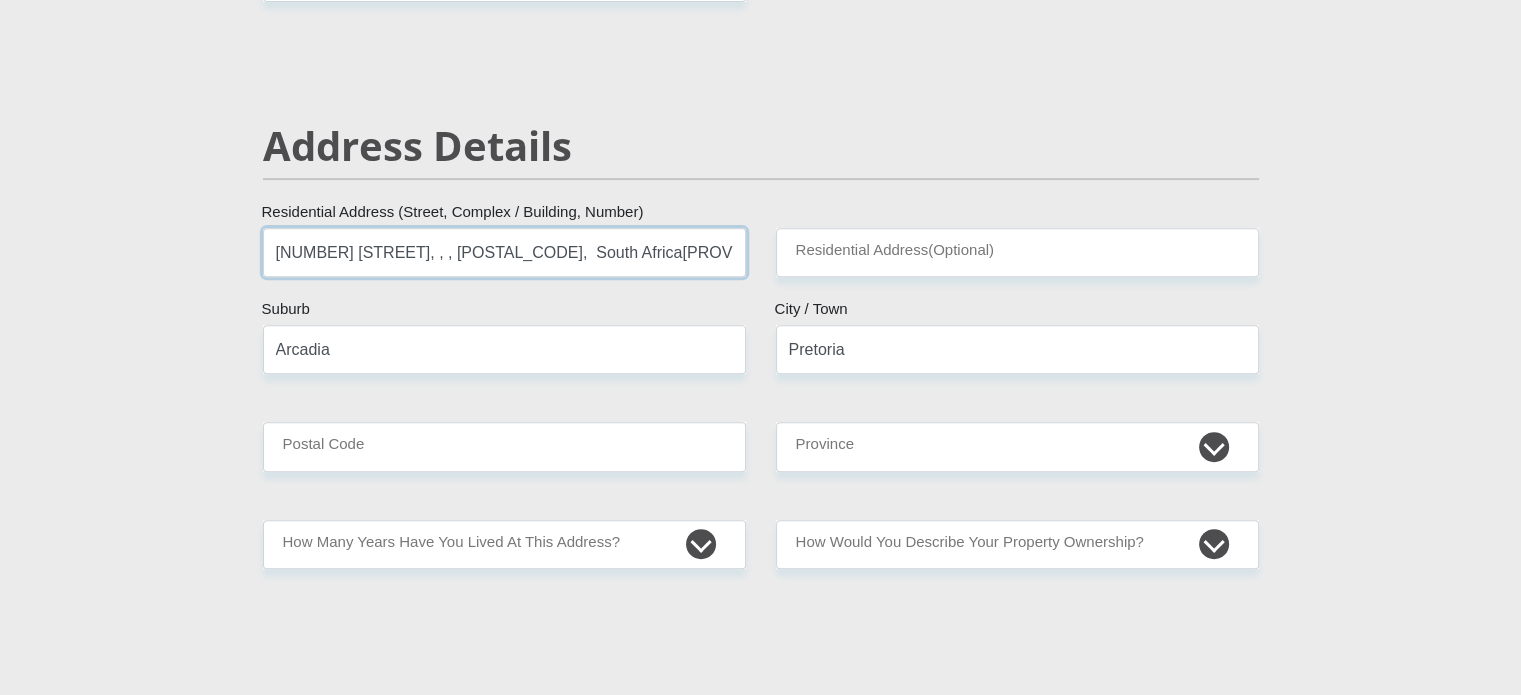 drag, startPoint x: 677, startPoint y: 257, endPoint x: 459, endPoint y: 278, distance: 219.00912 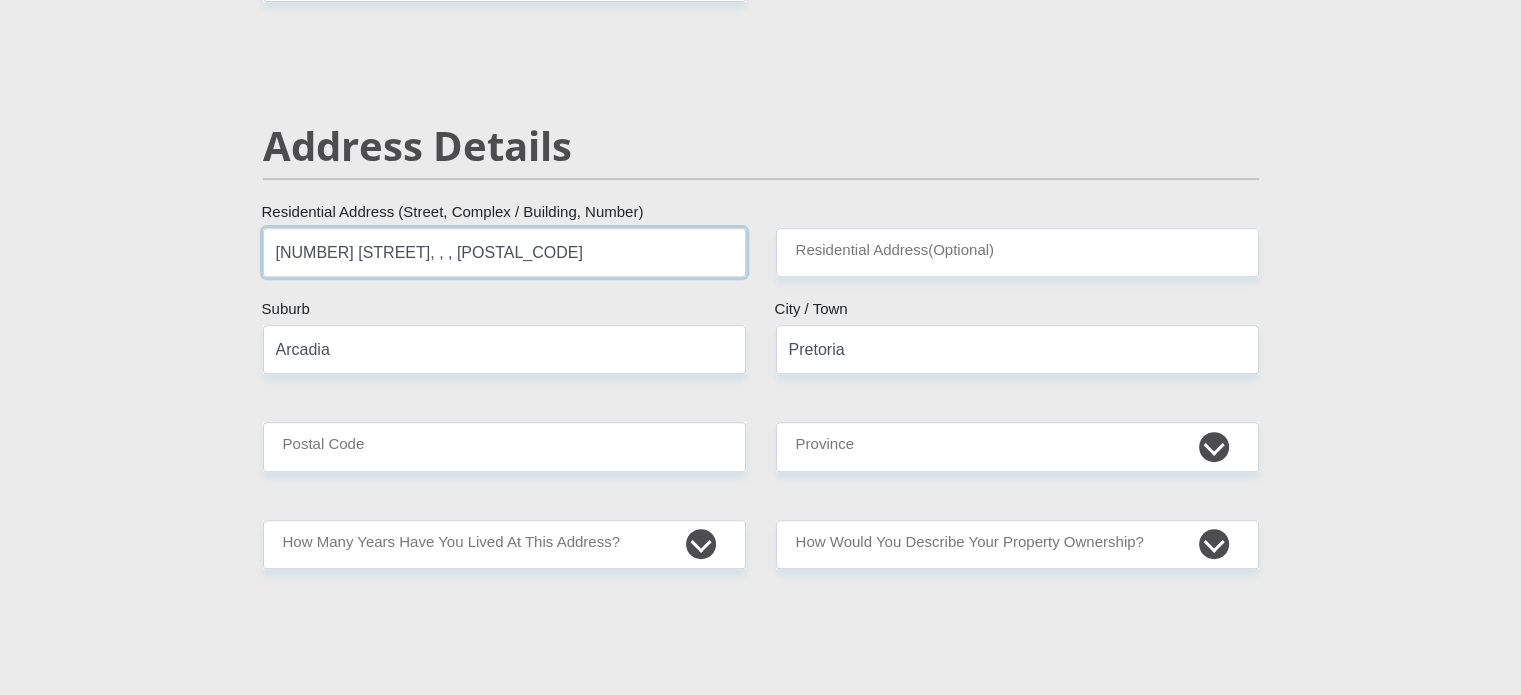 click on "[NUMBER] [STREET], , , [POSTAL_CODE]" at bounding box center [504, 252] 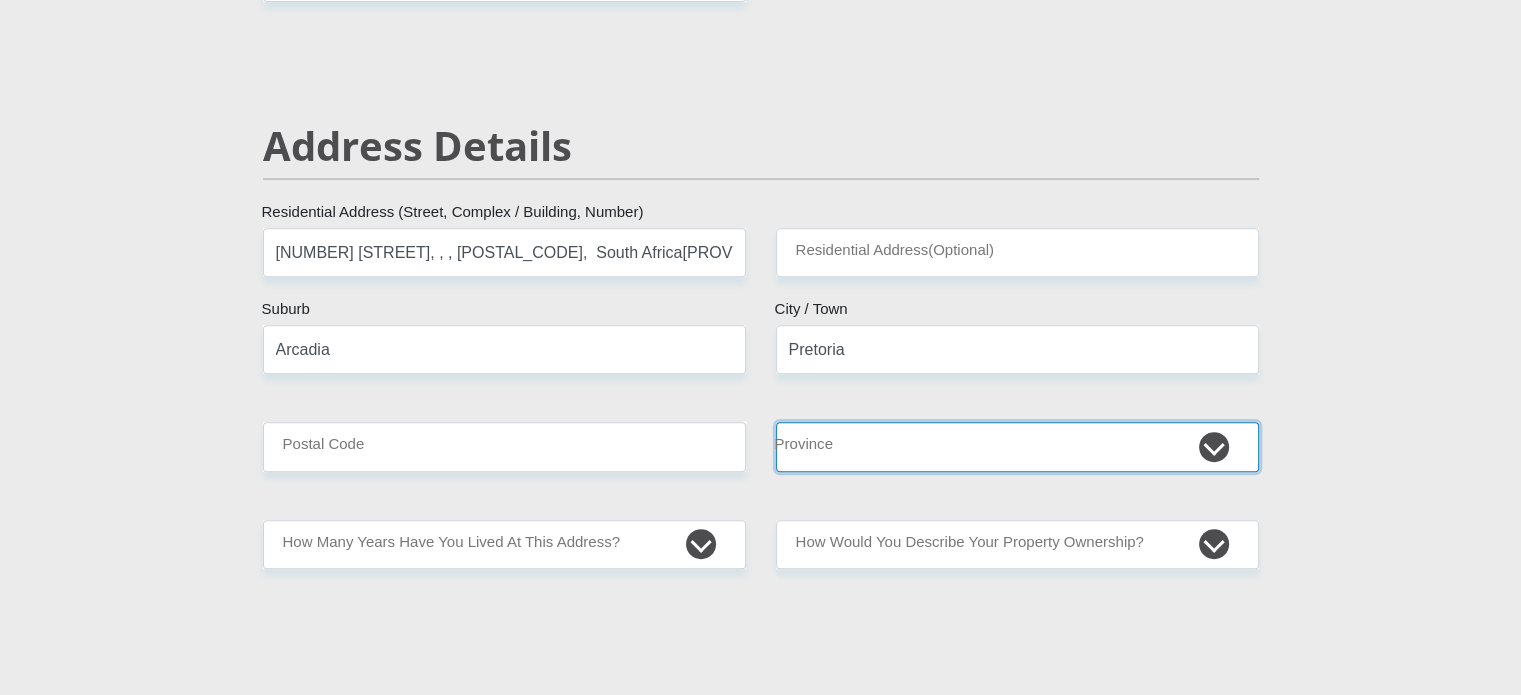 click on "Eastern Cape
Free State
Gauteng
KwaZulu-Natal
Limpopo
Mpumalanga
Northern Cape
North West
Western Cape" at bounding box center [1017, 446] 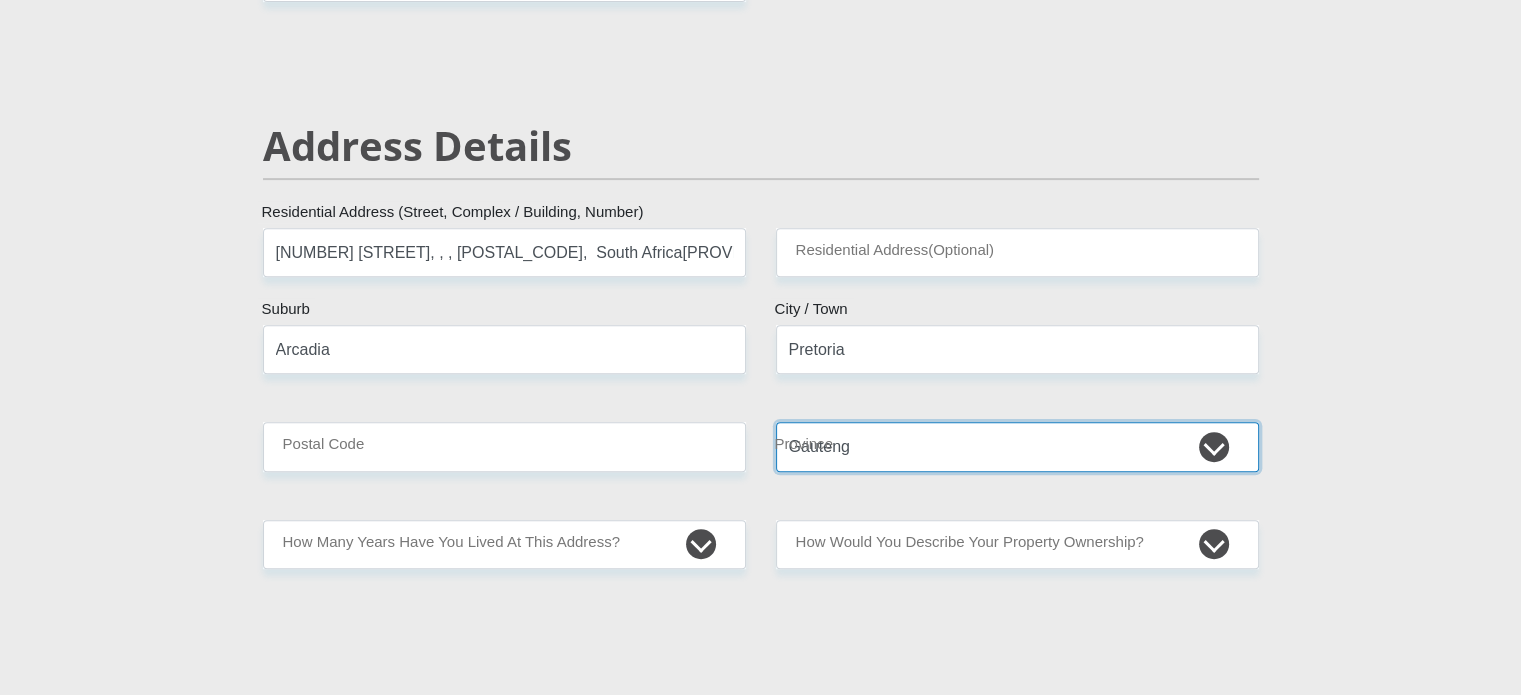 click on "Eastern Cape
Free State
Gauteng
KwaZulu-Natal
Limpopo
Mpumalanga
Northern Cape
North West
Western Cape" at bounding box center [1017, 446] 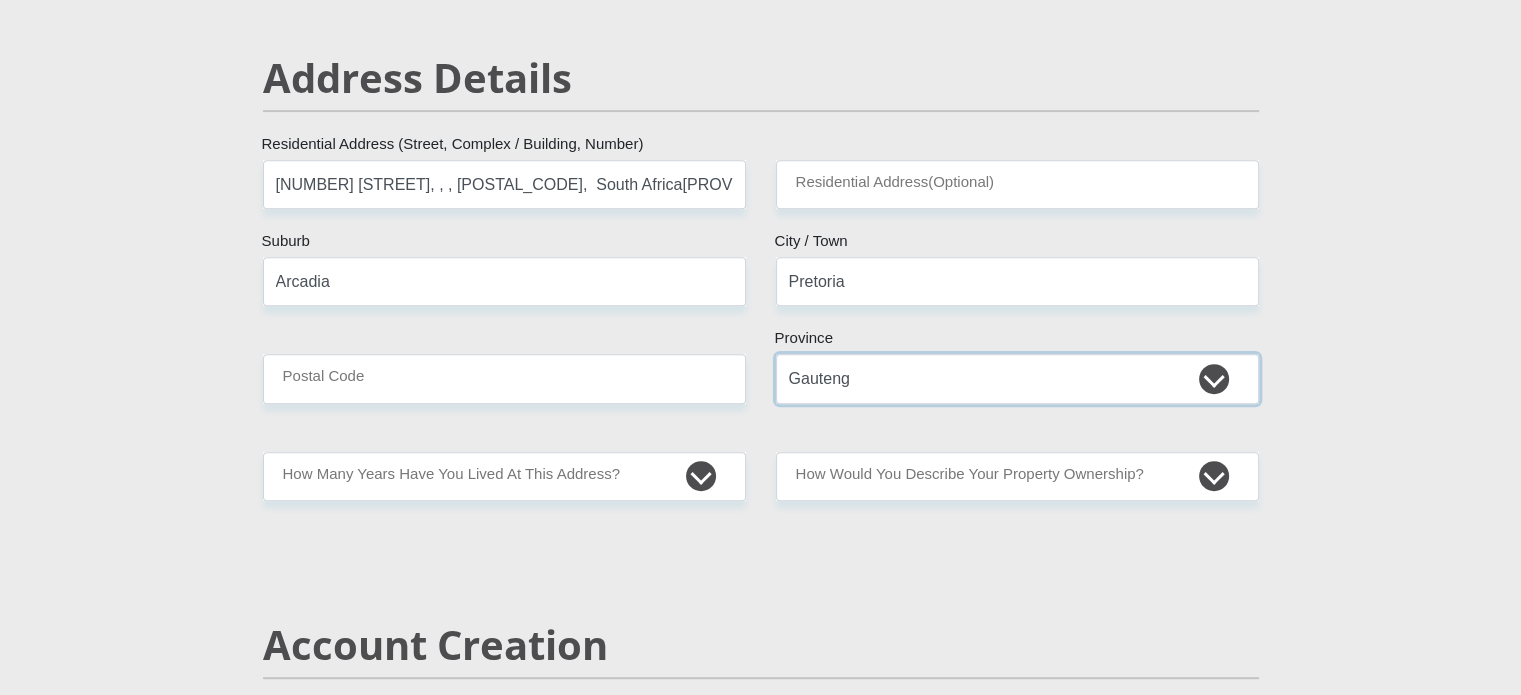scroll, scrollTop: 836, scrollLeft: 0, axis: vertical 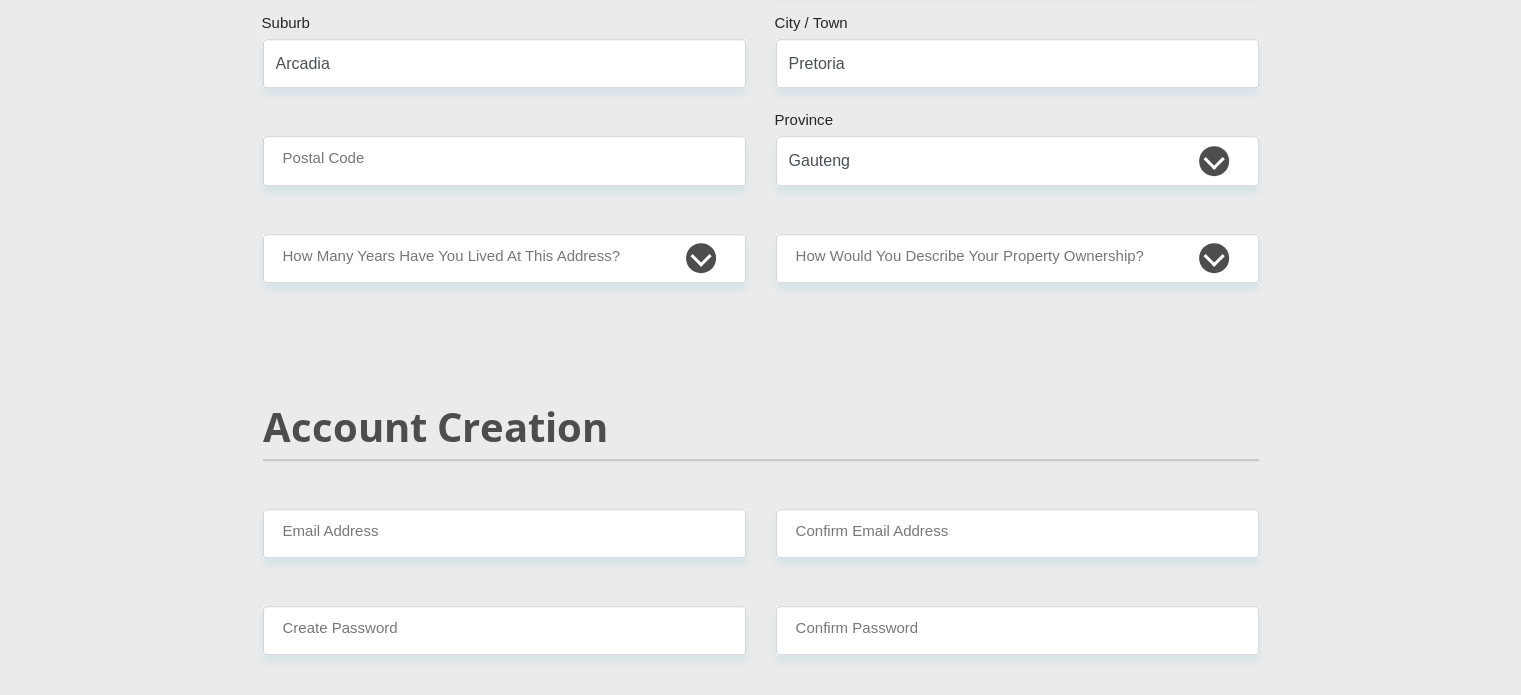 type on "[NUMBER] [STREET]" 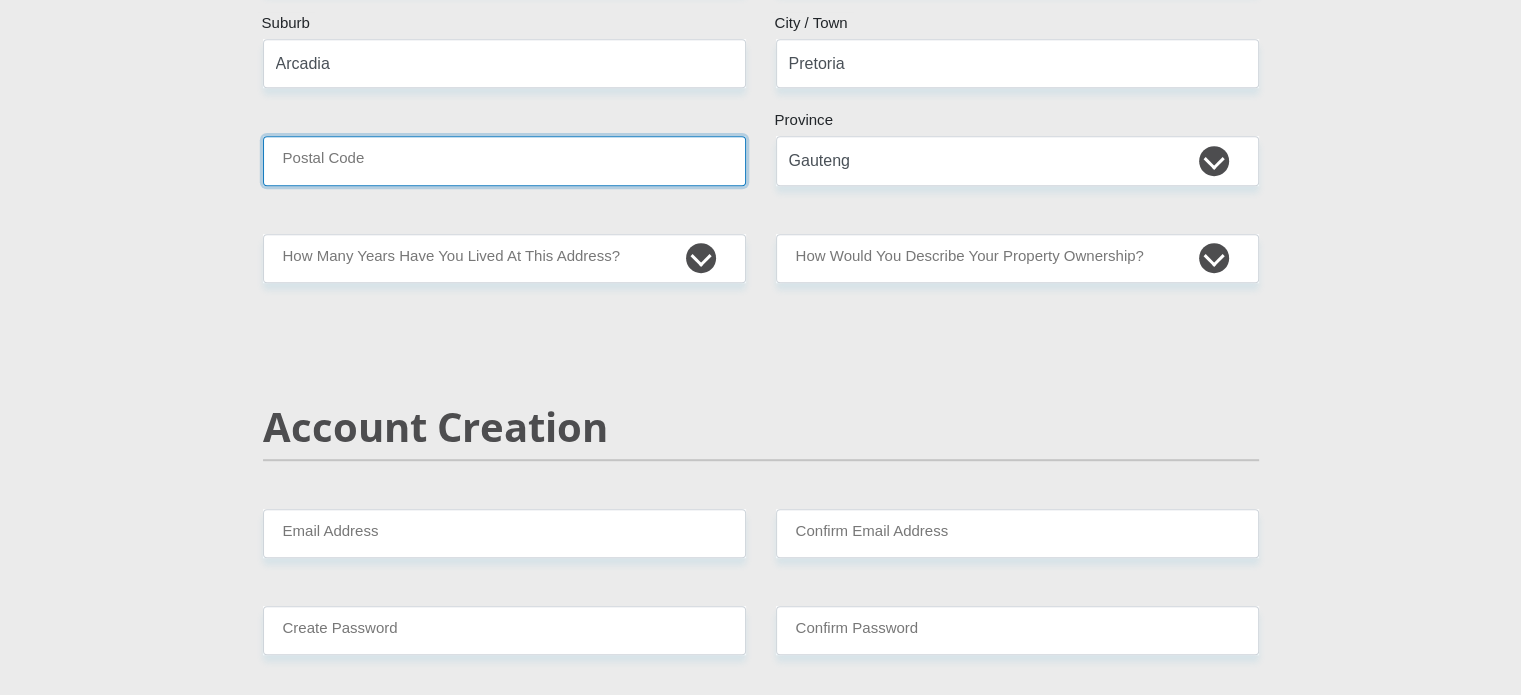 click on "Postal Code" at bounding box center (504, 160) 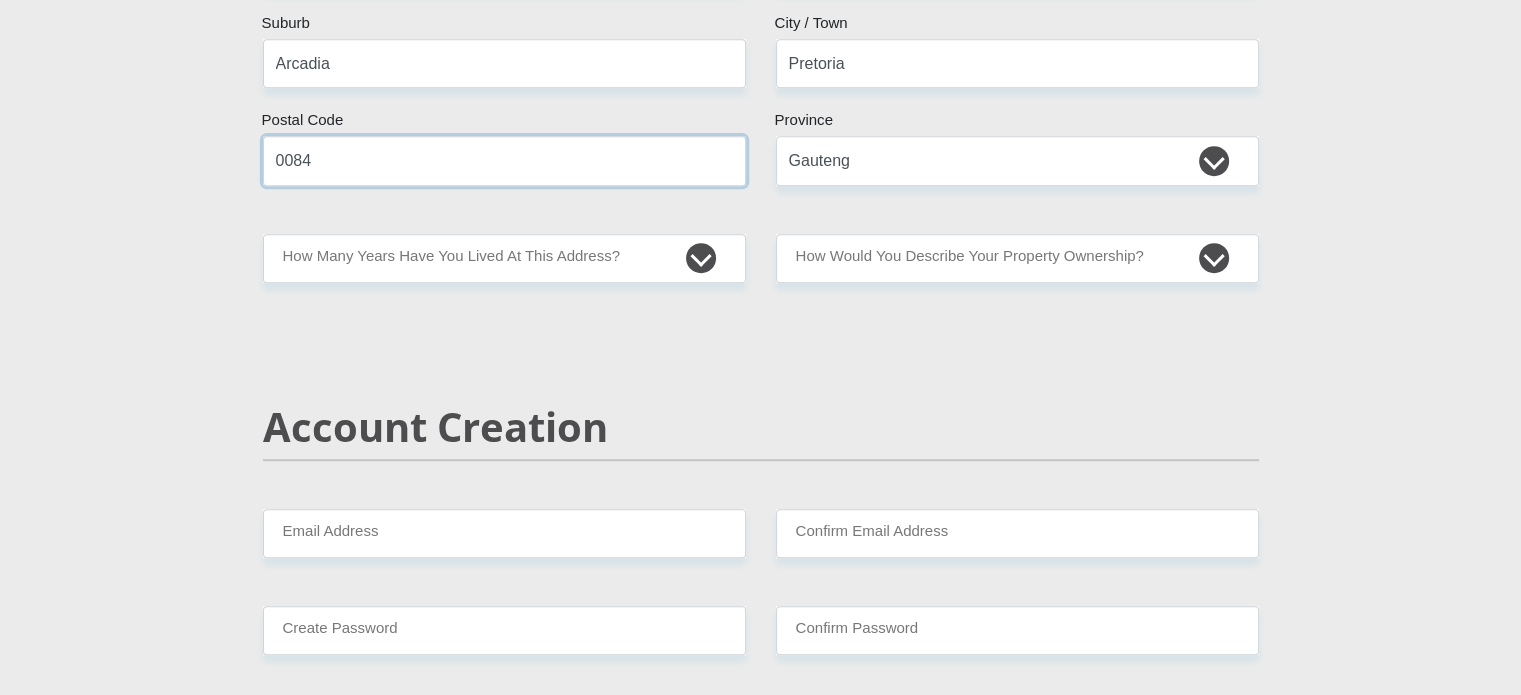 type on "0084" 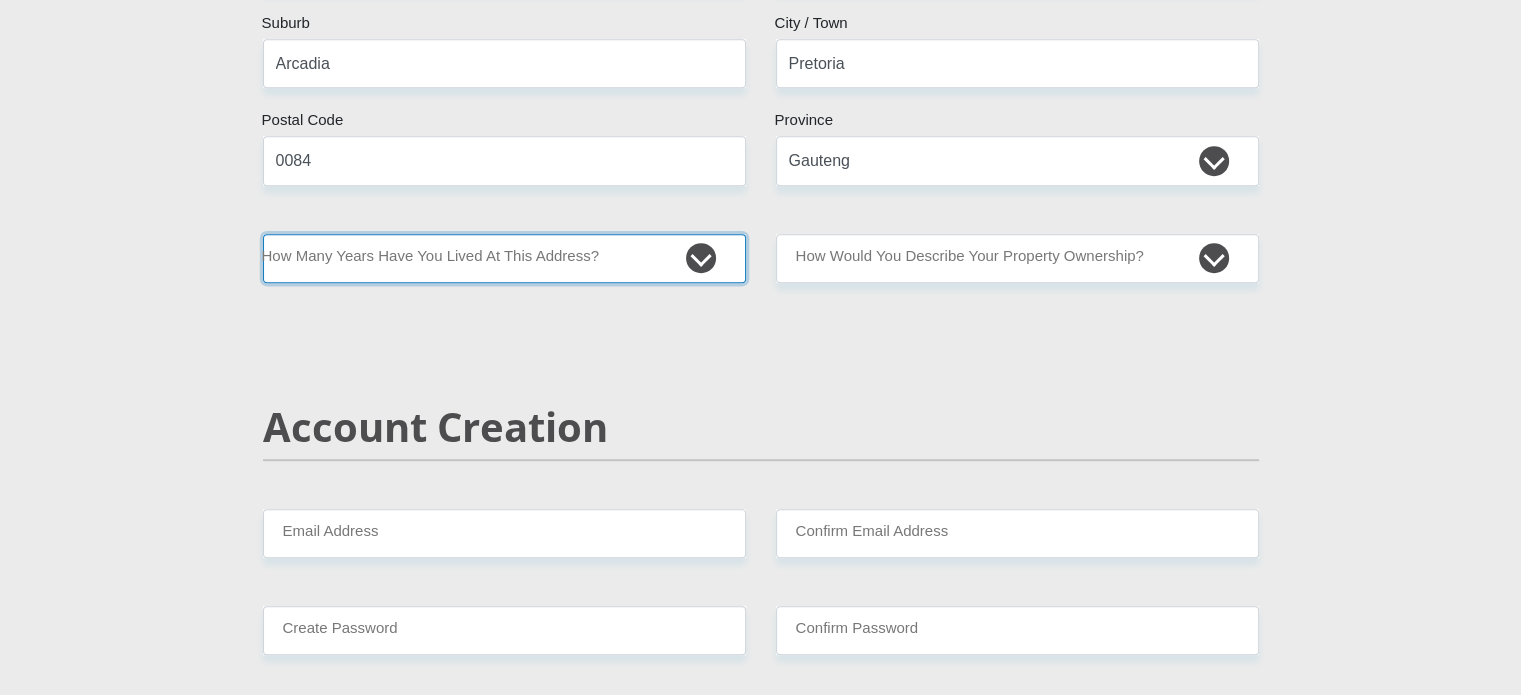 click on "less than 1 year
1-3 years
3-5 years
5+ years" at bounding box center (504, 258) 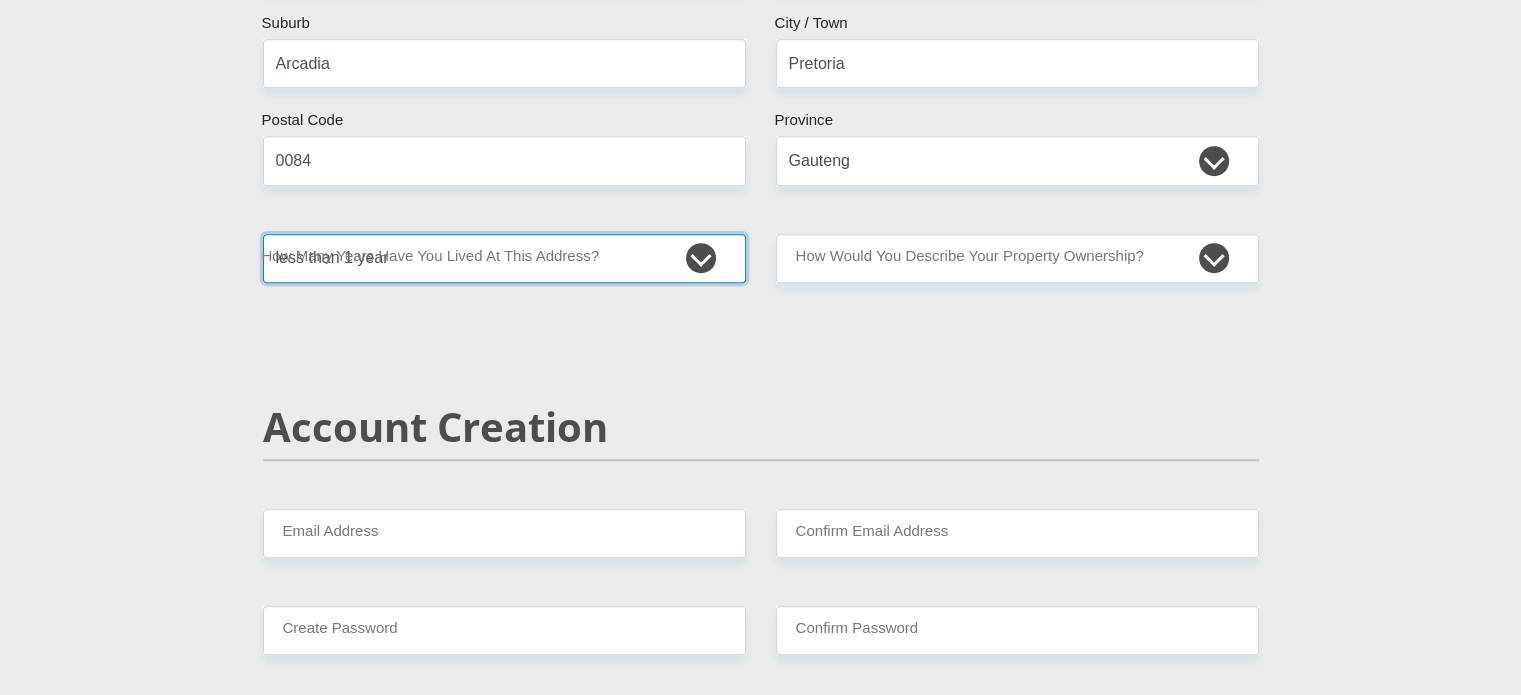 click on "less than 1 year
1-3 years
3-5 years
5+ years" at bounding box center (504, 258) 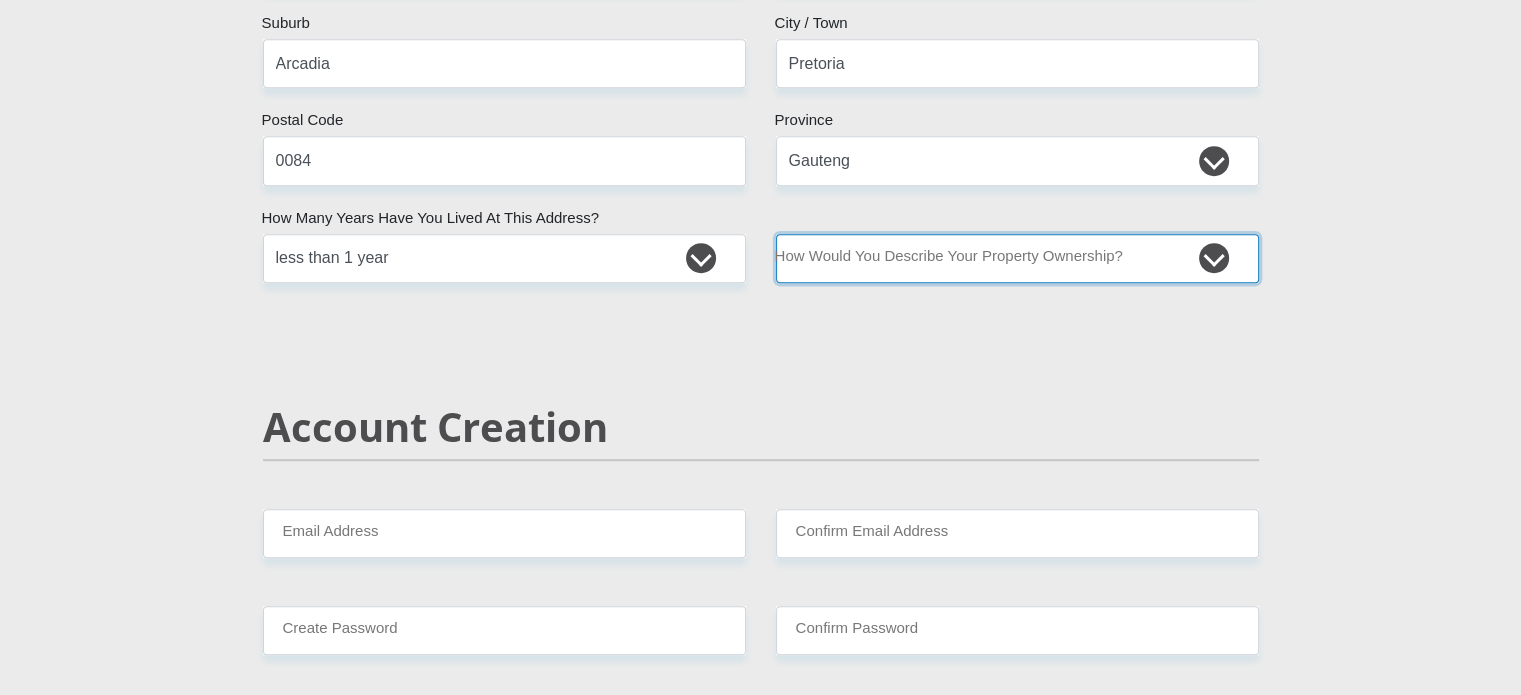 click on "Owned
Rented
Family Owned
Company Dwelling" at bounding box center [1017, 258] 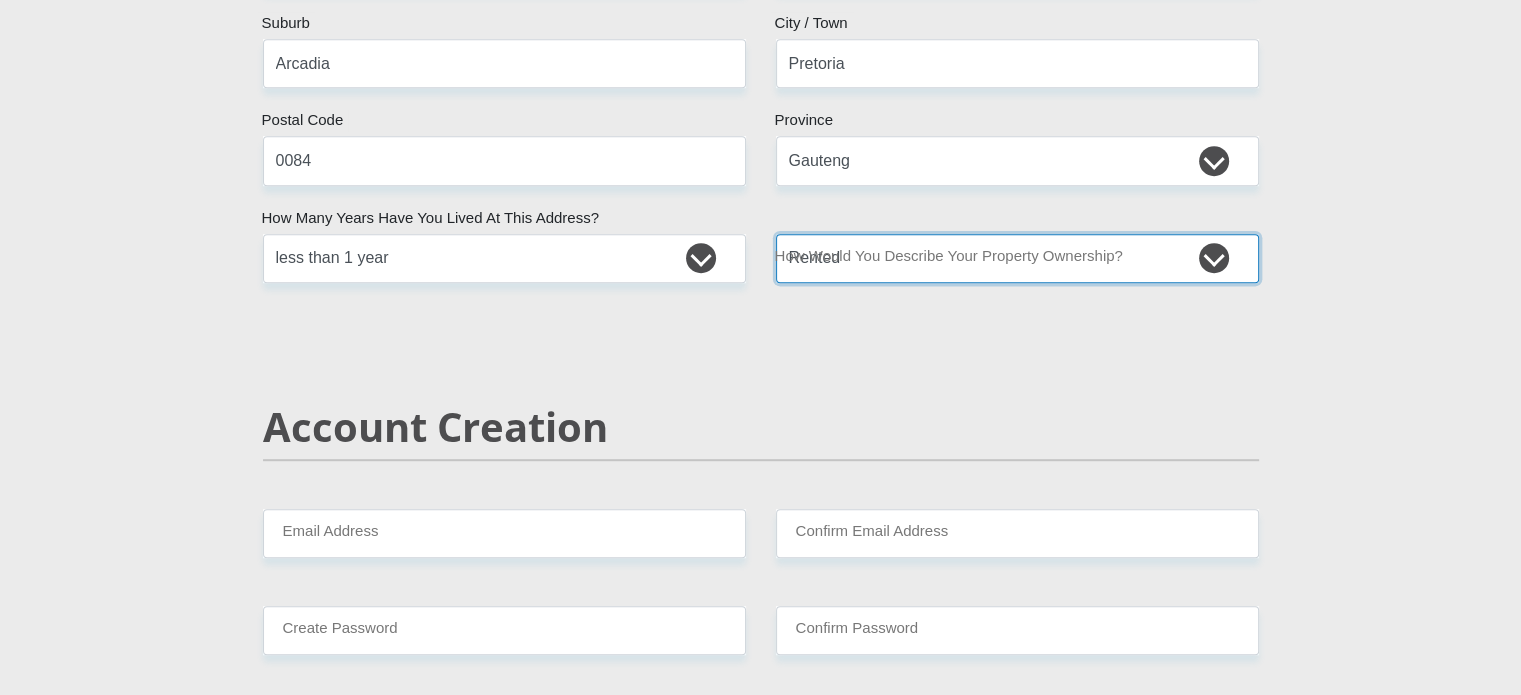 click on "Owned
Rented
Family Owned
Company Dwelling" at bounding box center [1017, 258] 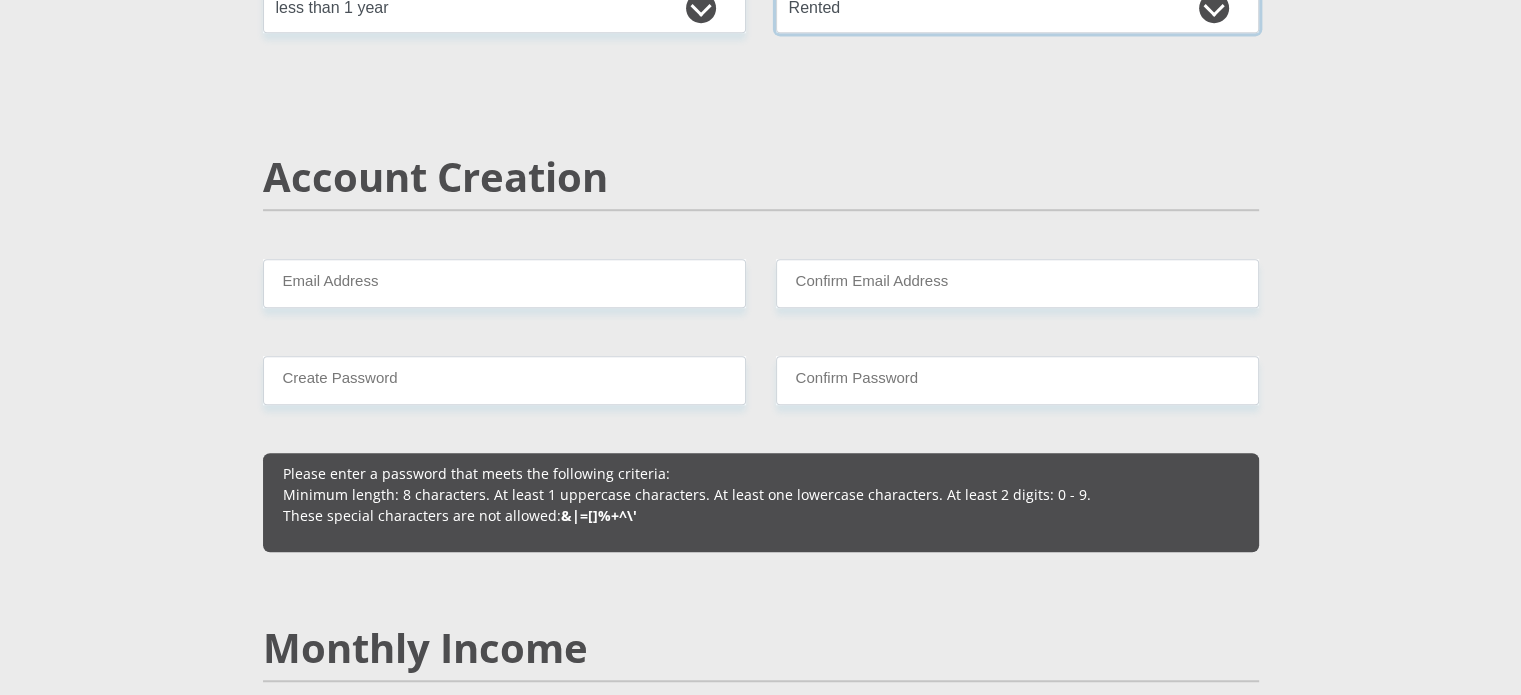 scroll, scrollTop: 1328, scrollLeft: 0, axis: vertical 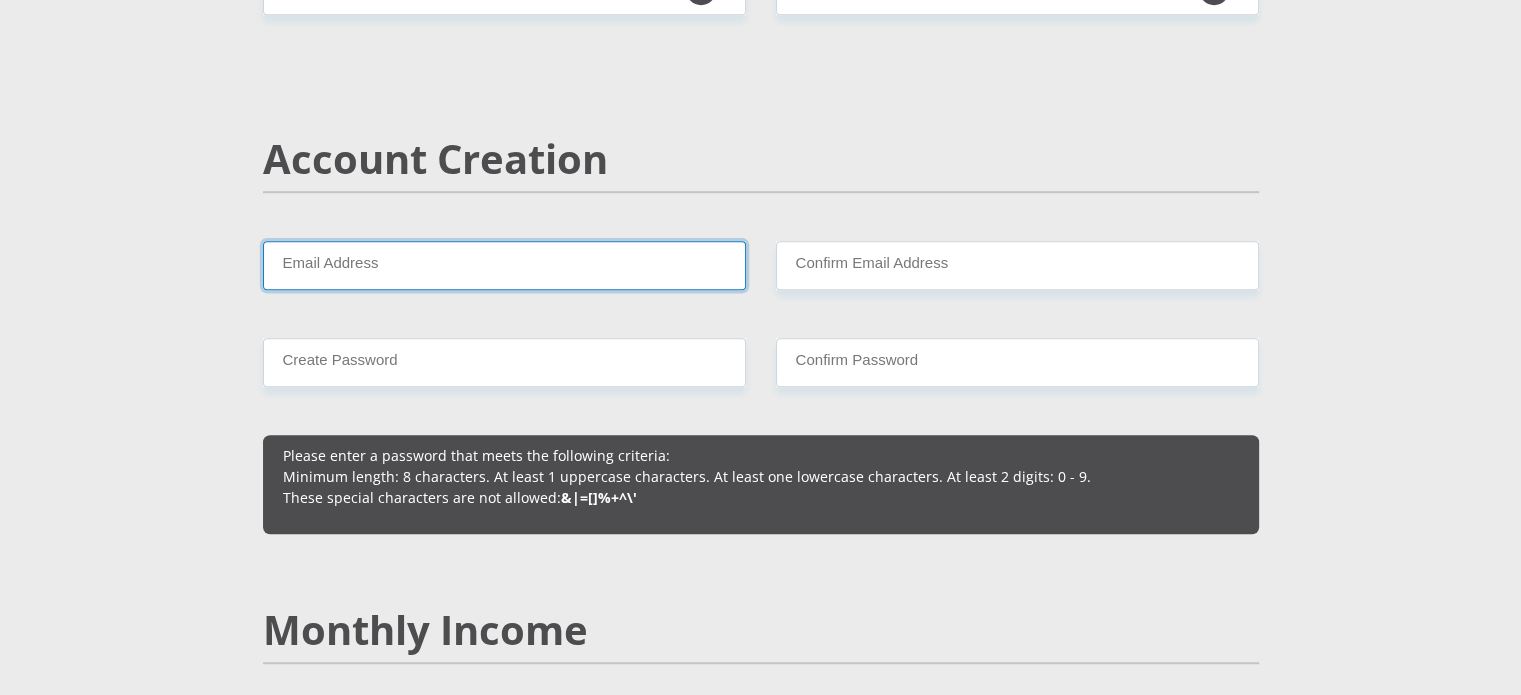 click on "Email Address" at bounding box center (504, 265) 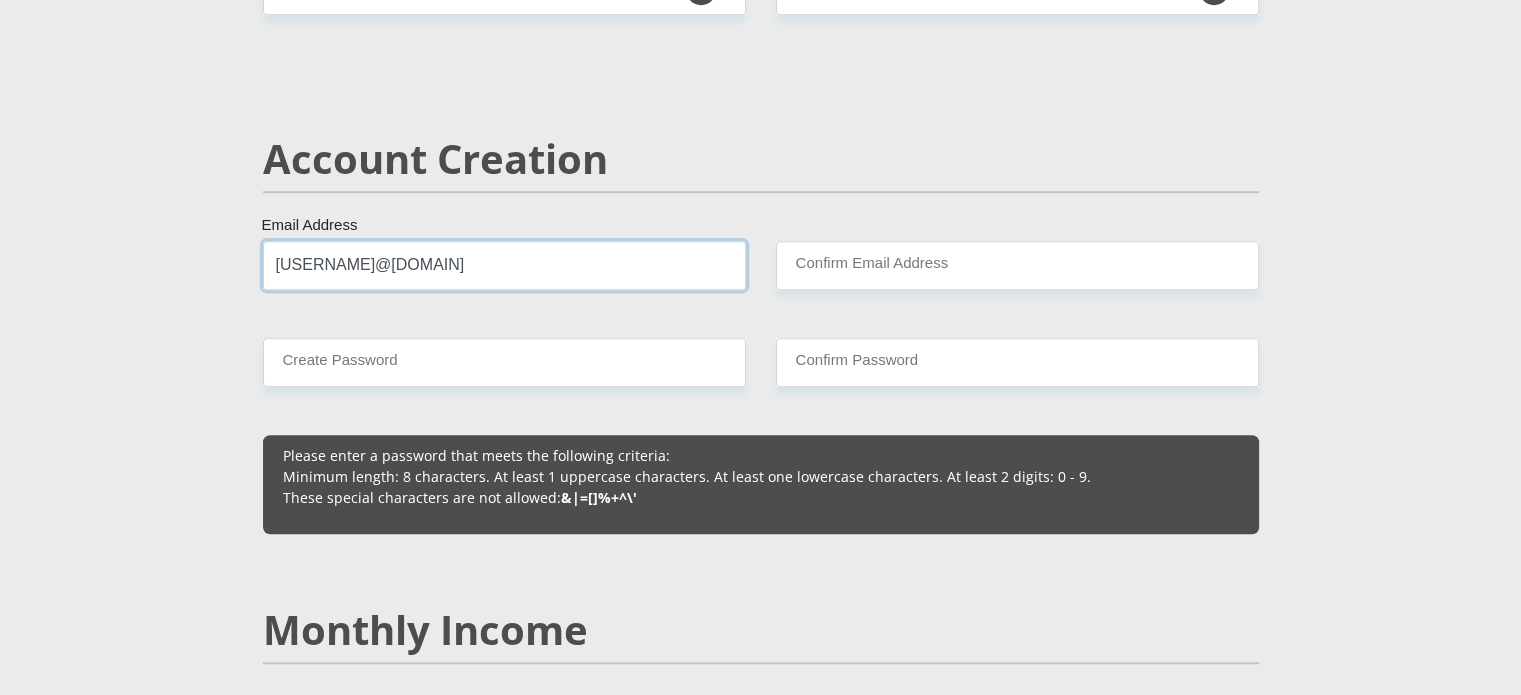 type on "[USERNAME]@[DOMAIN]" 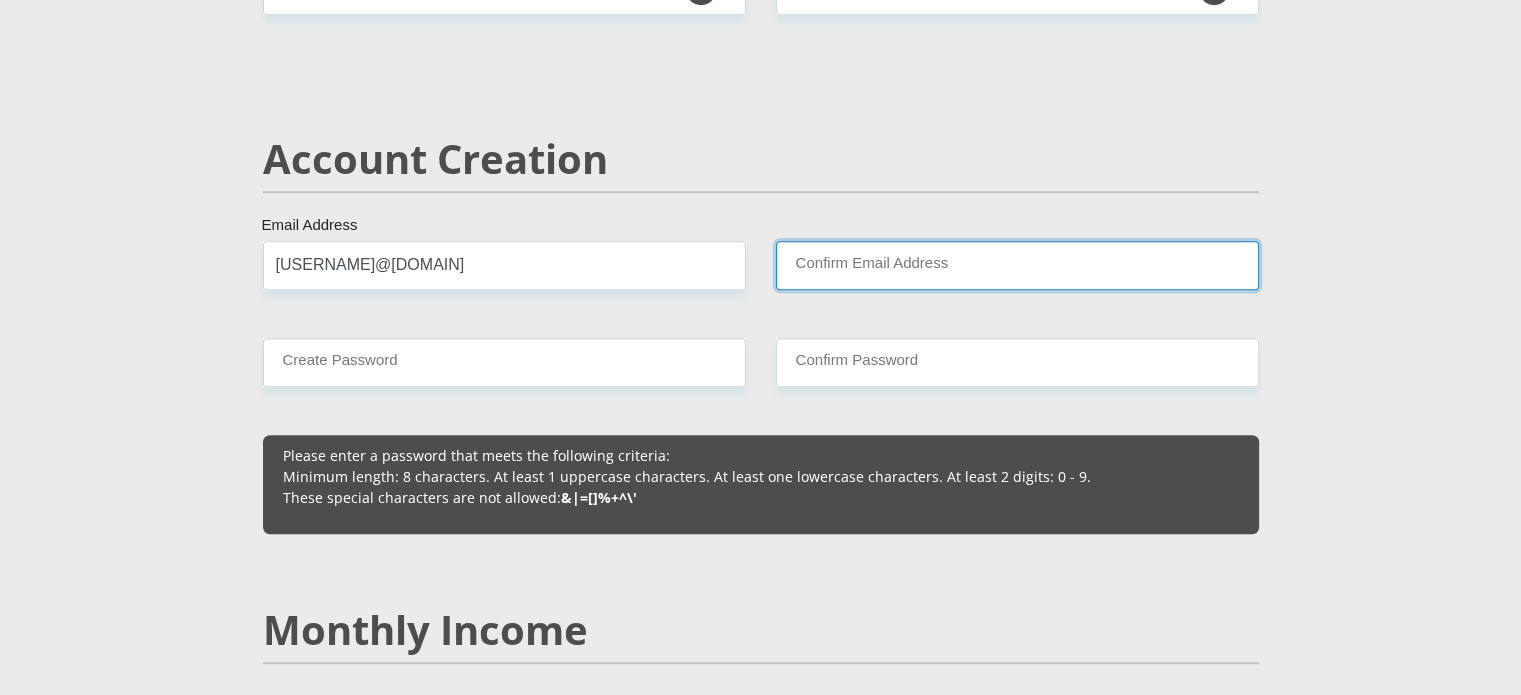 click on "Confirm Email Address" at bounding box center [1017, 265] 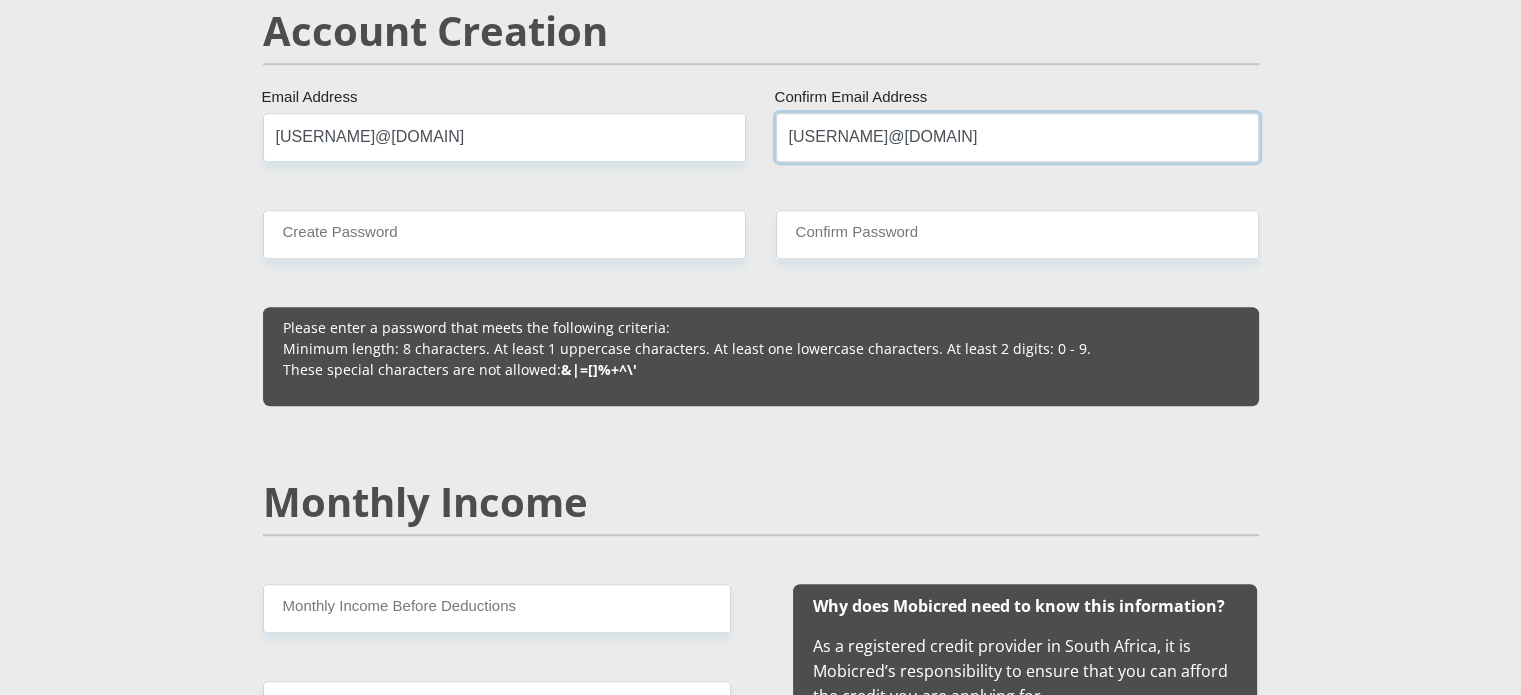 scroll, scrollTop: 1456, scrollLeft: 0, axis: vertical 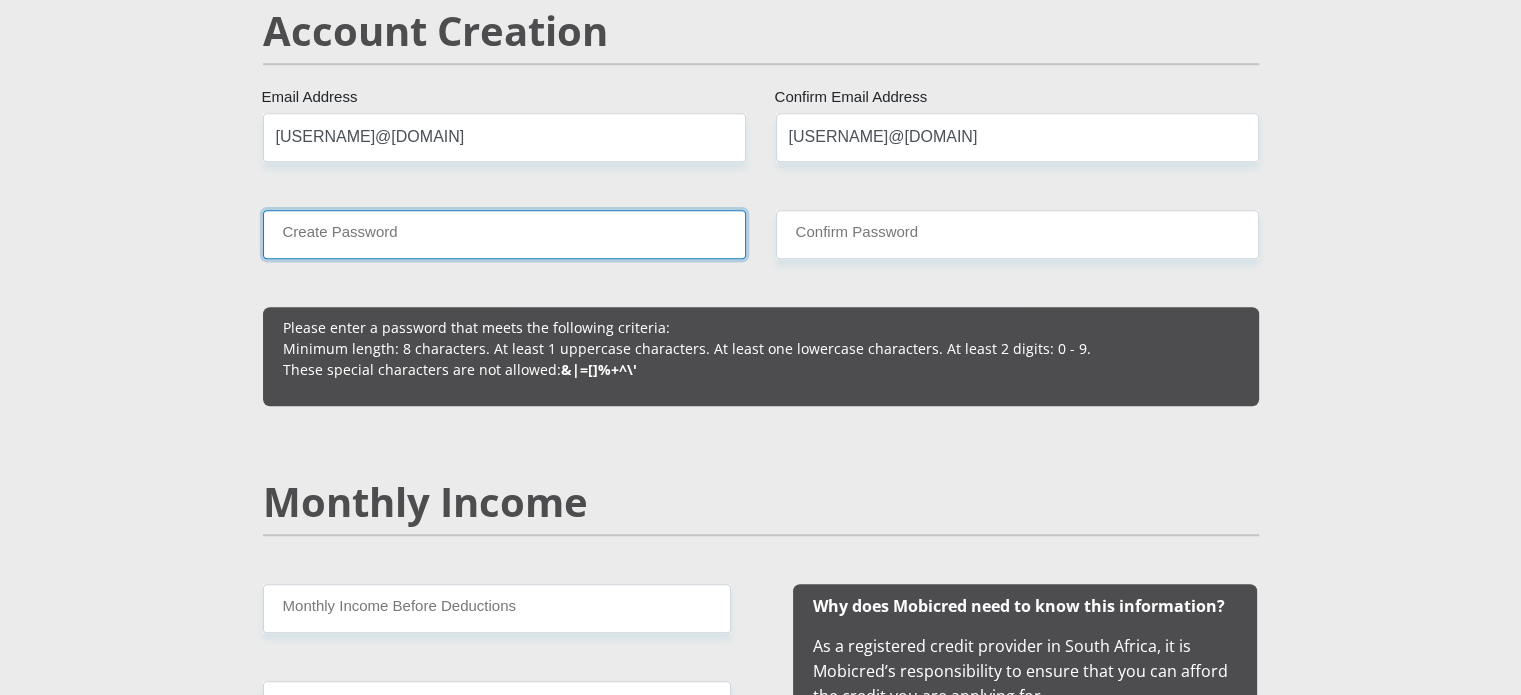 click on "Create Password" at bounding box center [504, 234] 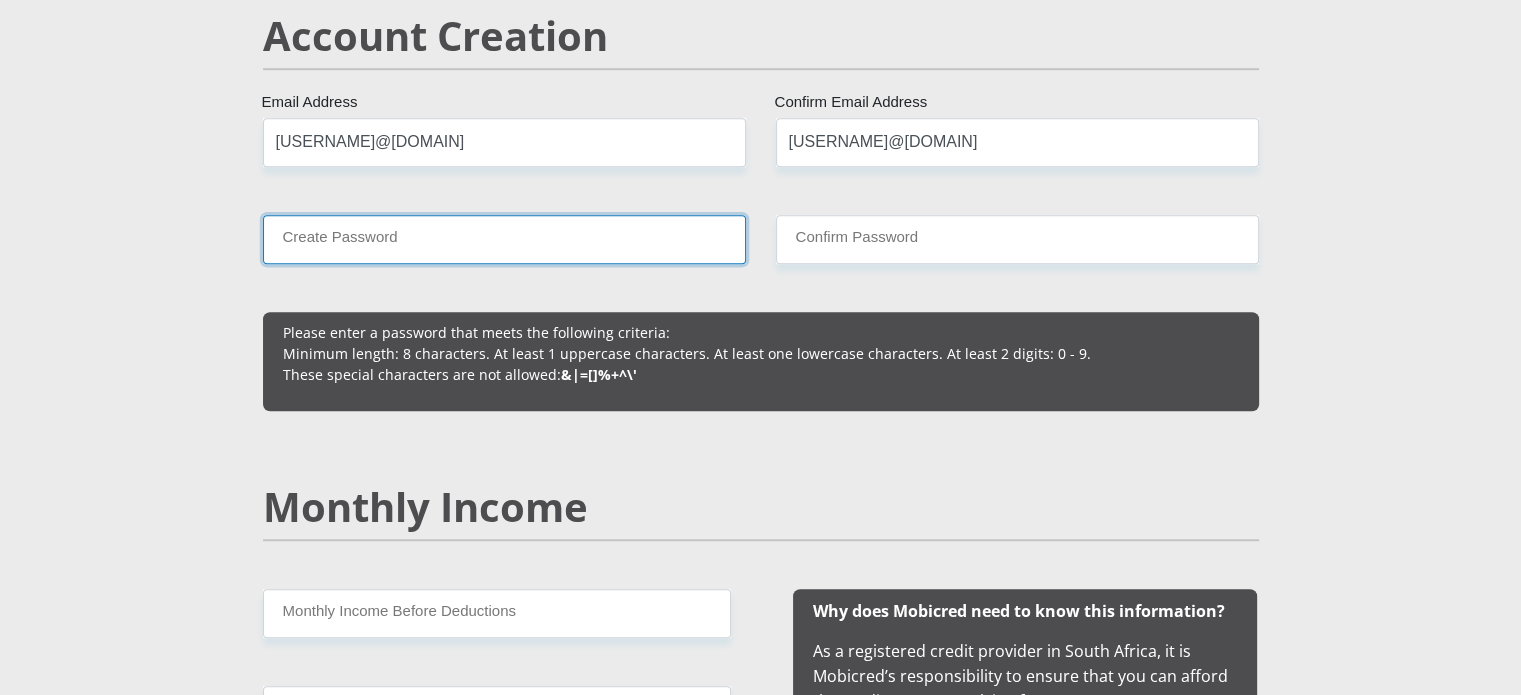 scroll, scrollTop: 1496, scrollLeft: 0, axis: vertical 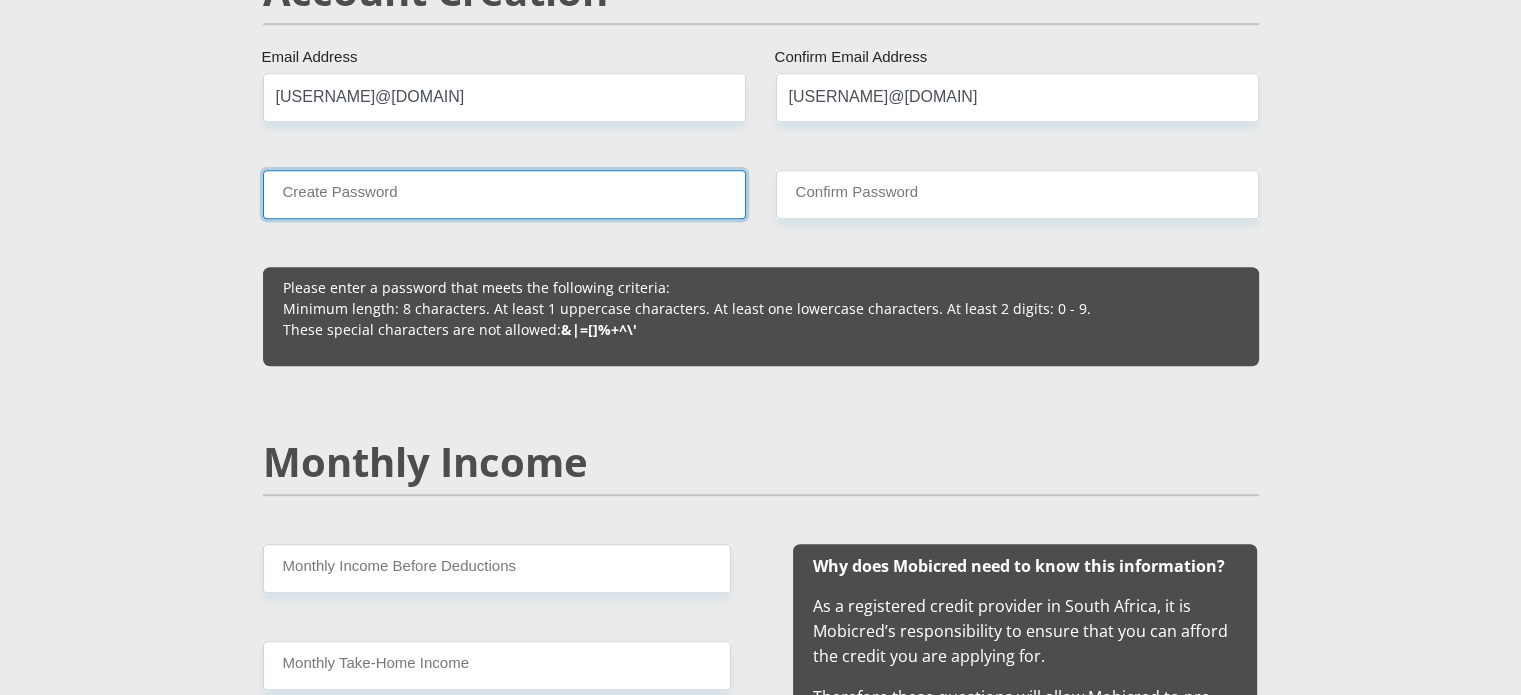 drag, startPoint x: 496, startPoint y: 215, endPoint x: 483, endPoint y: 207, distance: 15.264338 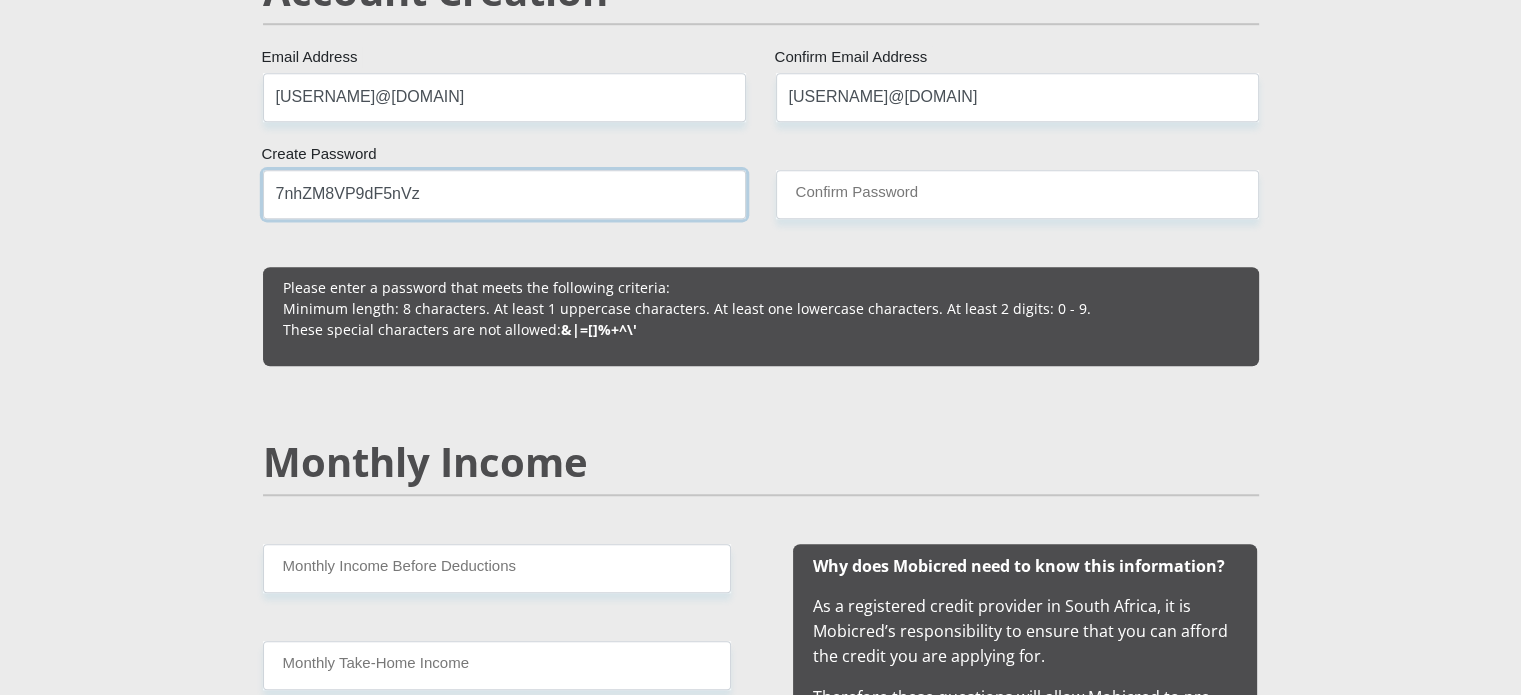 drag, startPoint x: 961, startPoint y: 200, endPoint x: 272, endPoint y: 203, distance: 689.00653 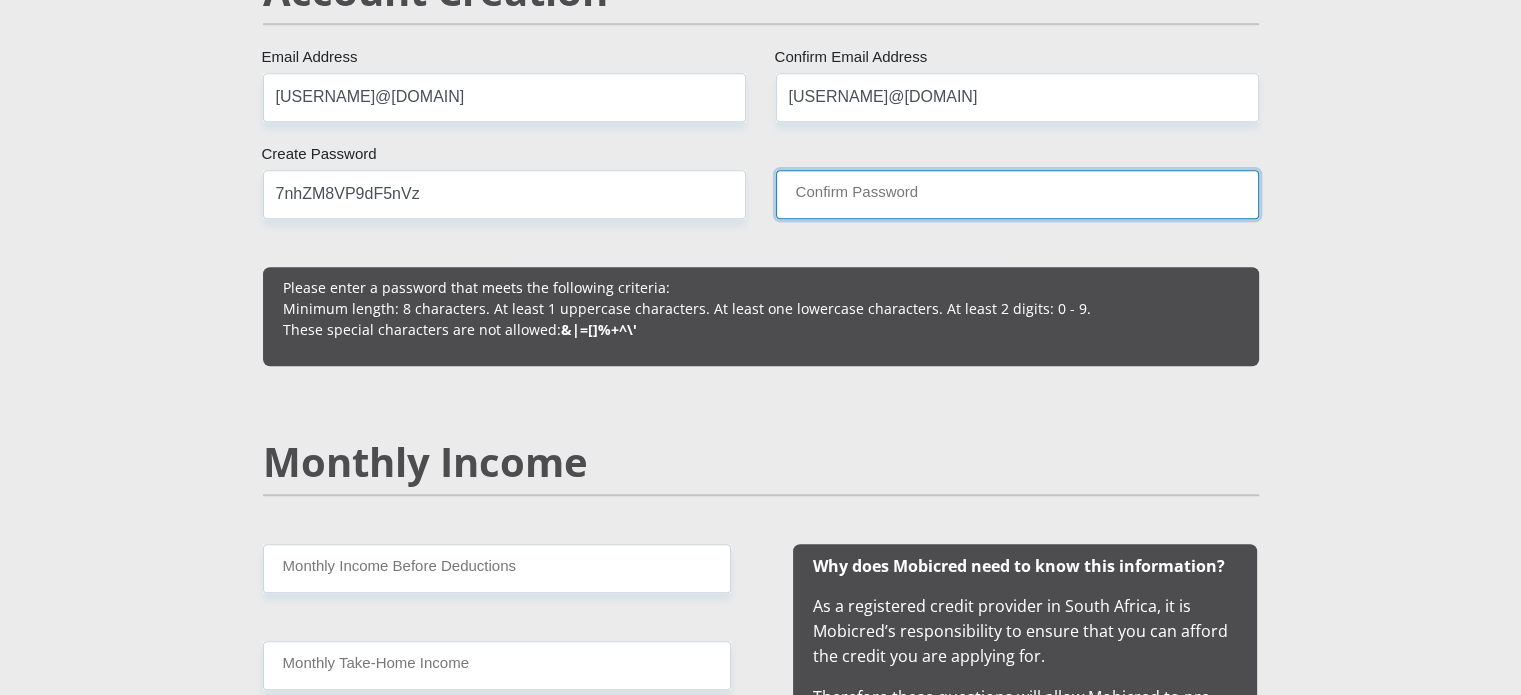 click on "Confirm Password" at bounding box center (1017, 194) 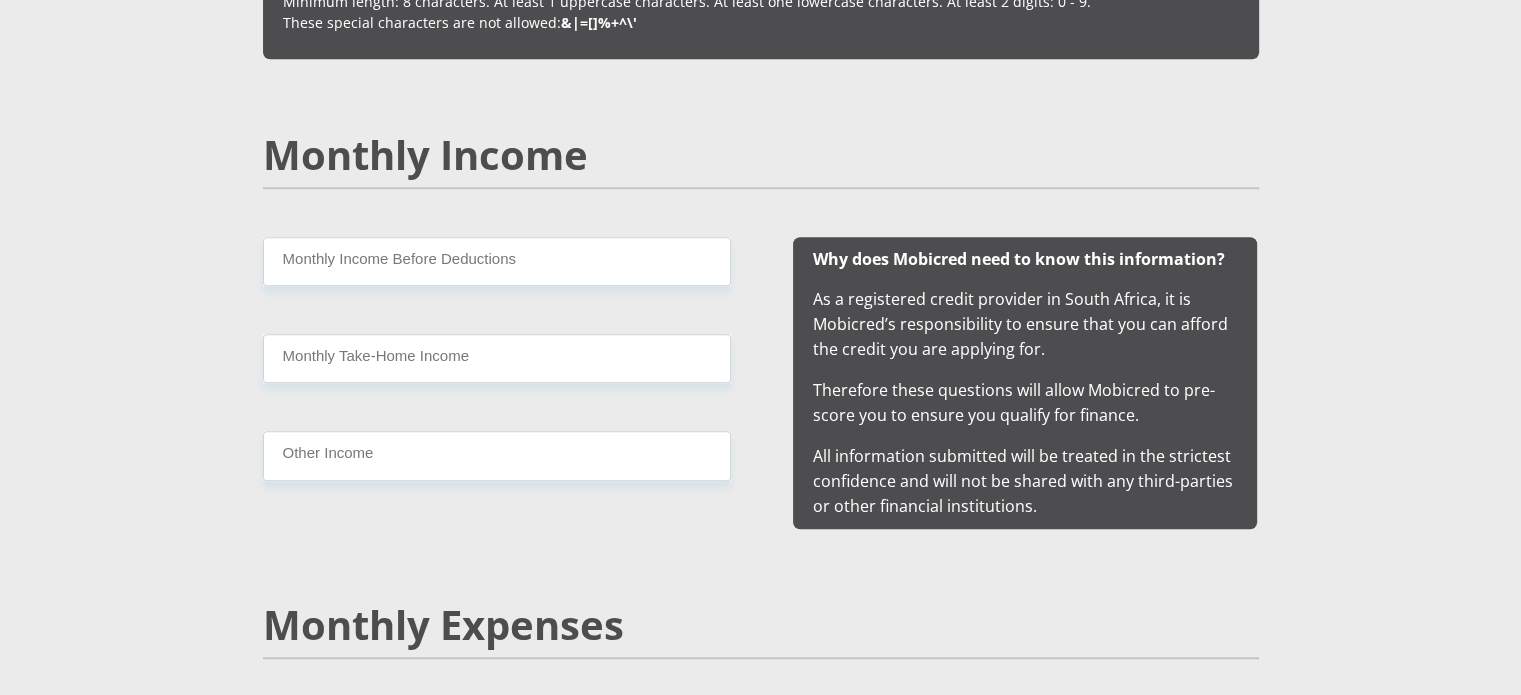scroll, scrollTop: 1920, scrollLeft: 0, axis: vertical 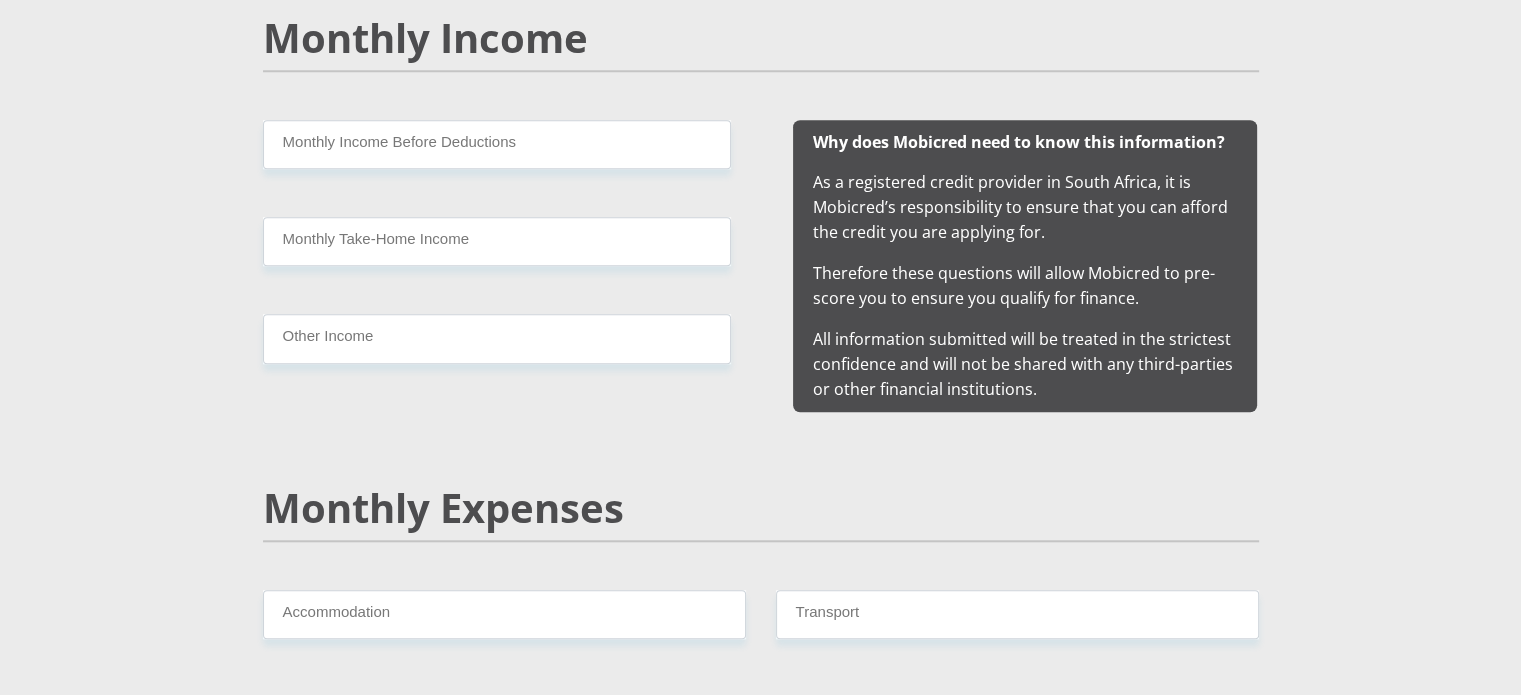 type on "7nhZM8VP9dF5nVz" 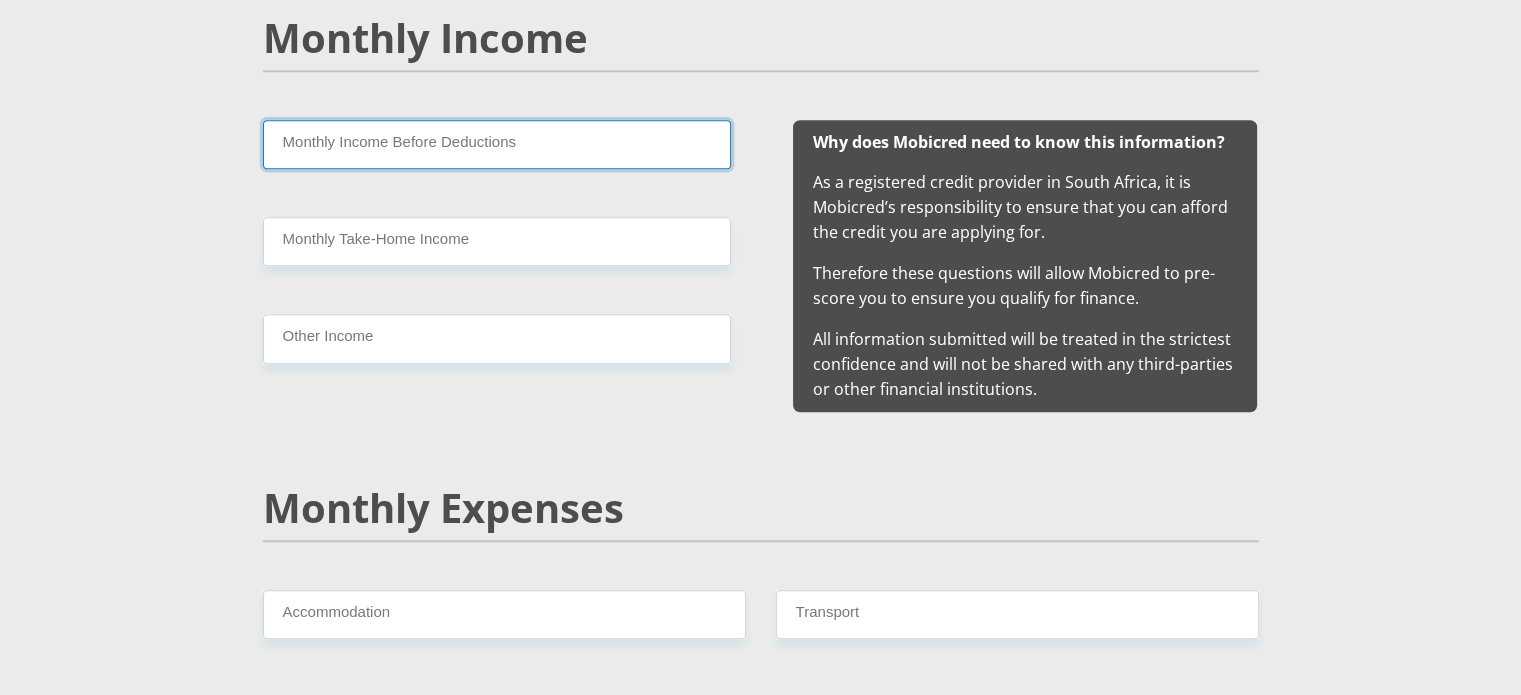 click on "Monthly Income Before Deductions" at bounding box center [497, 144] 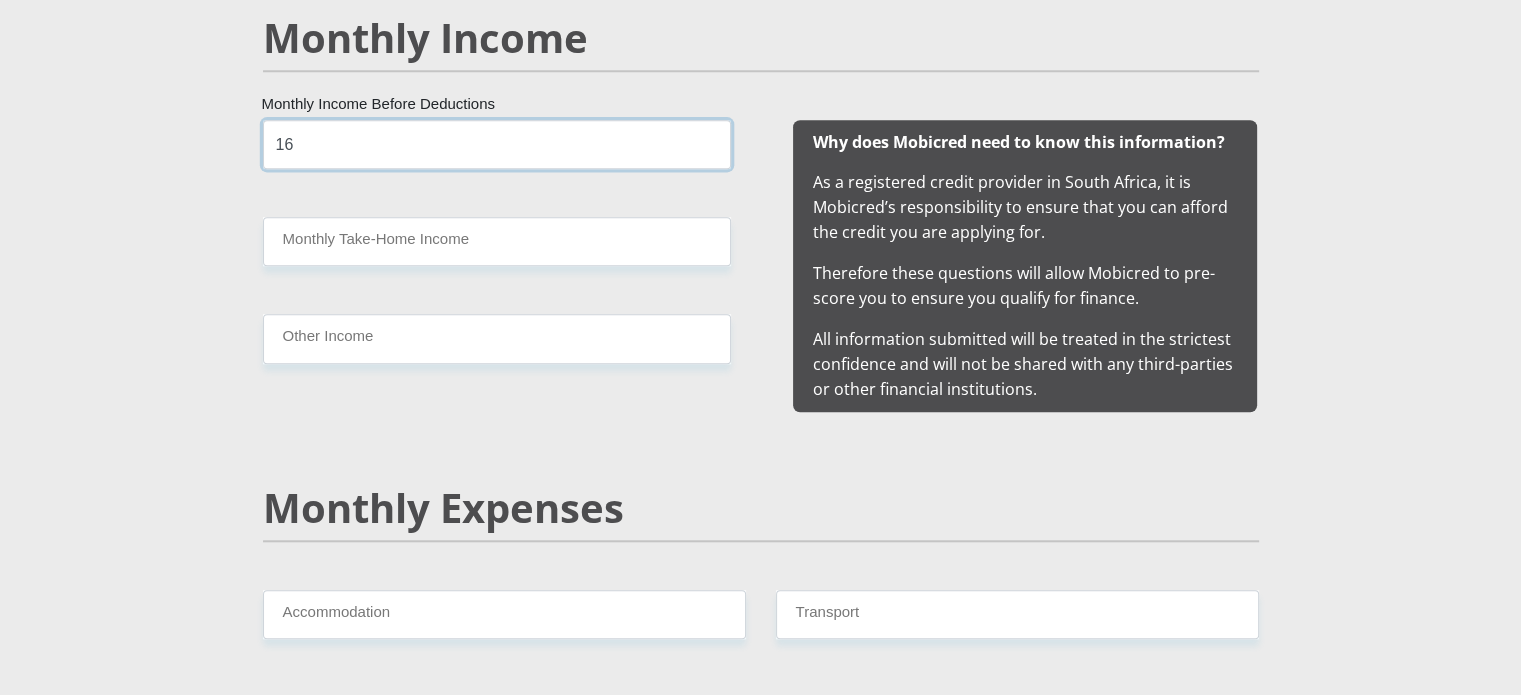 type on "1" 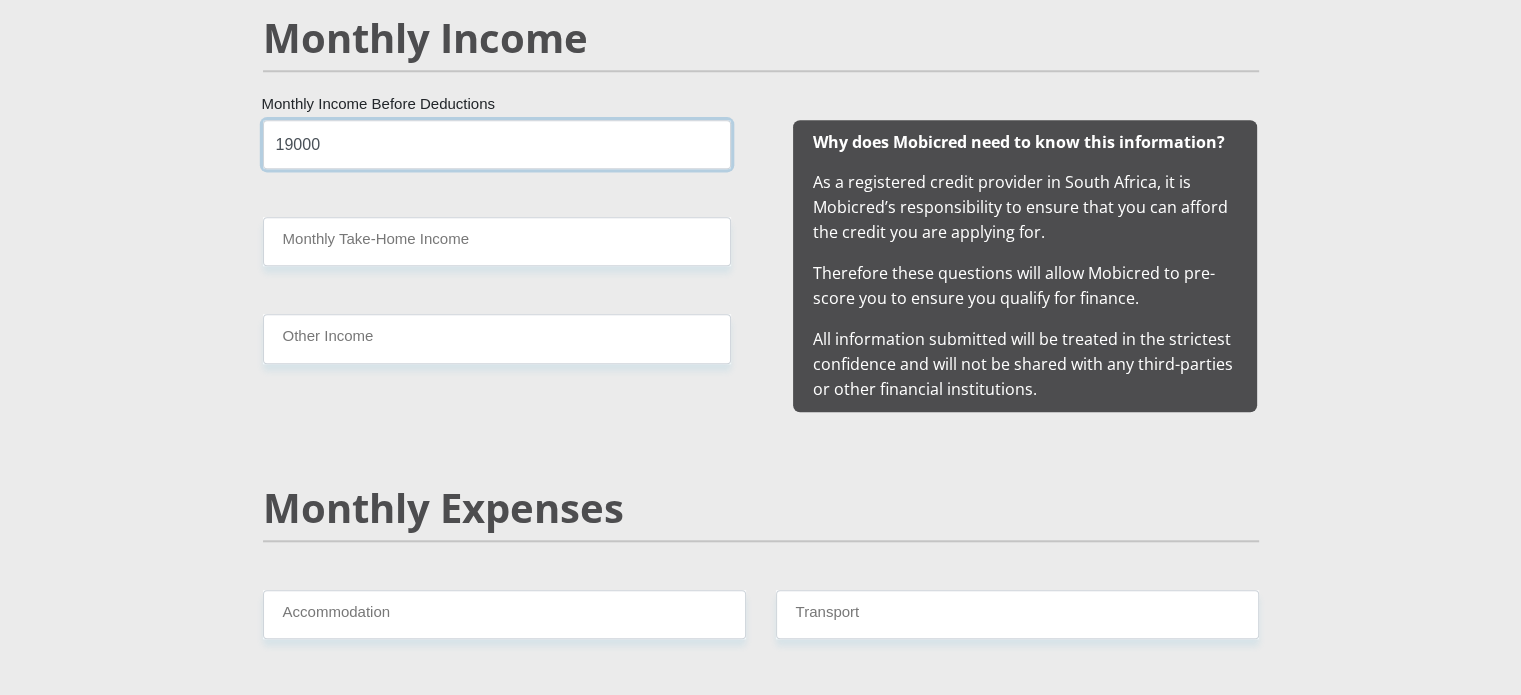 type on "19000" 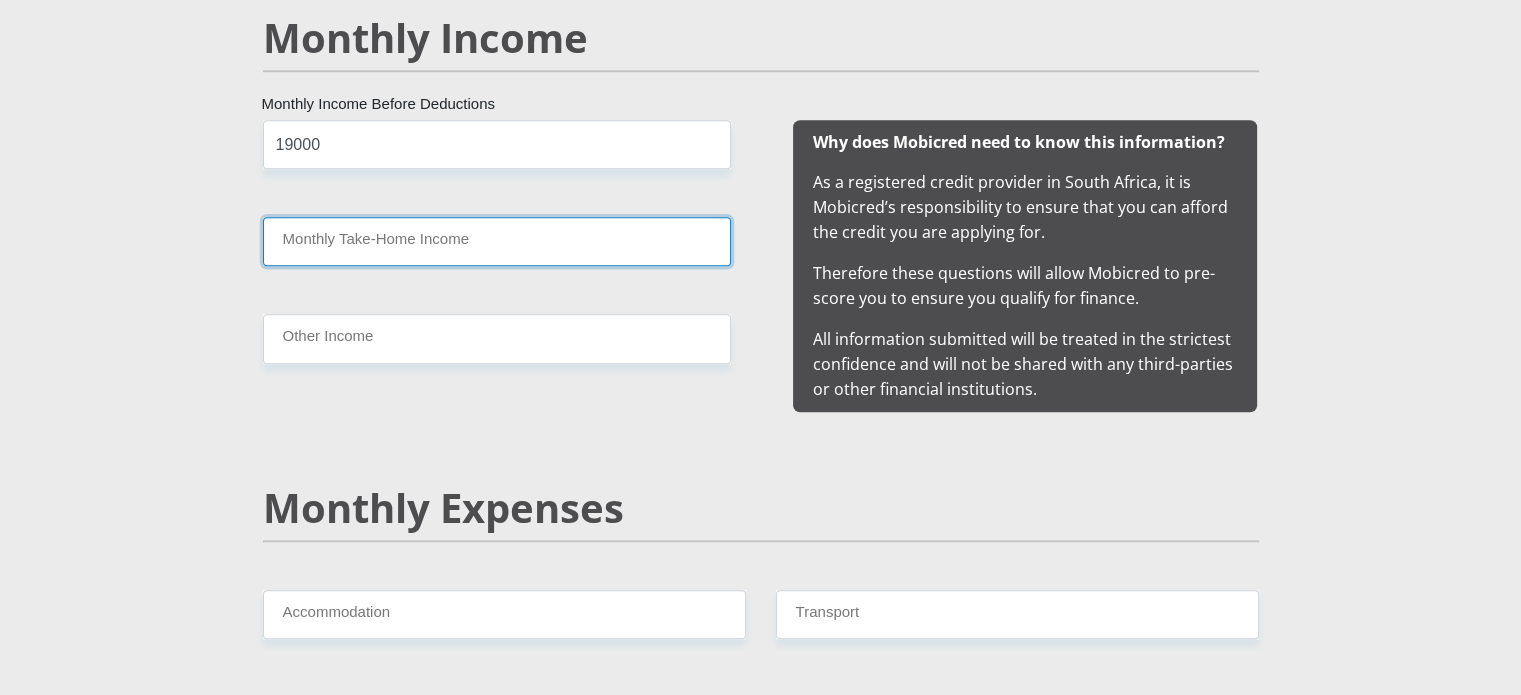 click on "Monthly Take-Home Income" at bounding box center (497, 241) 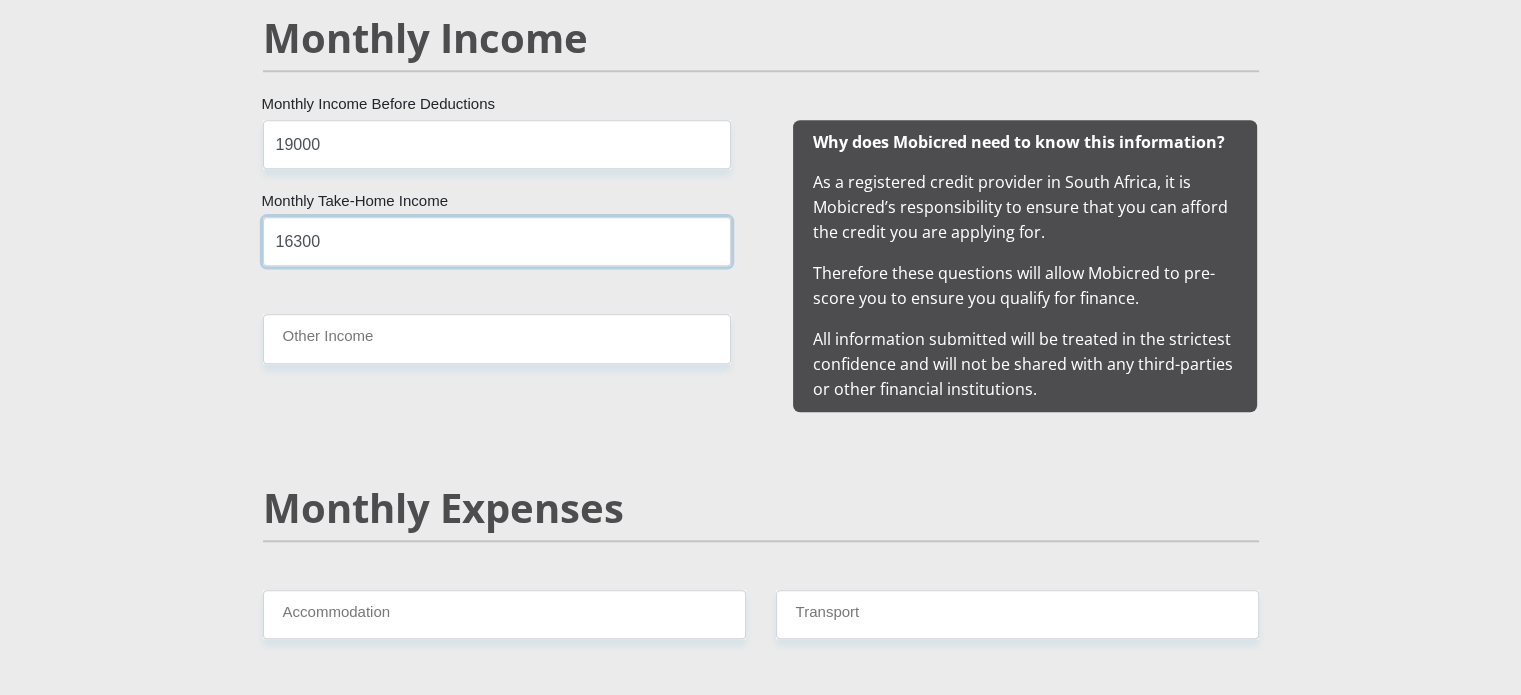 type on "16300" 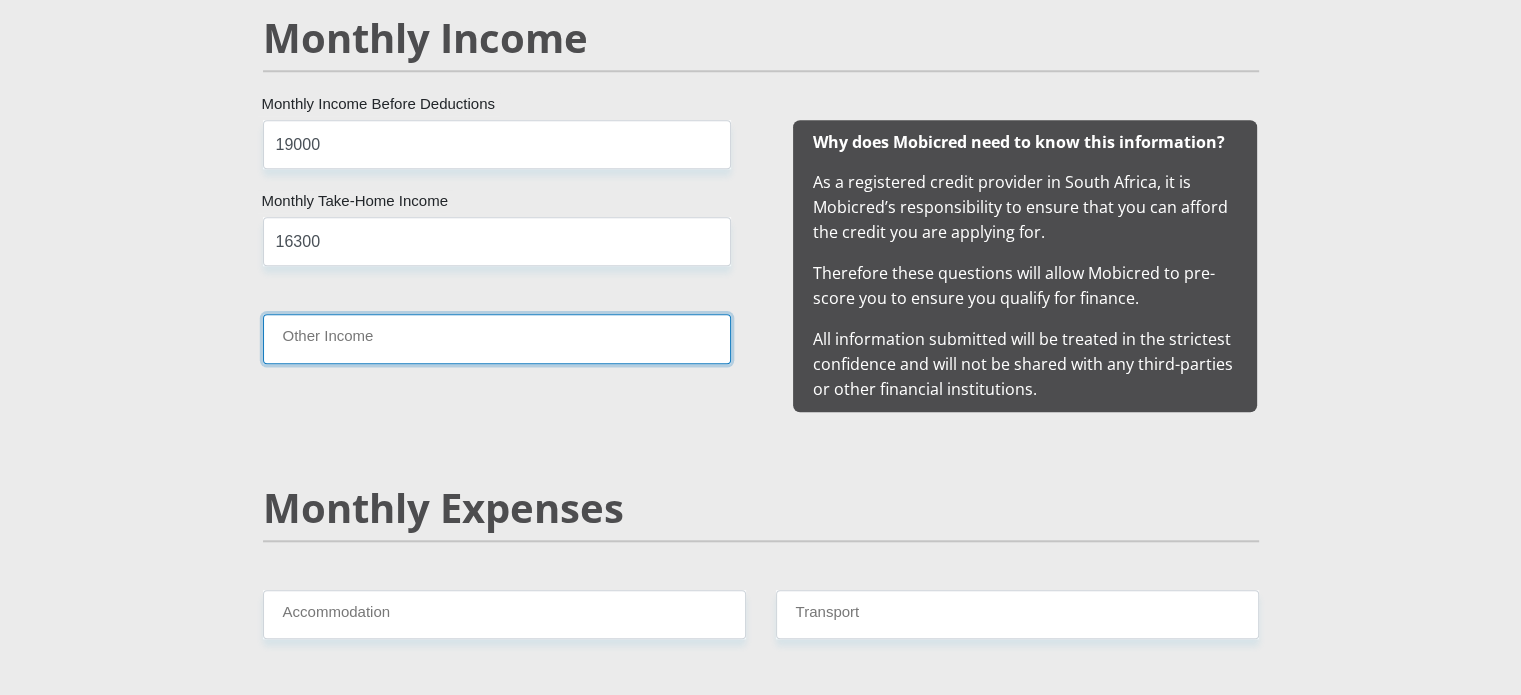 click on "Other Income" at bounding box center (497, 338) 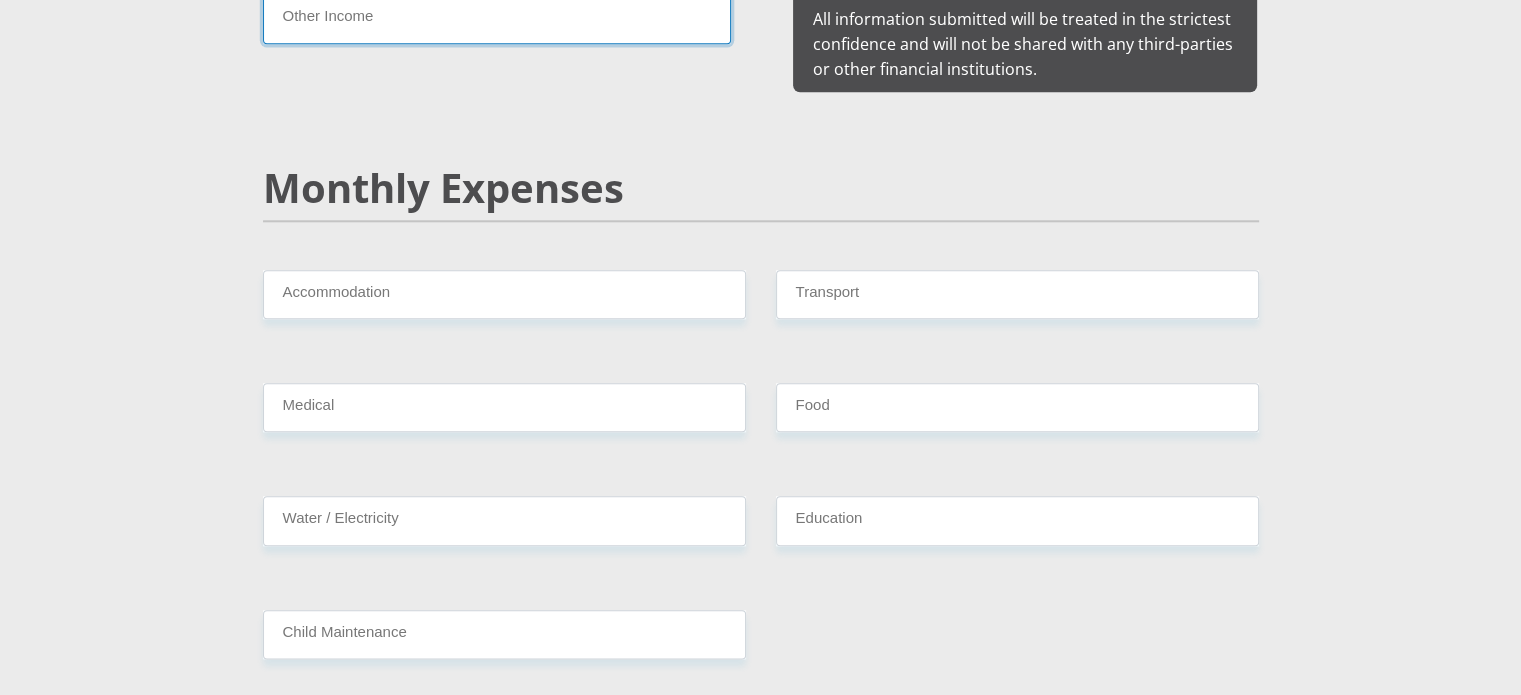 scroll, scrollTop: 2240, scrollLeft: 0, axis: vertical 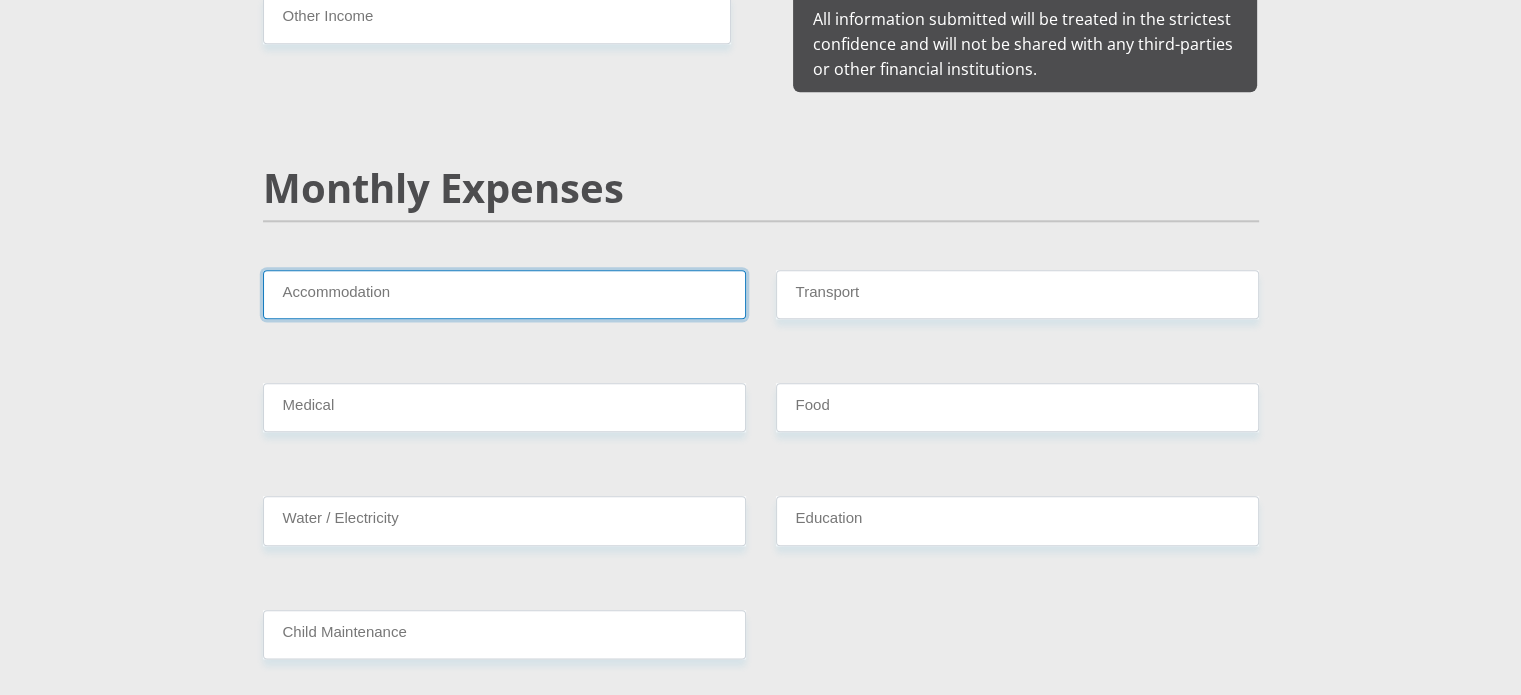 click on "Accommodation" at bounding box center (504, 294) 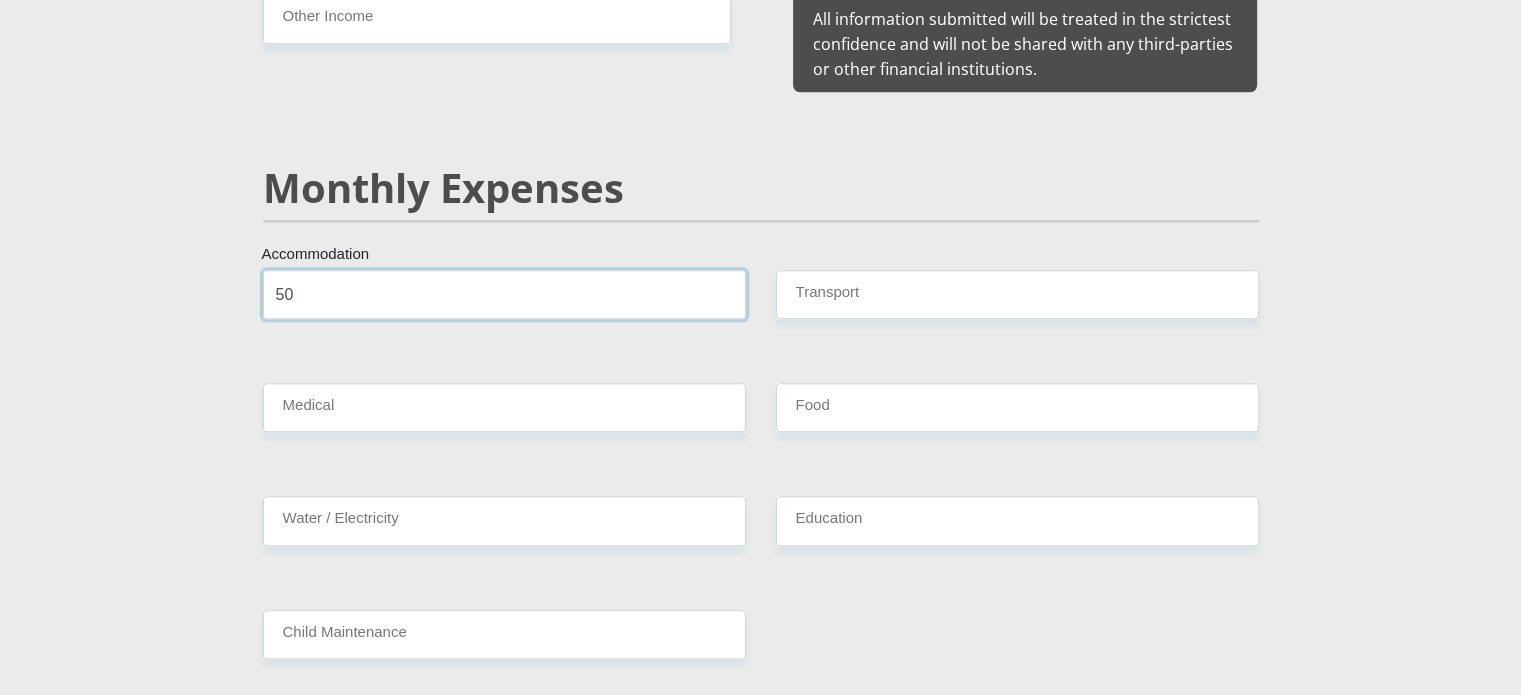 type on "5" 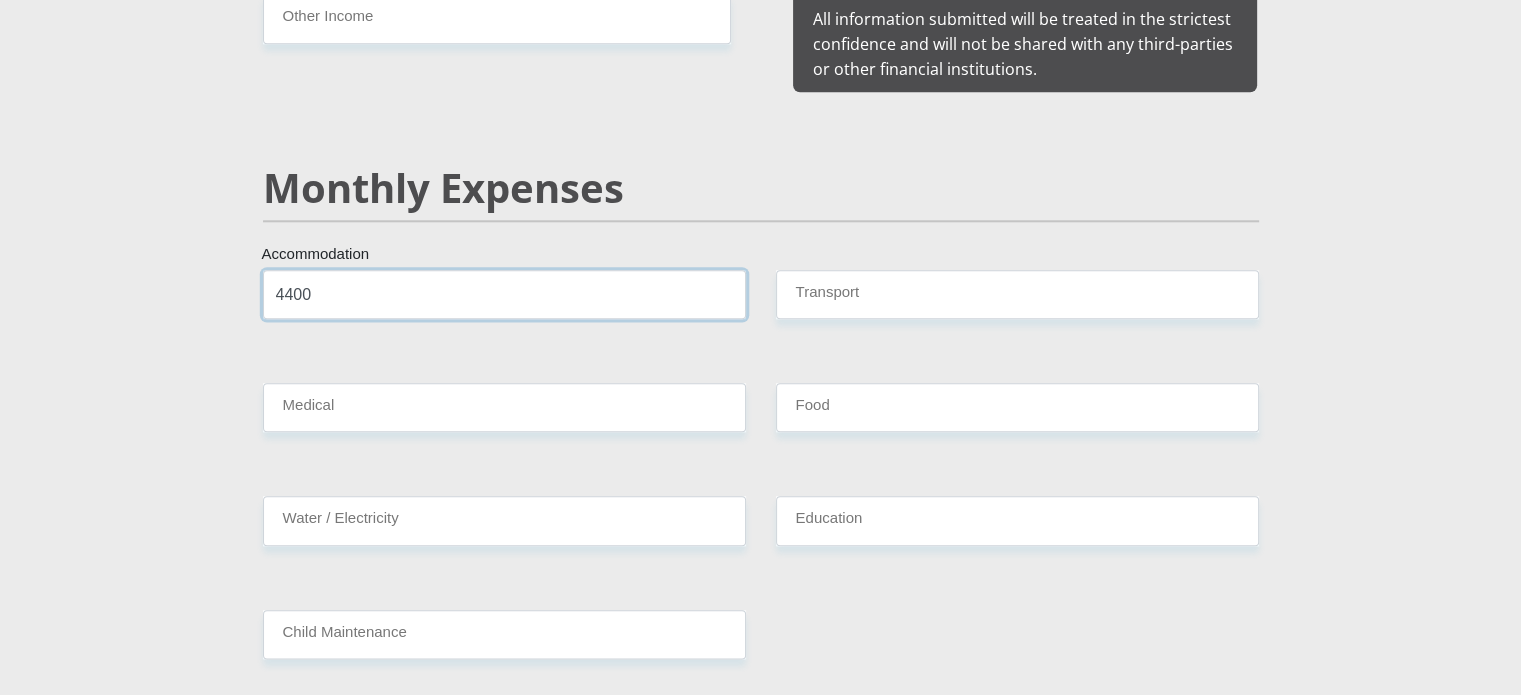 type on "4400" 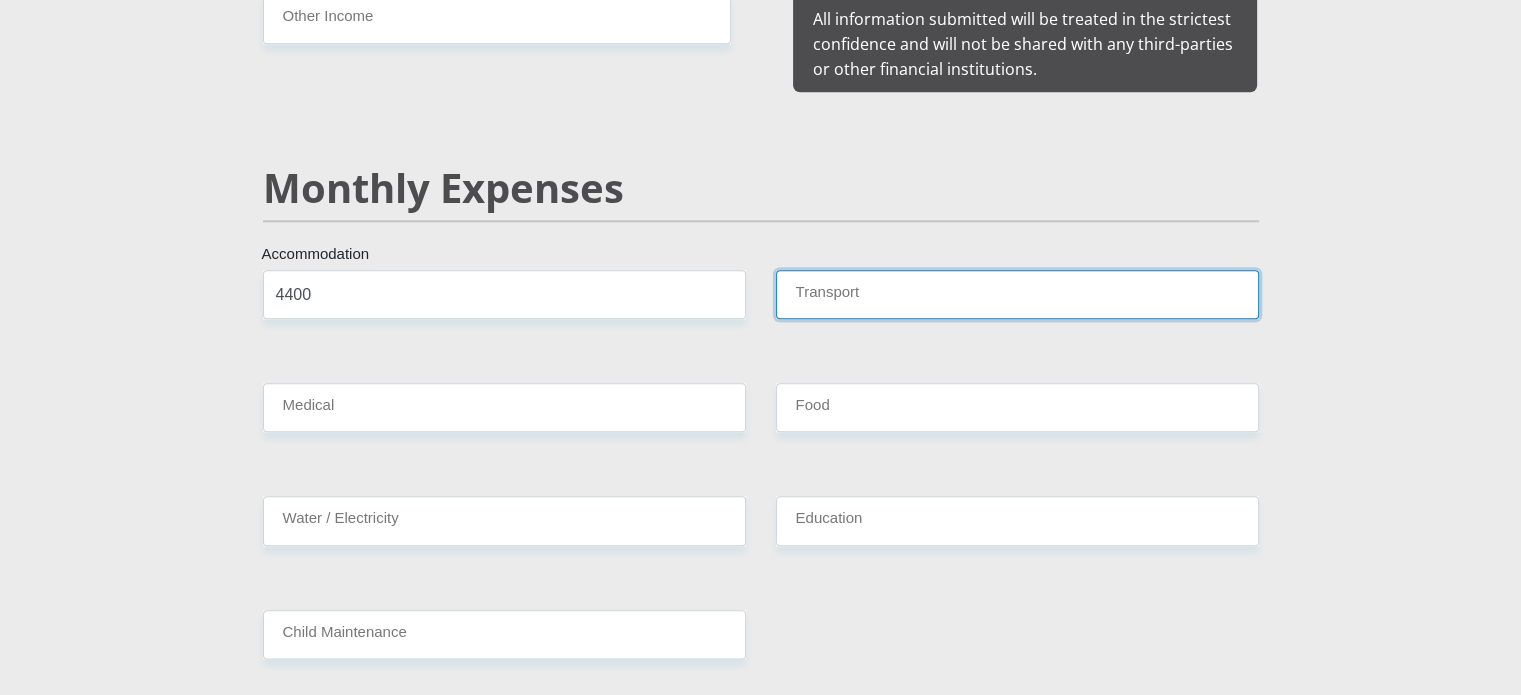 click on "Transport" at bounding box center [1017, 294] 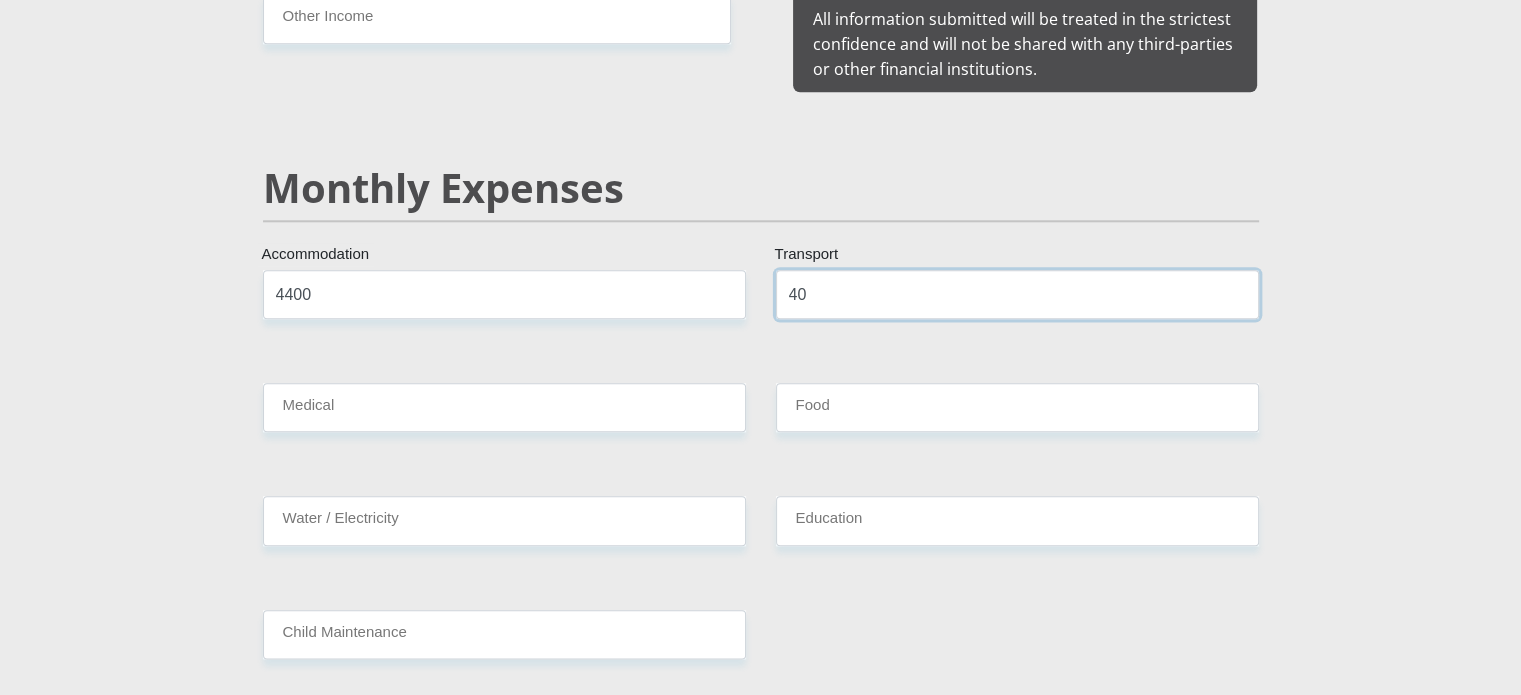 type on "4" 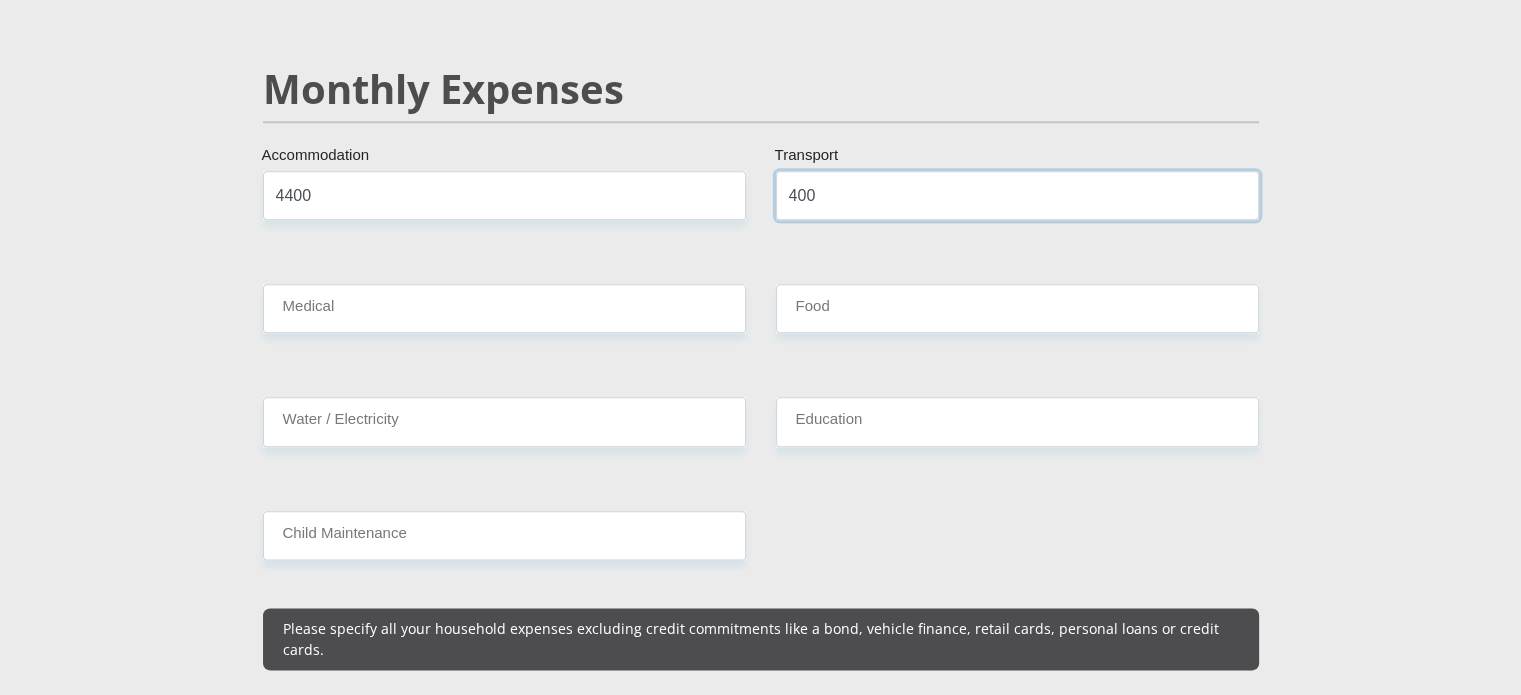 scroll, scrollTop: 2344, scrollLeft: 0, axis: vertical 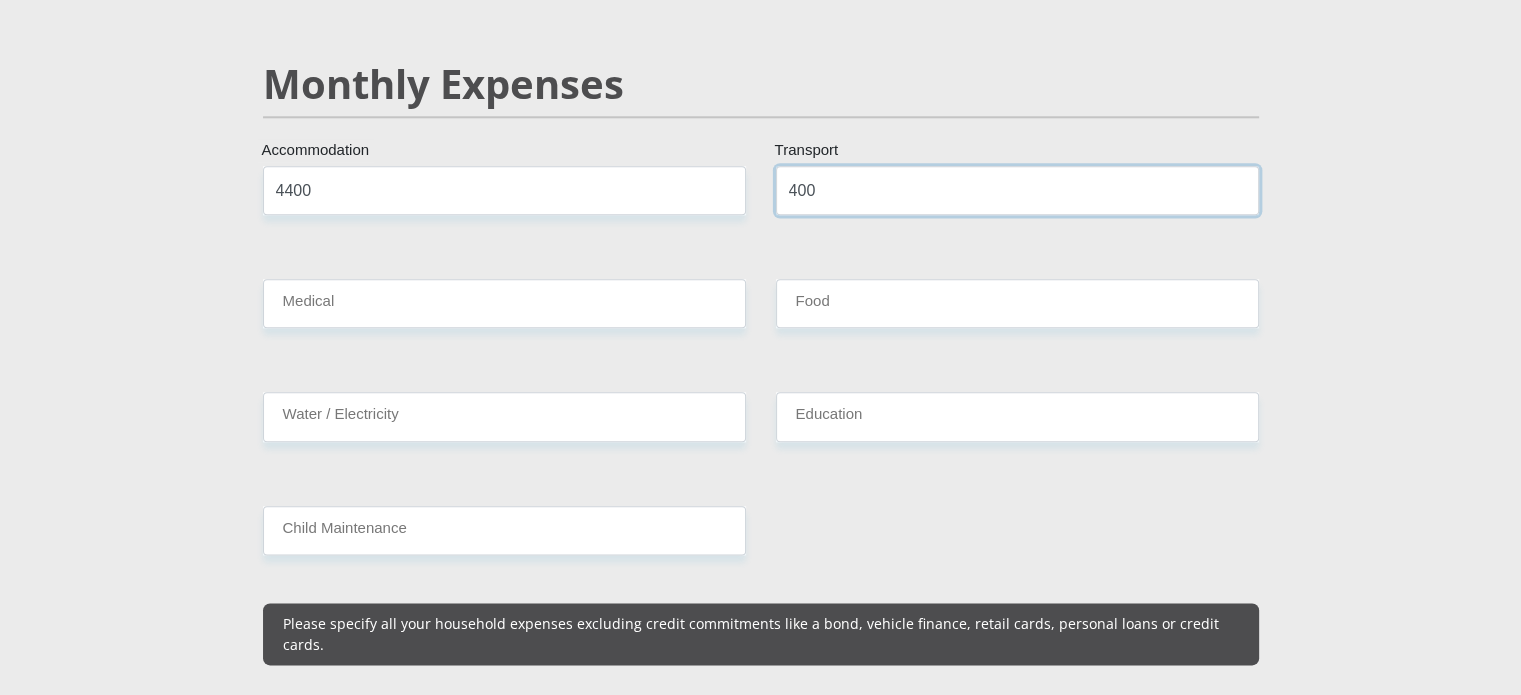 type on "400" 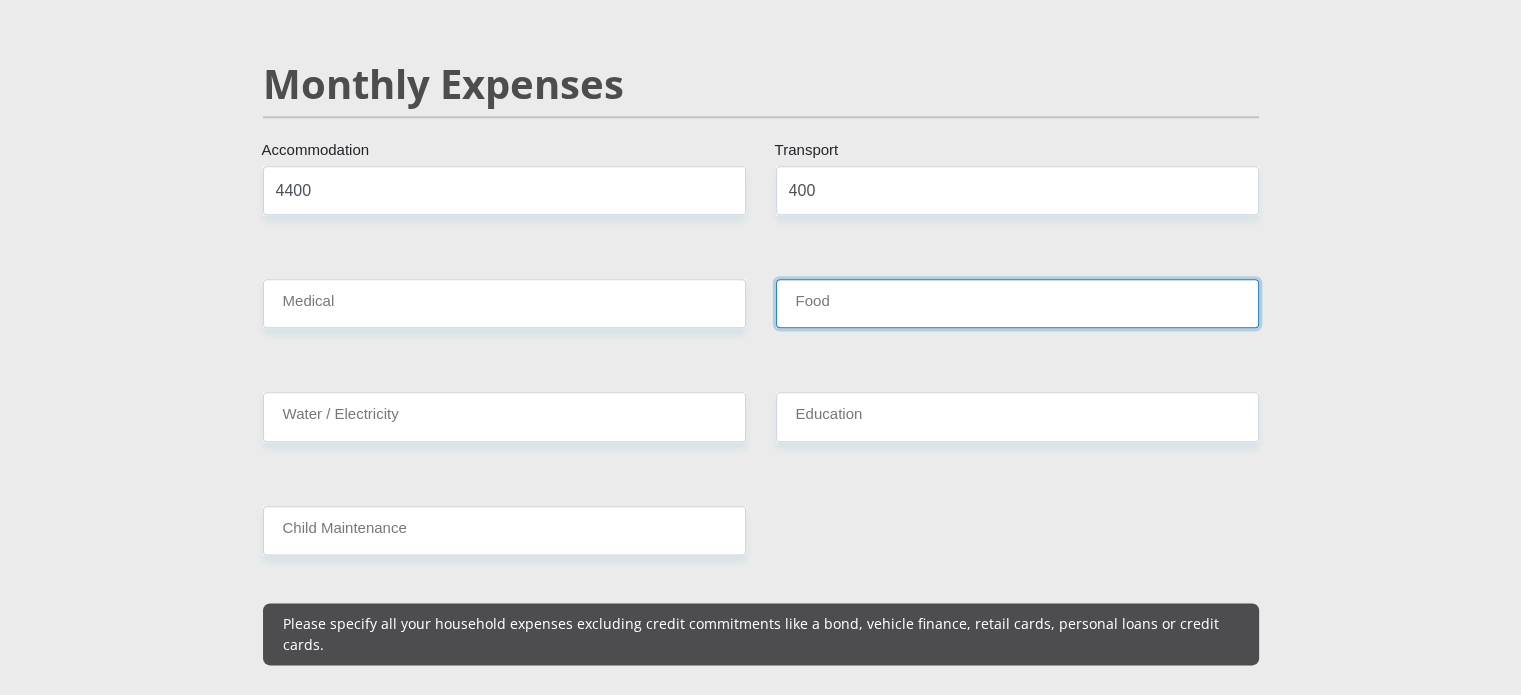 click on "Food" at bounding box center [1017, 303] 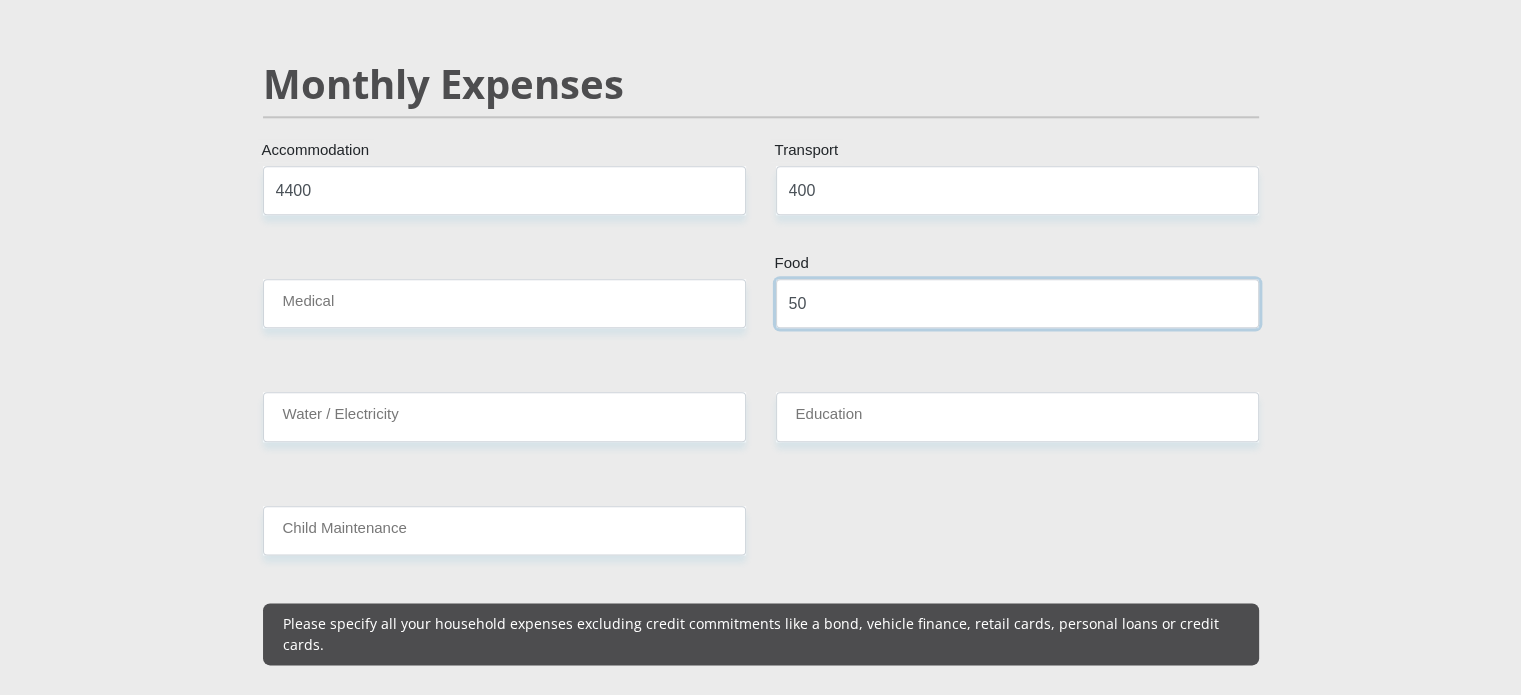 type on "5" 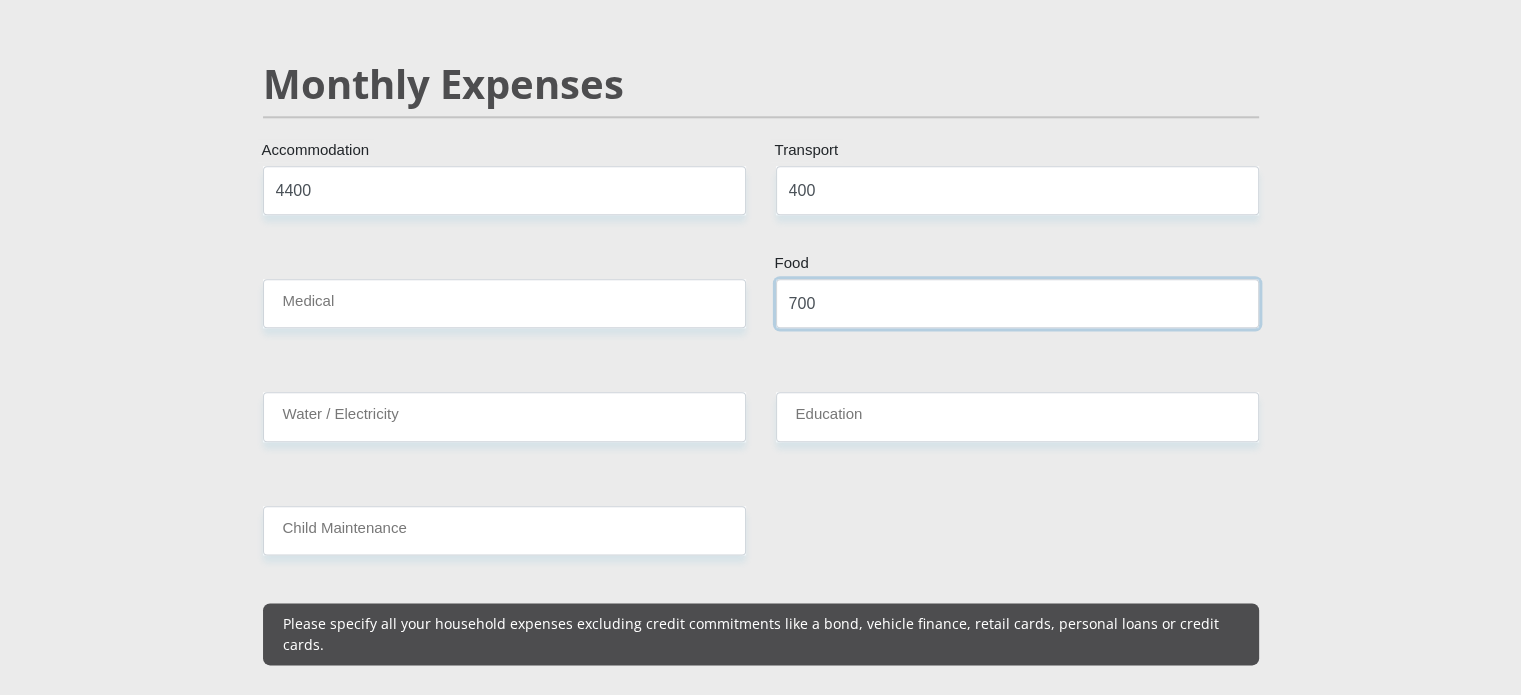 type on "700" 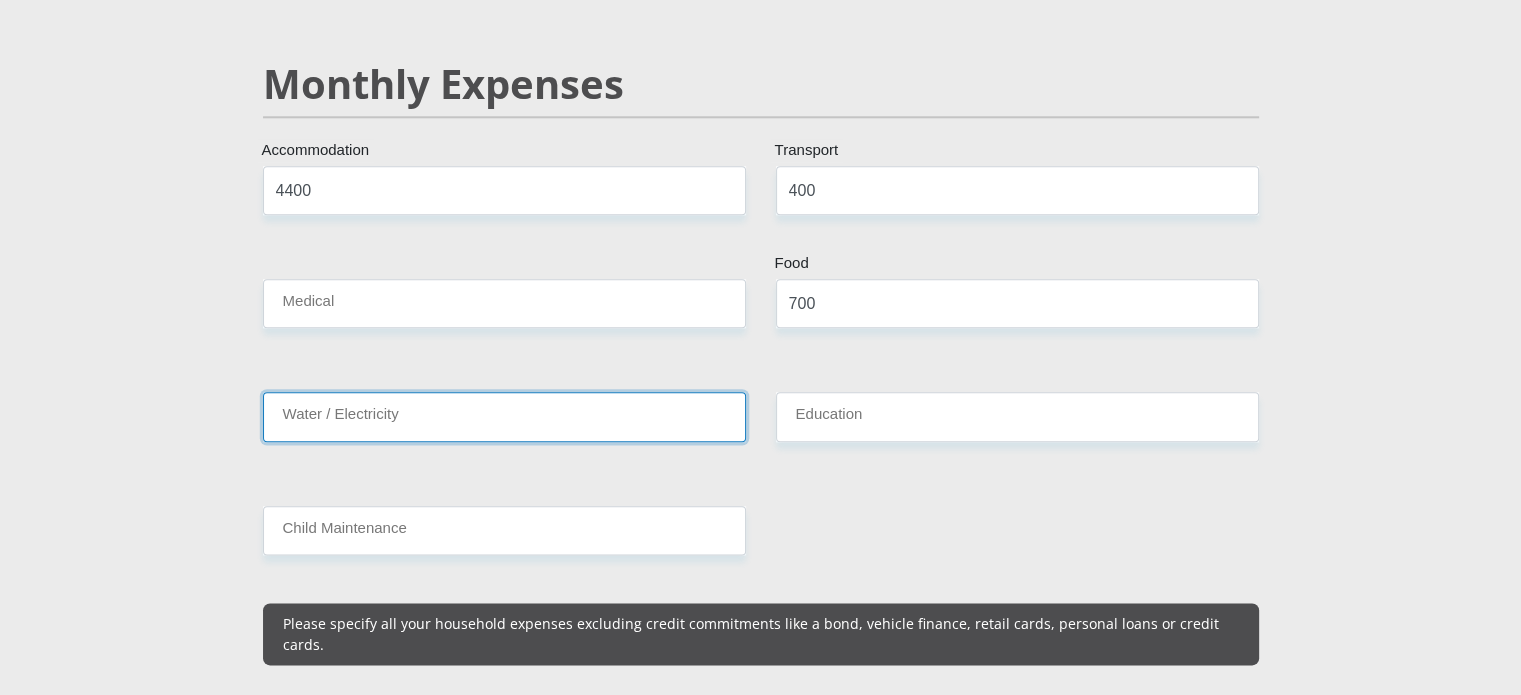 click on "Water / Electricity" at bounding box center [504, 416] 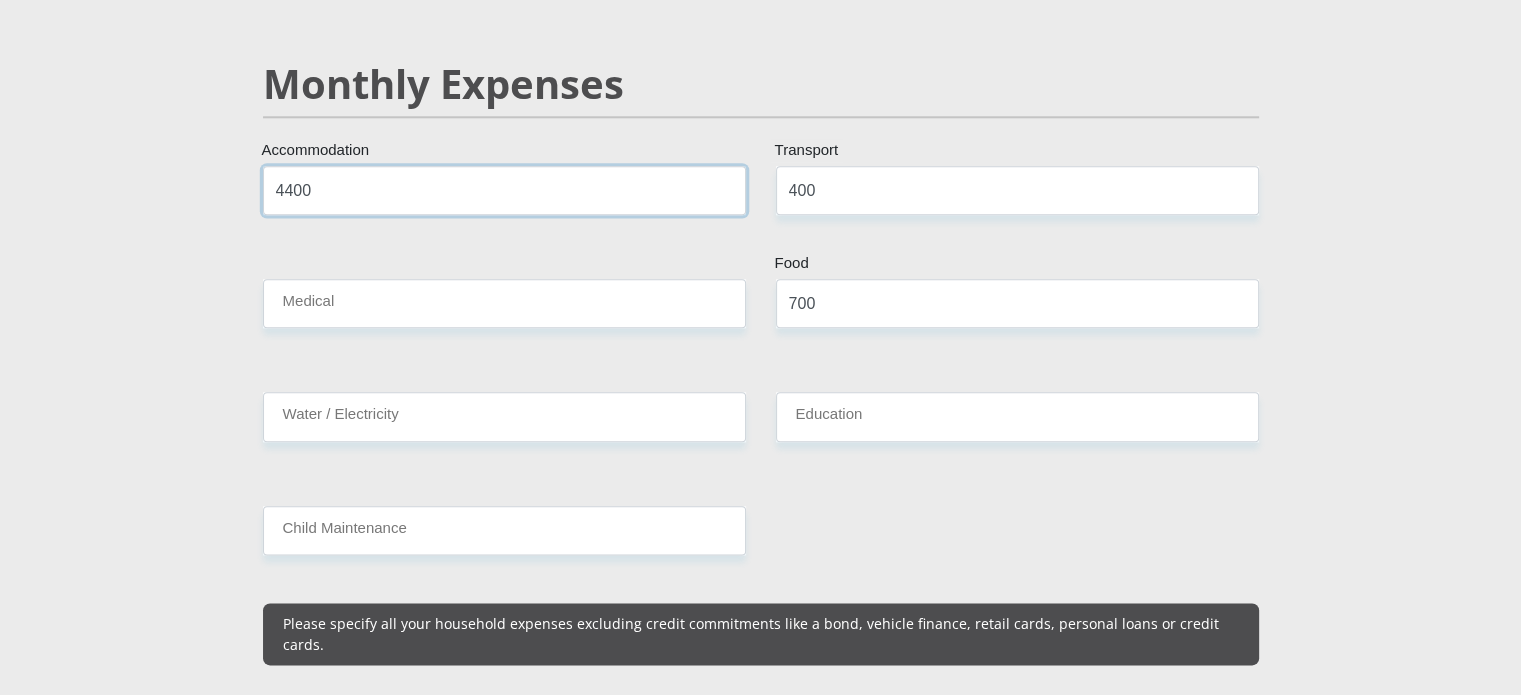 click on "4400" at bounding box center [504, 190] 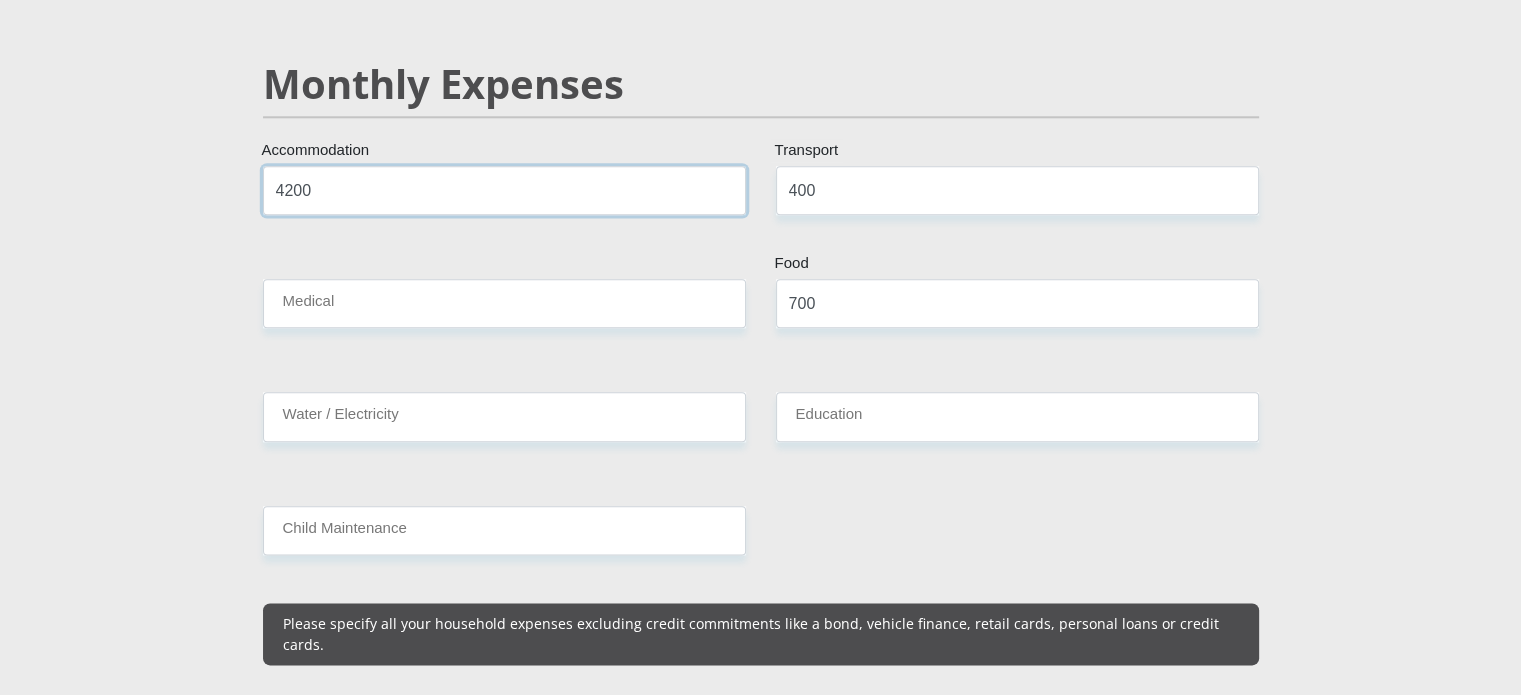 type on "4200" 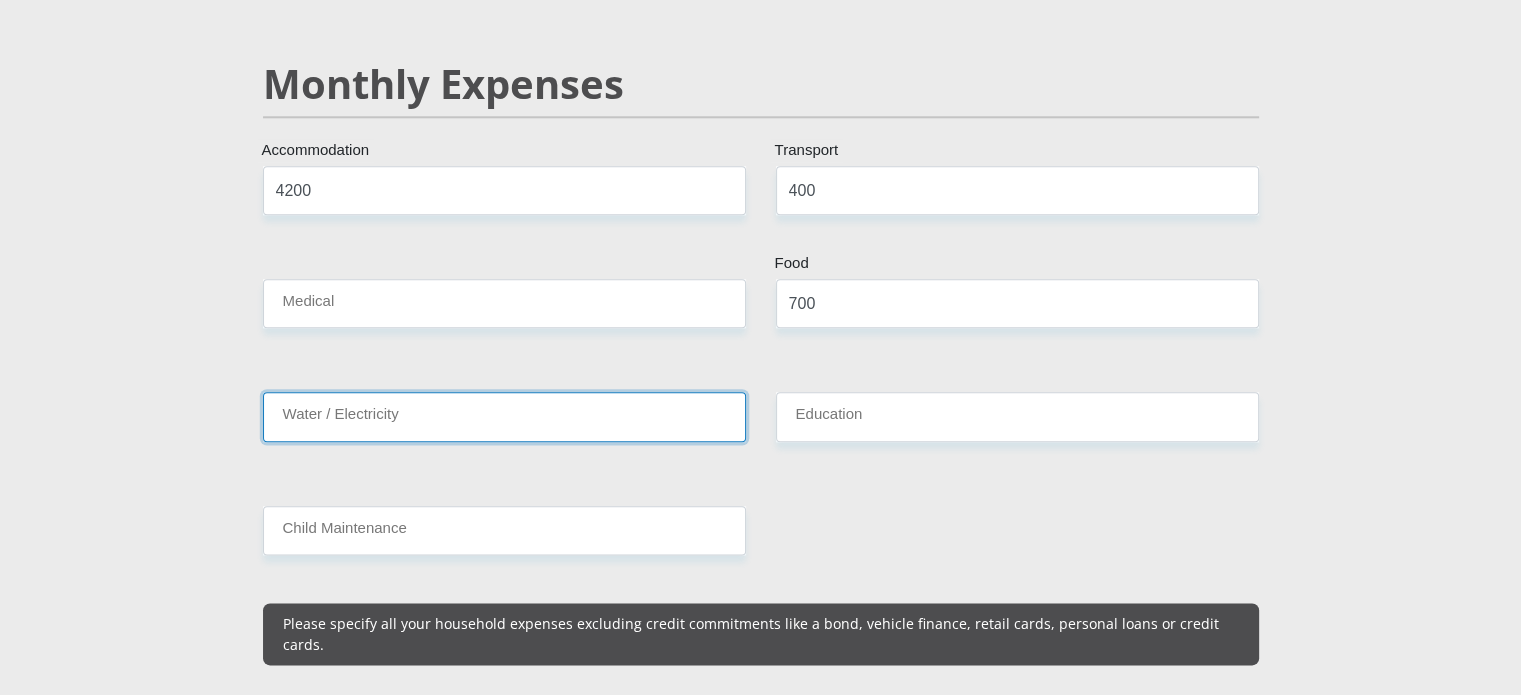click on "Water / Electricity" at bounding box center [504, 416] 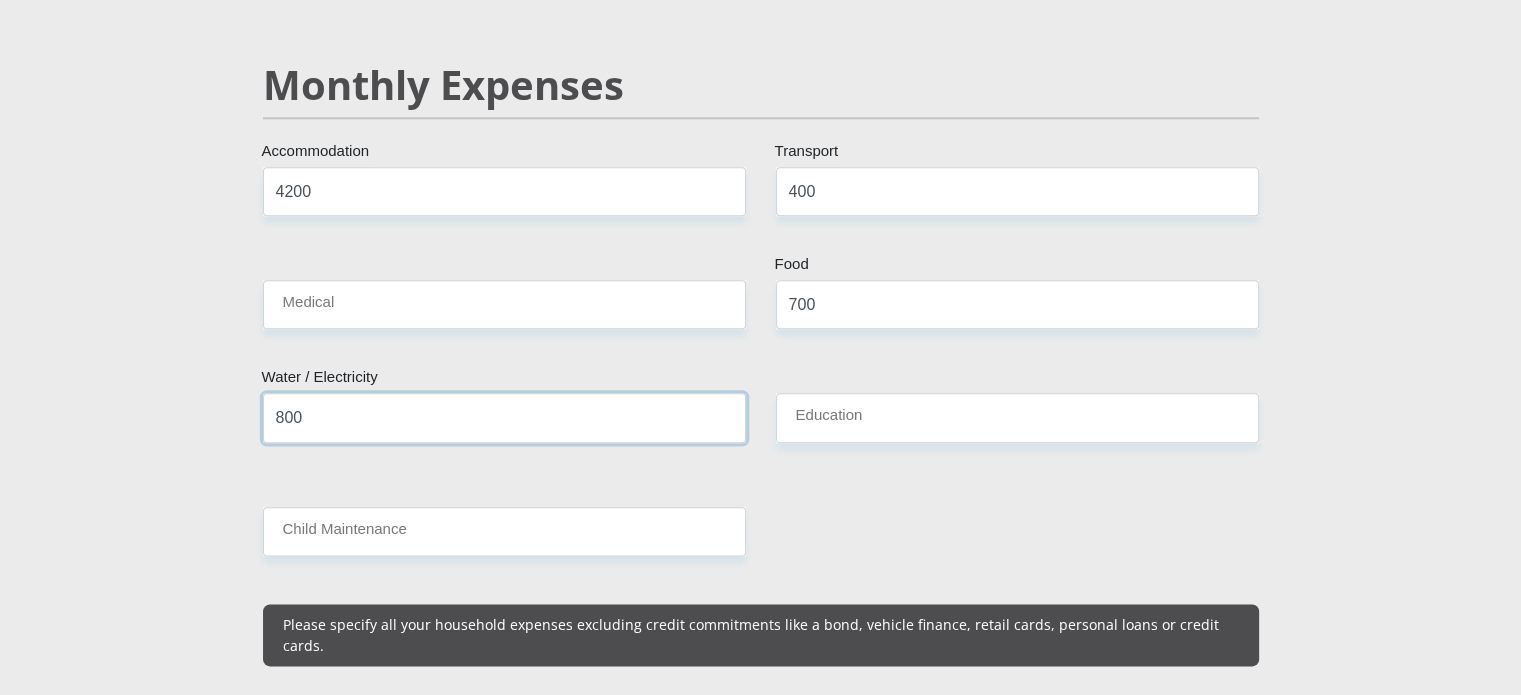 scroll, scrollTop: 2342, scrollLeft: 0, axis: vertical 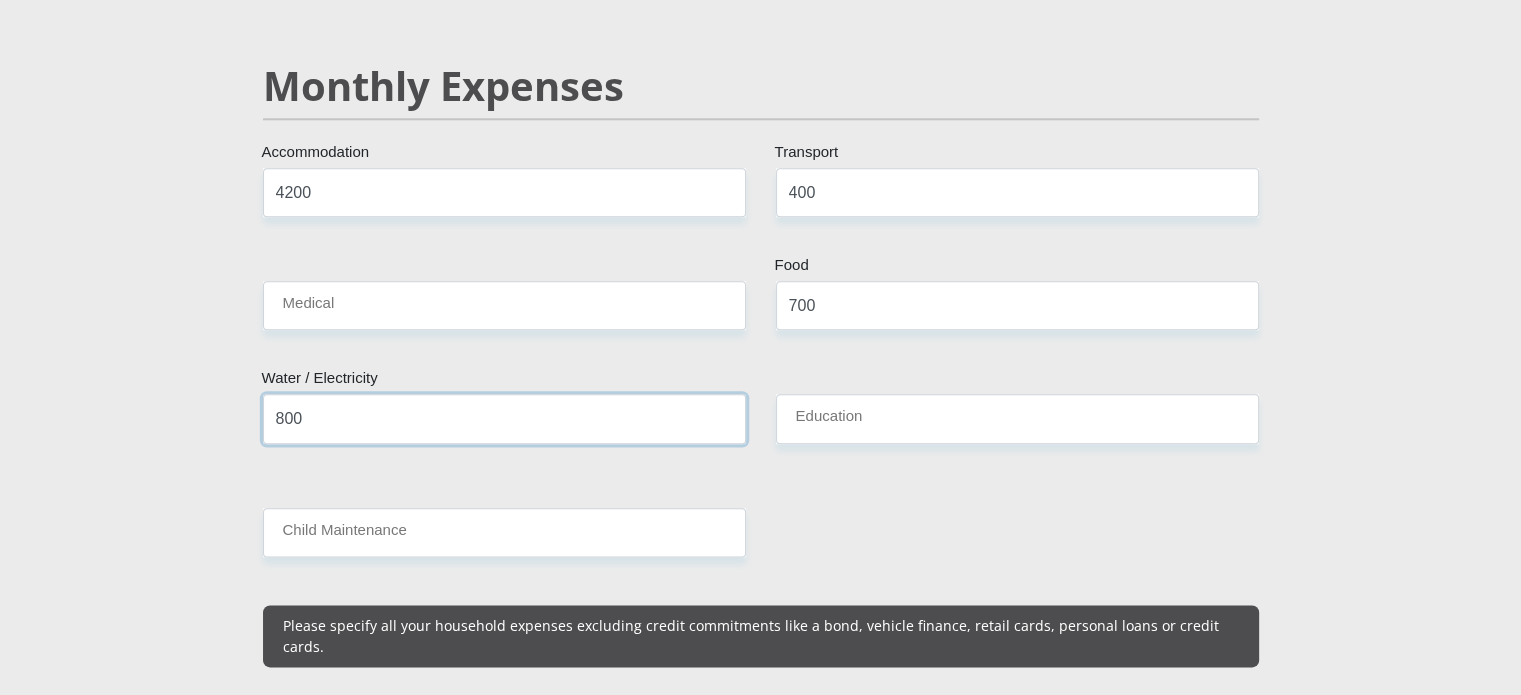 type on "800" 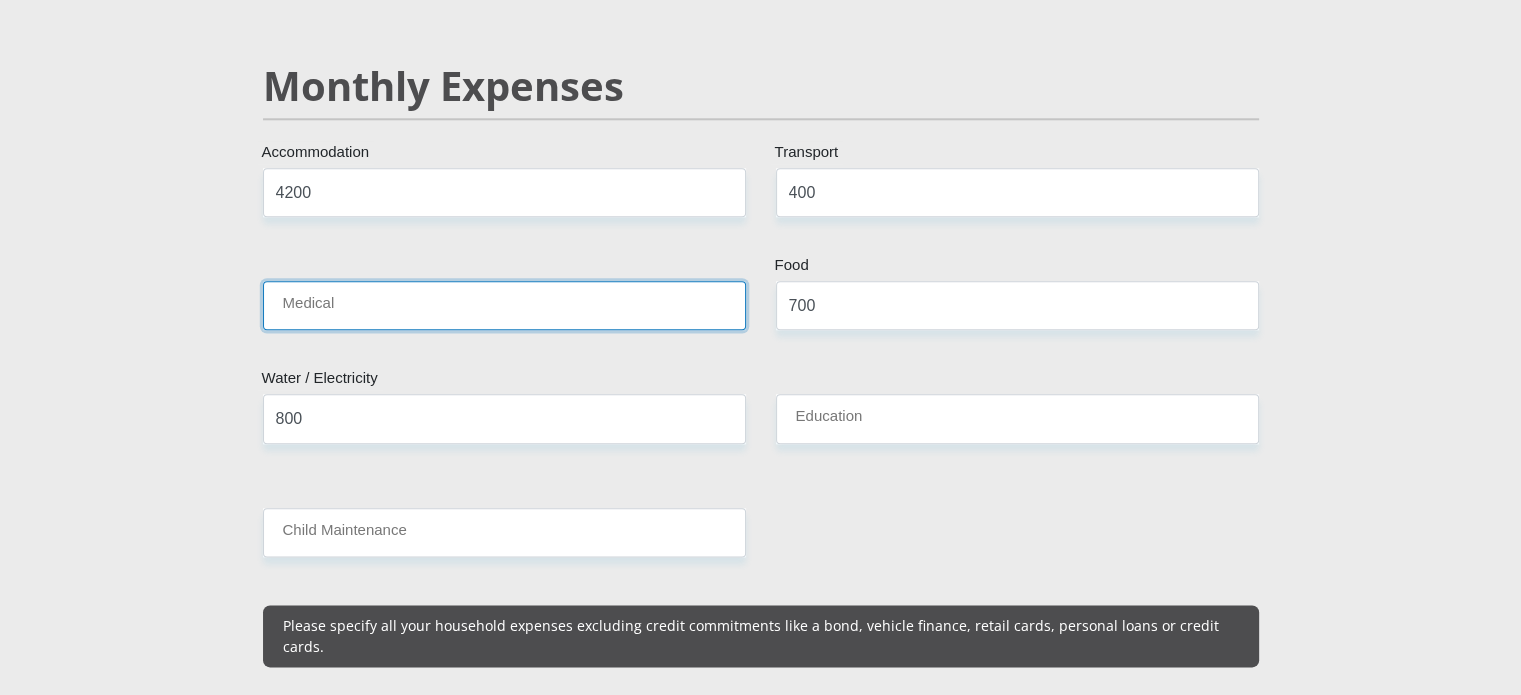 click on "Medical" at bounding box center [504, 305] 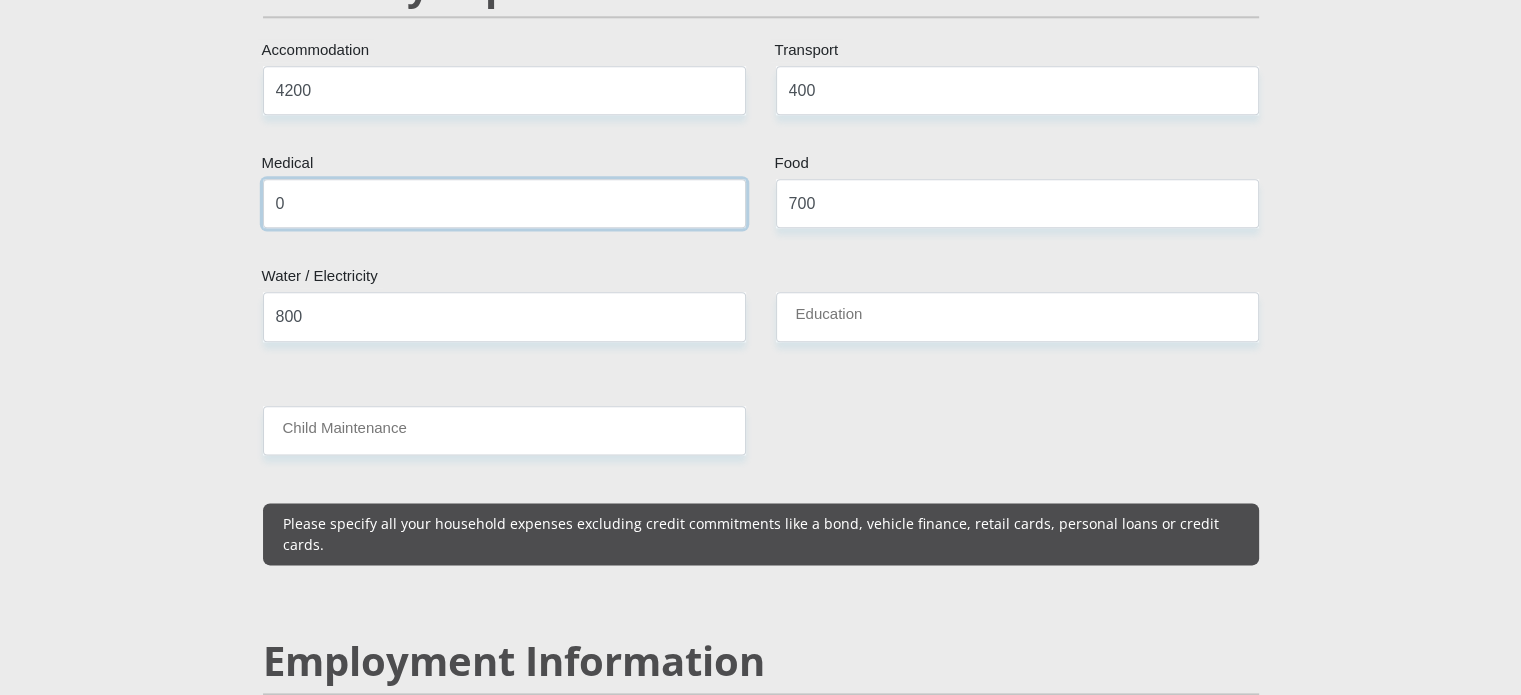 scroll, scrollTop: 2456, scrollLeft: 0, axis: vertical 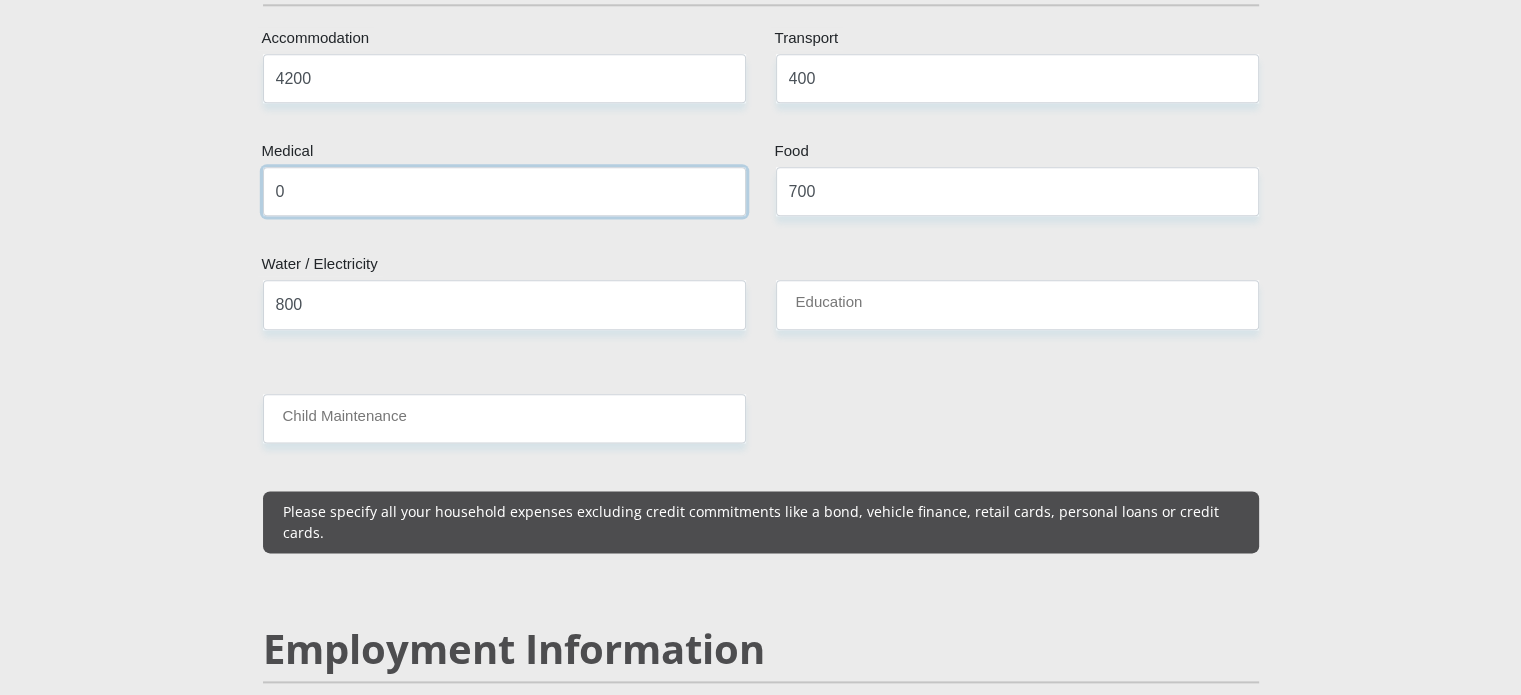 type on "0" 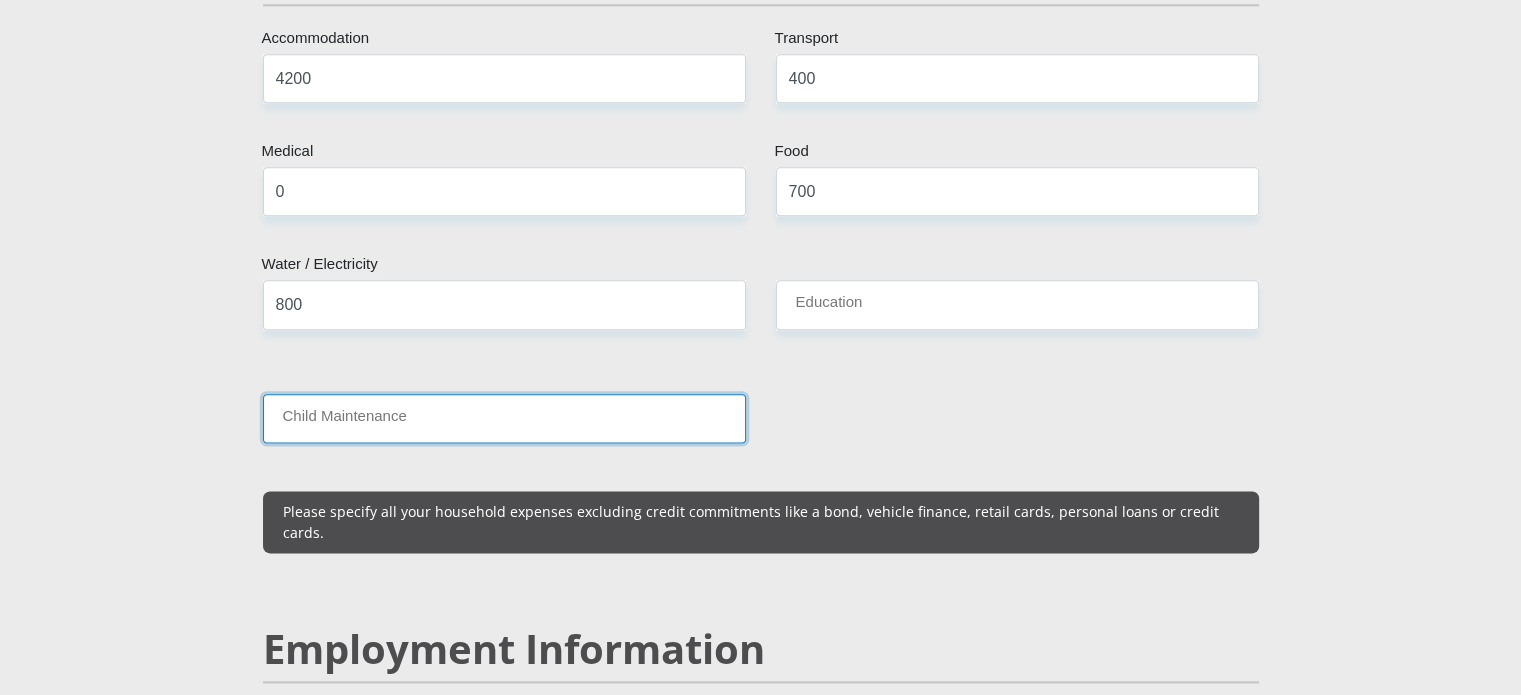 click on "Child Maintenance" at bounding box center (504, 418) 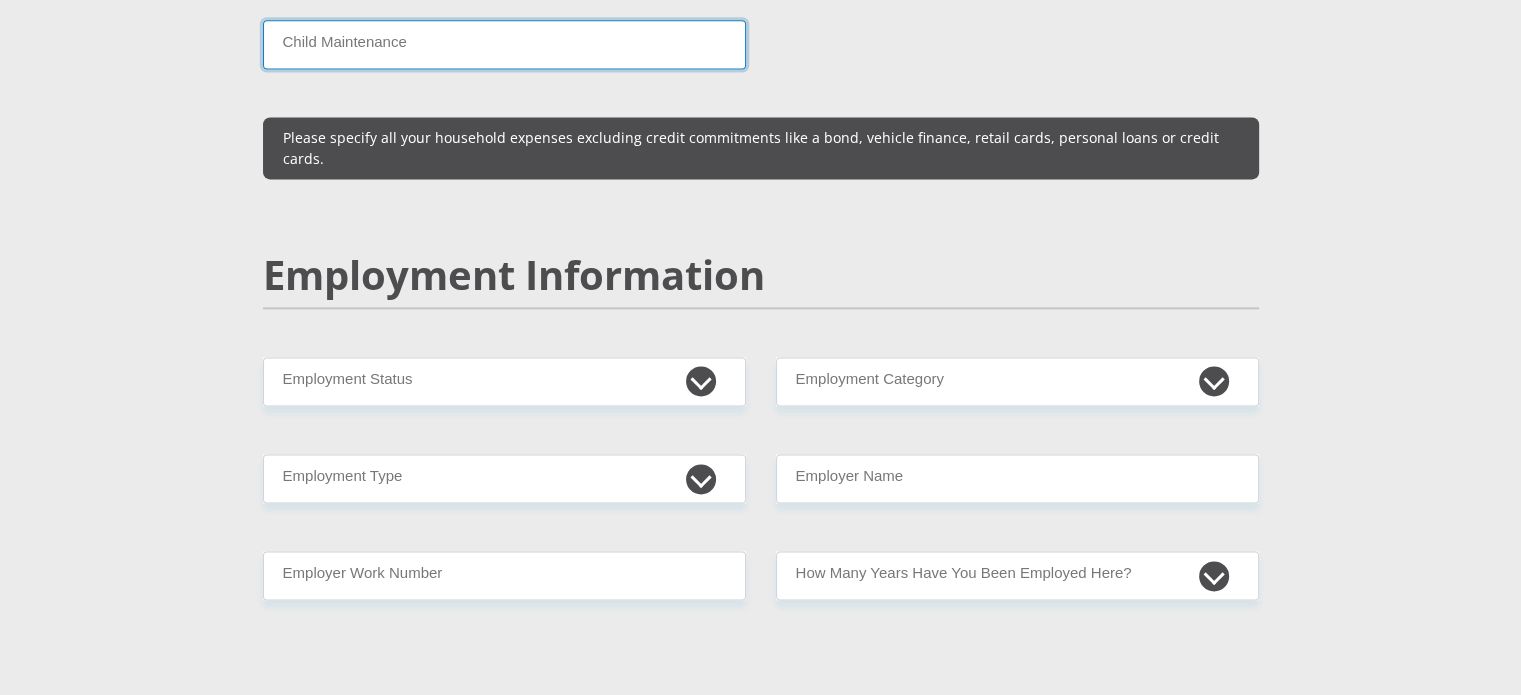scroll, scrollTop: 2834, scrollLeft: 0, axis: vertical 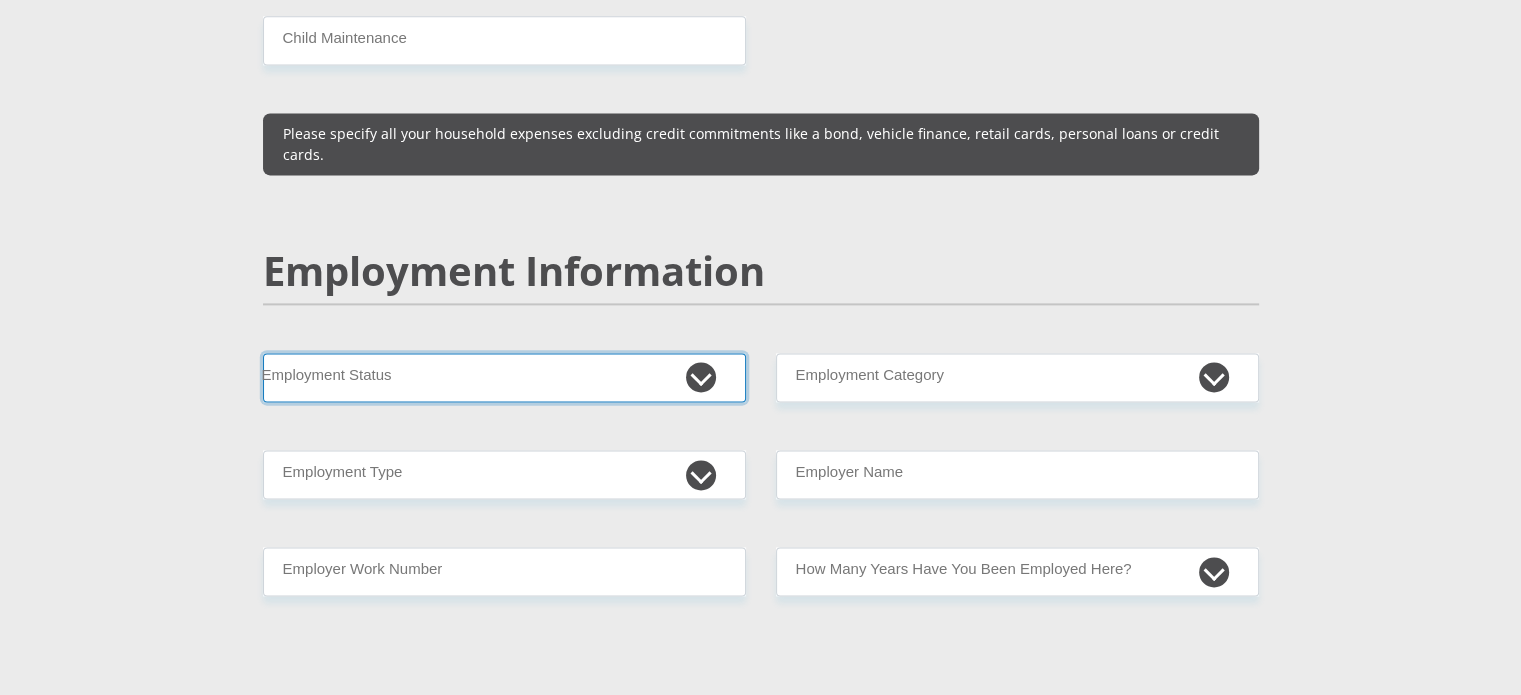 click on "Permanent/Full-time
Part-time/Casual
Contract Worker
Self-Employed
Housewife
Retired
Student
Medically Boarded
Disability
Unemployed" at bounding box center [504, 377] 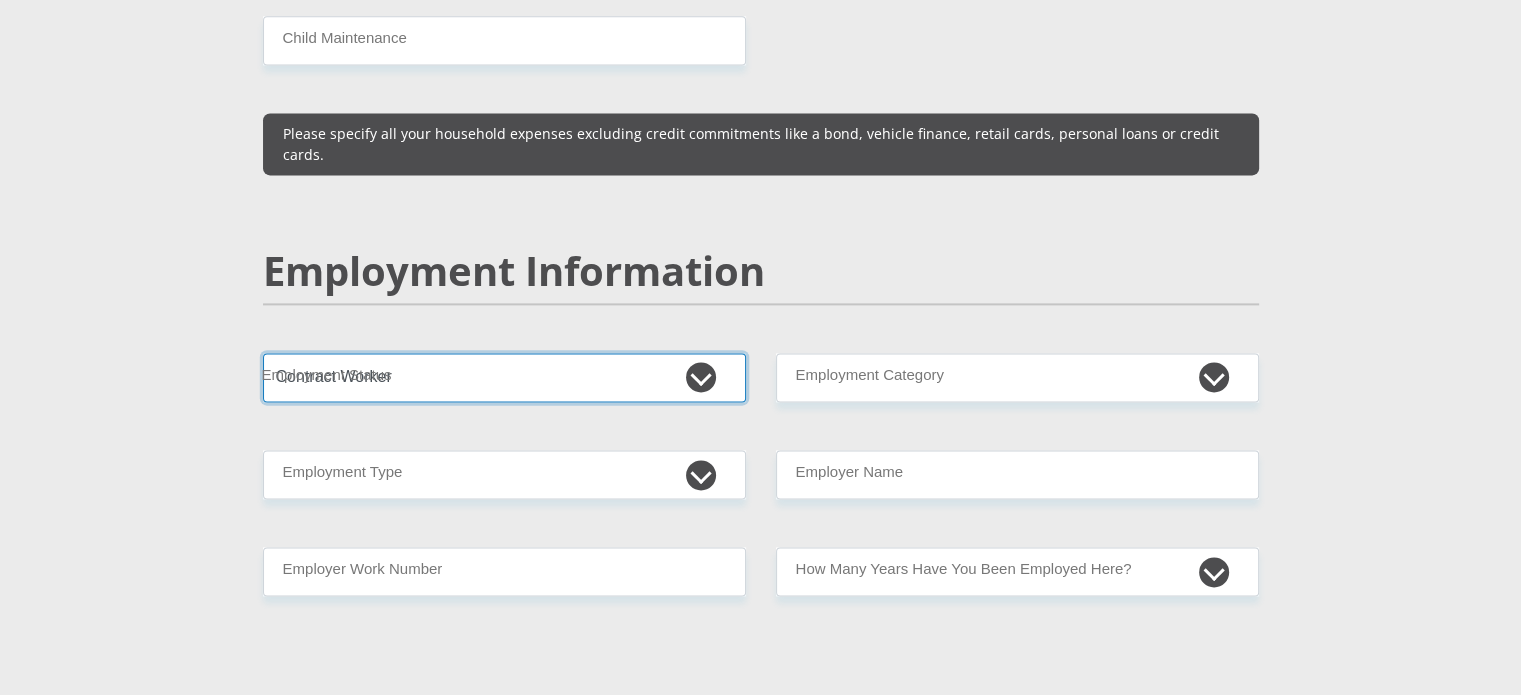 click on "Permanent/Full-time
Part-time/Casual
Contract Worker
Self-Employed
Housewife
Retired
Student
Medically Boarded
Disability
Unemployed" at bounding box center (504, 377) 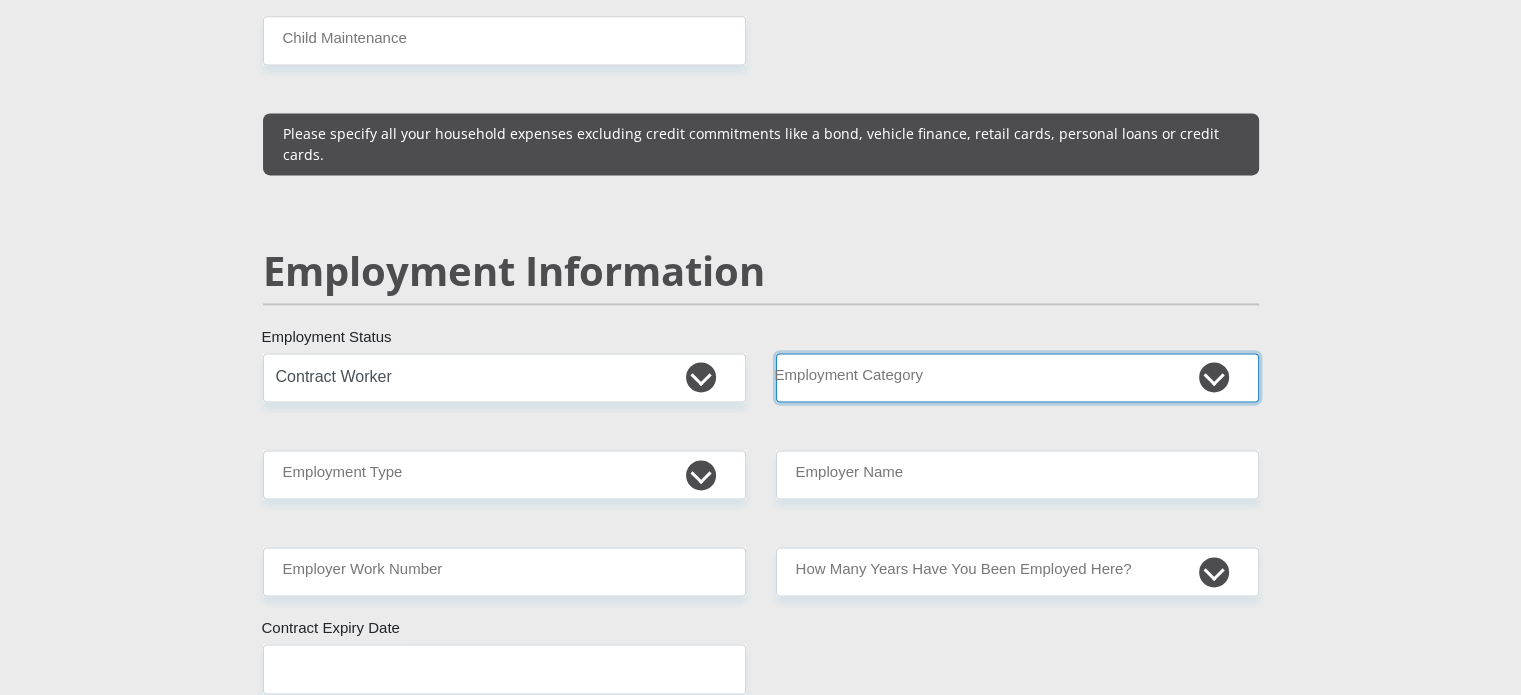 click on "AGRICULTURE
ALCOHOL & TOBACCO
CONSTRUCTION MATERIALS
METALLURGY
EQUIPMENT FOR RENEWABLE ENERGY
SPECIALIZED CONTRACTORS
CAR
GAMING (INCL. INTERNET
OTHER WHOLESALE
UNLICENSED PHARMACEUTICALS
CURRENCY EXCHANGE HOUSES
OTHER FINANCIAL INSTITUTIONS & INSURANCE
REAL ESTATE AGENTS
OIL & GAS
OTHER MATERIALS (E.G. IRON ORE)
PRECIOUS STONES & PRECIOUS METALS
POLITICAL ORGANIZATIONS
RELIGIOUS ORGANIZATIONS(NOT SECTS)
ACTI. HAVING BUSINESS DEAL WITH PUBLIC ADMINISTRATION
LAUNDROMATS" at bounding box center [1017, 377] 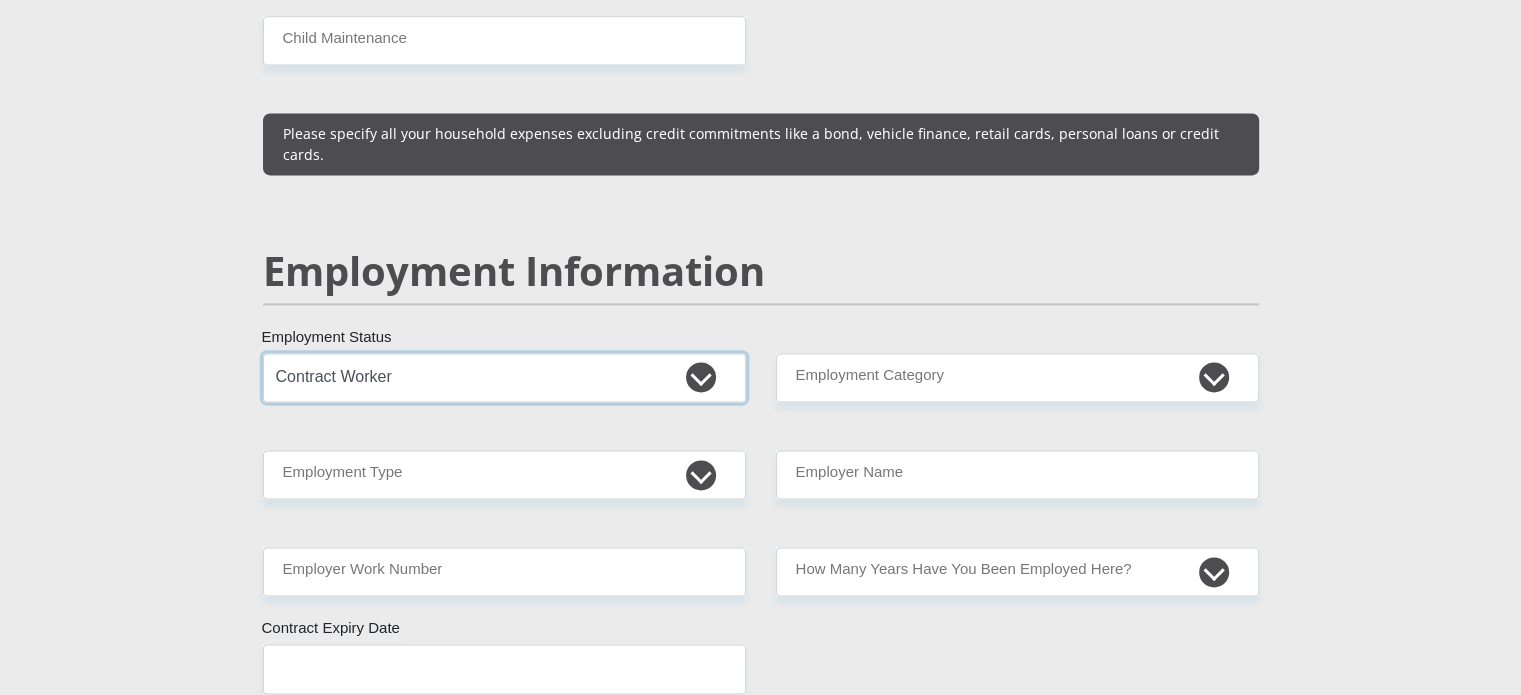 click on "Permanent/Full-time
Part-time/Casual
Contract Worker
Self-Employed
Housewife
Retired
Student
Medically Boarded
Disability
Unemployed" at bounding box center [504, 377] 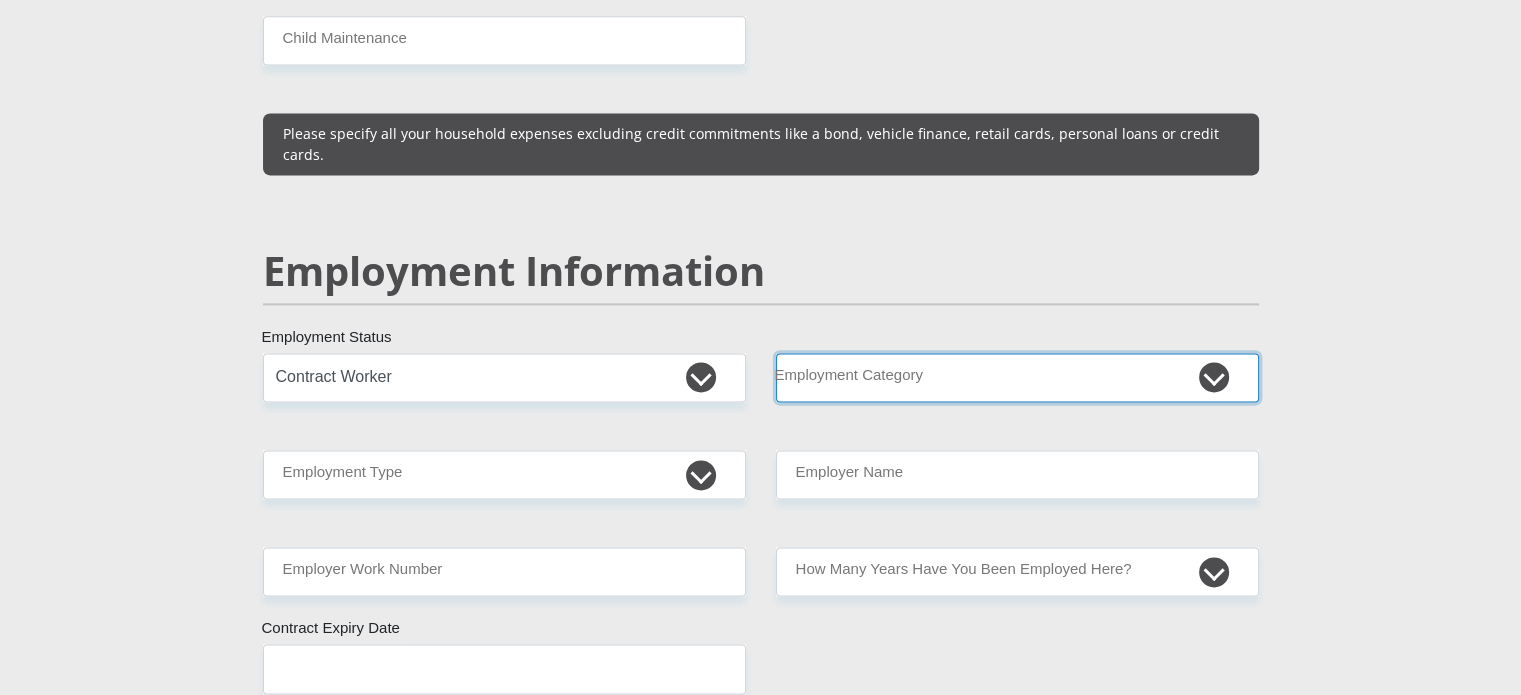 click on "AGRICULTURE
ALCOHOL & TOBACCO
CONSTRUCTION MATERIALS
METALLURGY
EQUIPMENT FOR RENEWABLE ENERGY
SPECIALIZED CONTRACTORS
CAR
GAMING (INCL. INTERNET
OTHER WHOLESALE
UNLICENSED PHARMACEUTICALS
CURRENCY EXCHANGE HOUSES
OTHER FINANCIAL INSTITUTIONS & INSURANCE
REAL ESTATE AGENTS
OIL & GAS
OTHER MATERIALS (E.G. IRON ORE)
PRECIOUS STONES & PRECIOUS METALS
POLITICAL ORGANIZATIONS
RELIGIOUS ORGANIZATIONS(NOT SECTS)
ACTI. HAVING BUSINESS DEAL WITH PUBLIC ADMINISTRATION
LAUNDROMATS" at bounding box center (1017, 377) 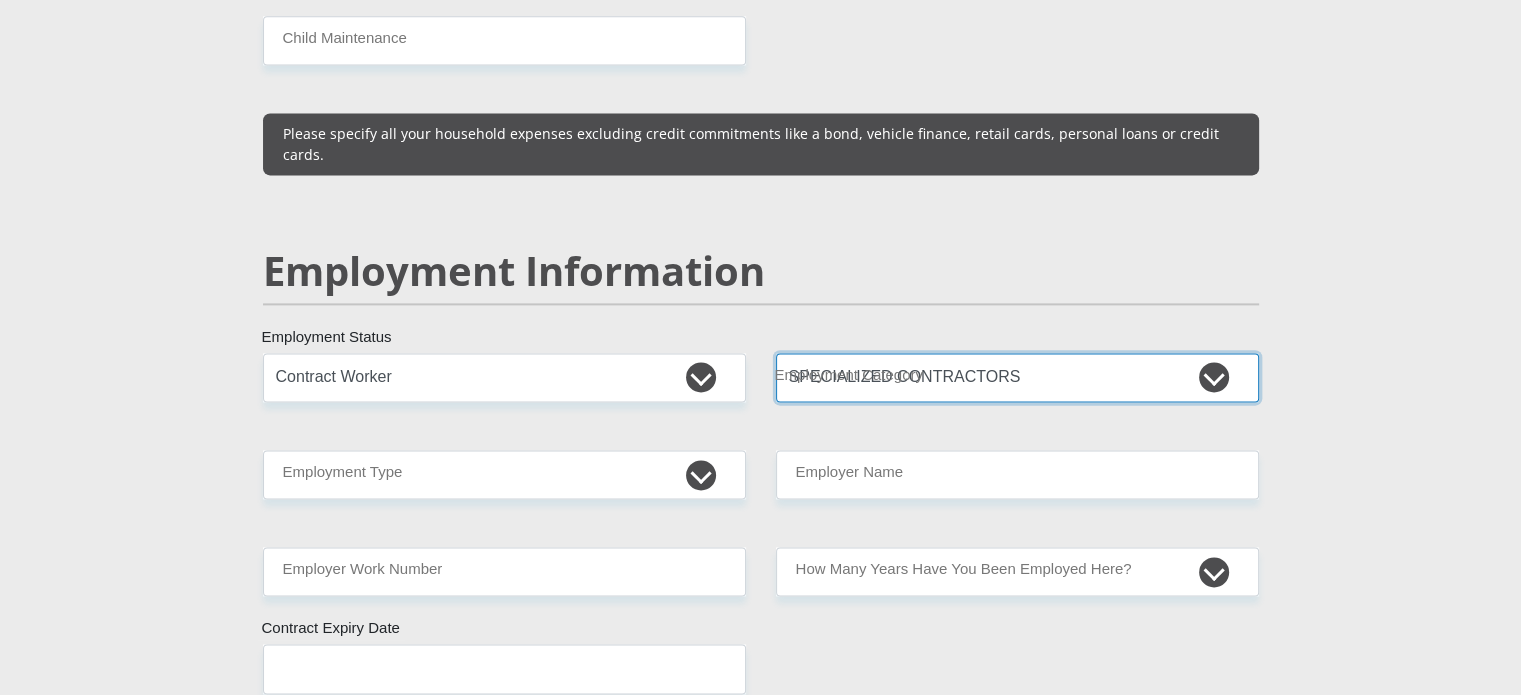 click on "AGRICULTURE
ALCOHOL & TOBACCO
CONSTRUCTION MATERIALS
METALLURGY
EQUIPMENT FOR RENEWABLE ENERGY
SPECIALIZED CONTRACTORS
CAR
GAMING (INCL. INTERNET
OTHER WHOLESALE
UNLICENSED PHARMACEUTICALS
CURRENCY EXCHANGE HOUSES
OTHER FINANCIAL INSTITUTIONS & INSURANCE
REAL ESTATE AGENTS
OIL & GAS
OTHER MATERIALS (E.G. IRON ORE)
PRECIOUS STONES & PRECIOUS METALS
POLITICAL ORGANIZATIONS
RELIGIOUS ORGANIZATIONS(NOT SECTS)
ACTI. HAVING BUSINESS DEAL WITH PUBLIC ADMINISTRATION
LAUNDROMATS" at bounding box center (1017, 377) 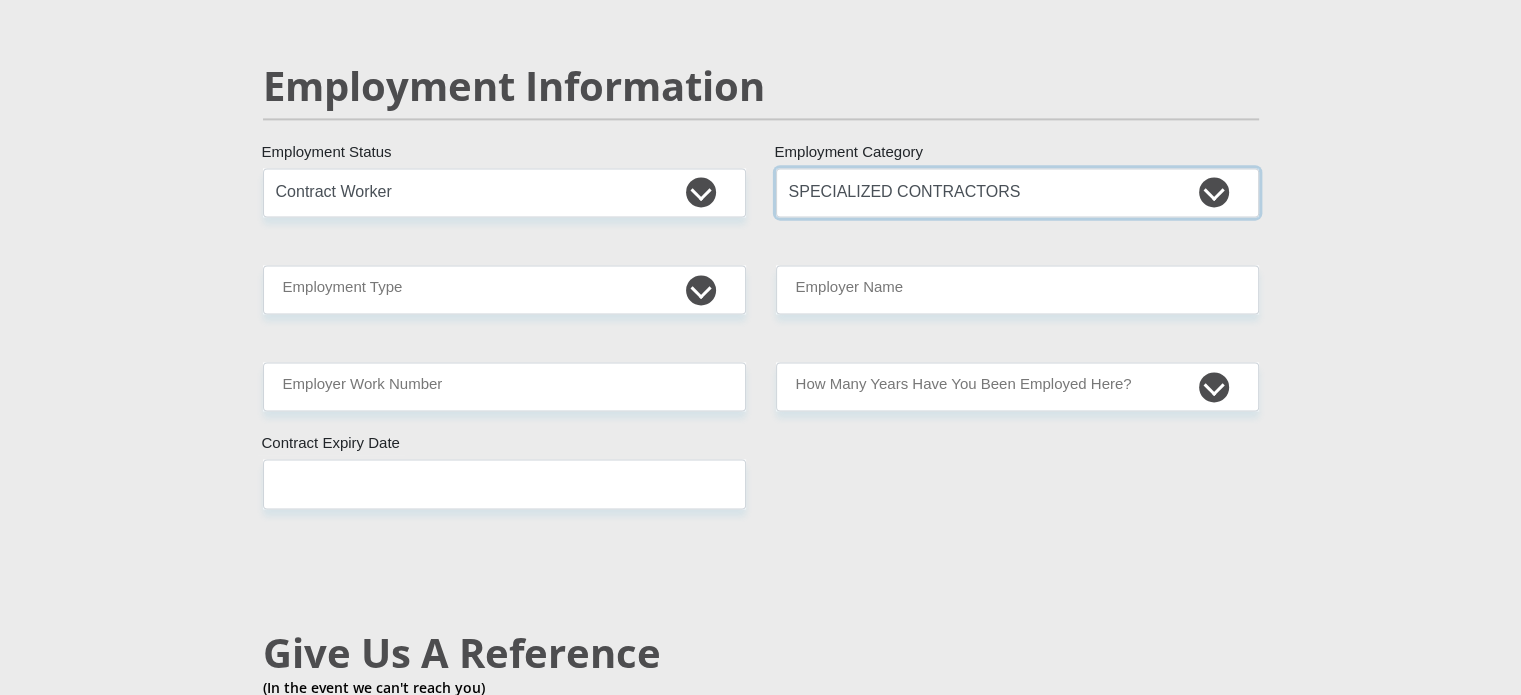 scroll, scrollTop: 3024, scrollLeft: 0, axis: vertical 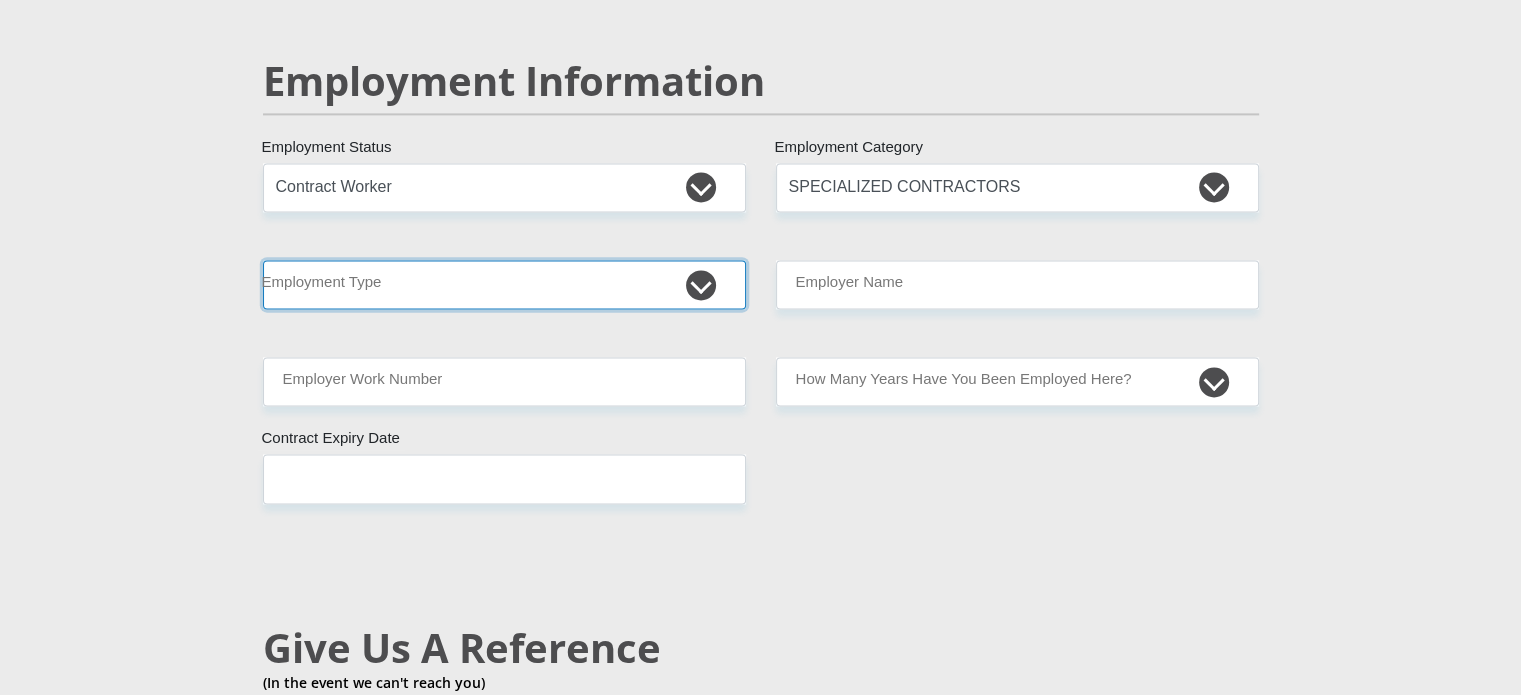 click on "College/Lecturer
Craft Seller
Creative
Driver
Executive
Farmer
Forces - Non Commissioned
Forces - Officer
Hawker
Housewife
Labourer
Licenced Professional
Manager
Miner
Non Licenced Professional
Office Staff/Clerk
Outside Worker
Pensioner
Permanent Teacher
Production/Manufacturing
Sales
Self-Employed
Semi-Professional Worker
Service Industry  Social Worker  Student" at bounding box center (504, 284) 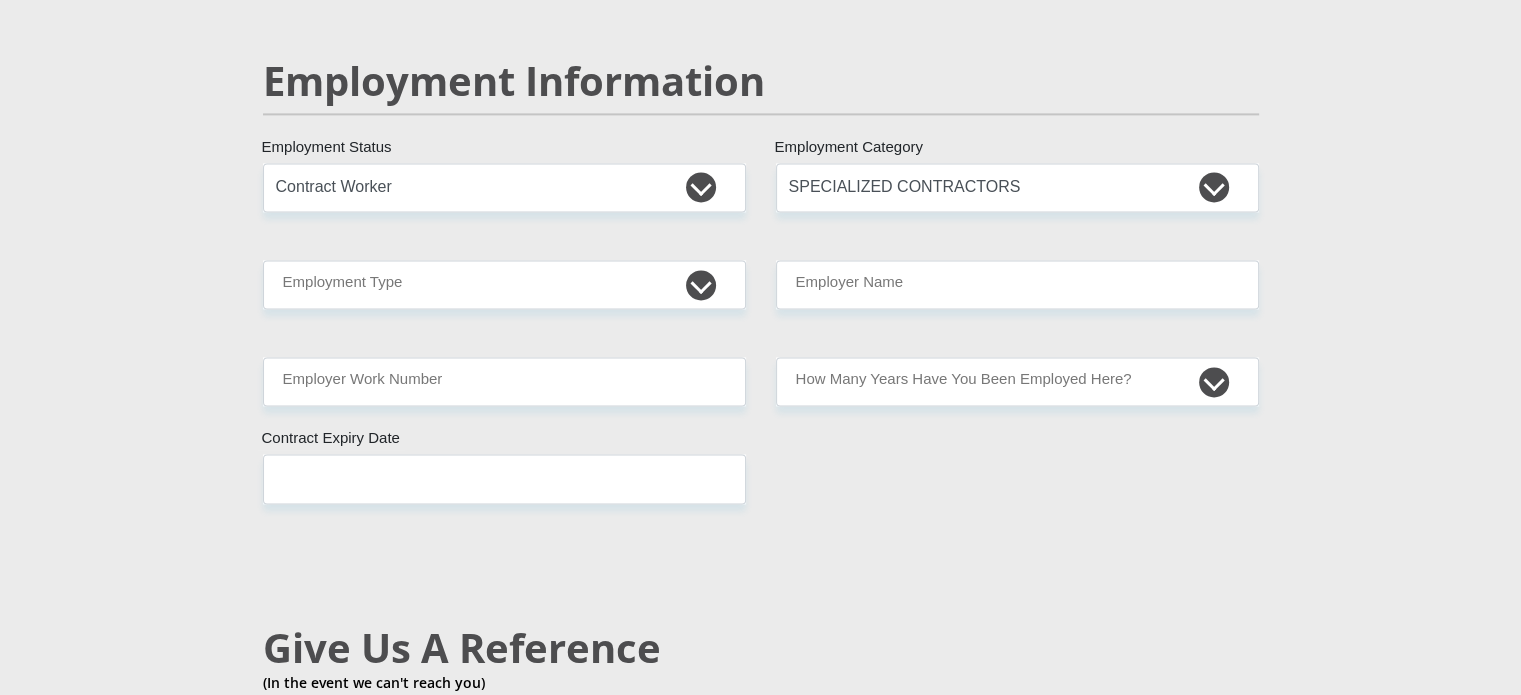 click on "Personal Details
Mr
Ms
Mrs
Dr
Other
Title
Donald
First Name
Ntuli
Surname
9701045809088
South African ID Number
Please input valid ID number
South Africa
Afghanistan
Aland Islands
Albania
Algeria
America Samoa
American Virgin Islands
Andorra
Angola
Anguilla  Antarctica  Aruba" at bounding box center (761, 217) 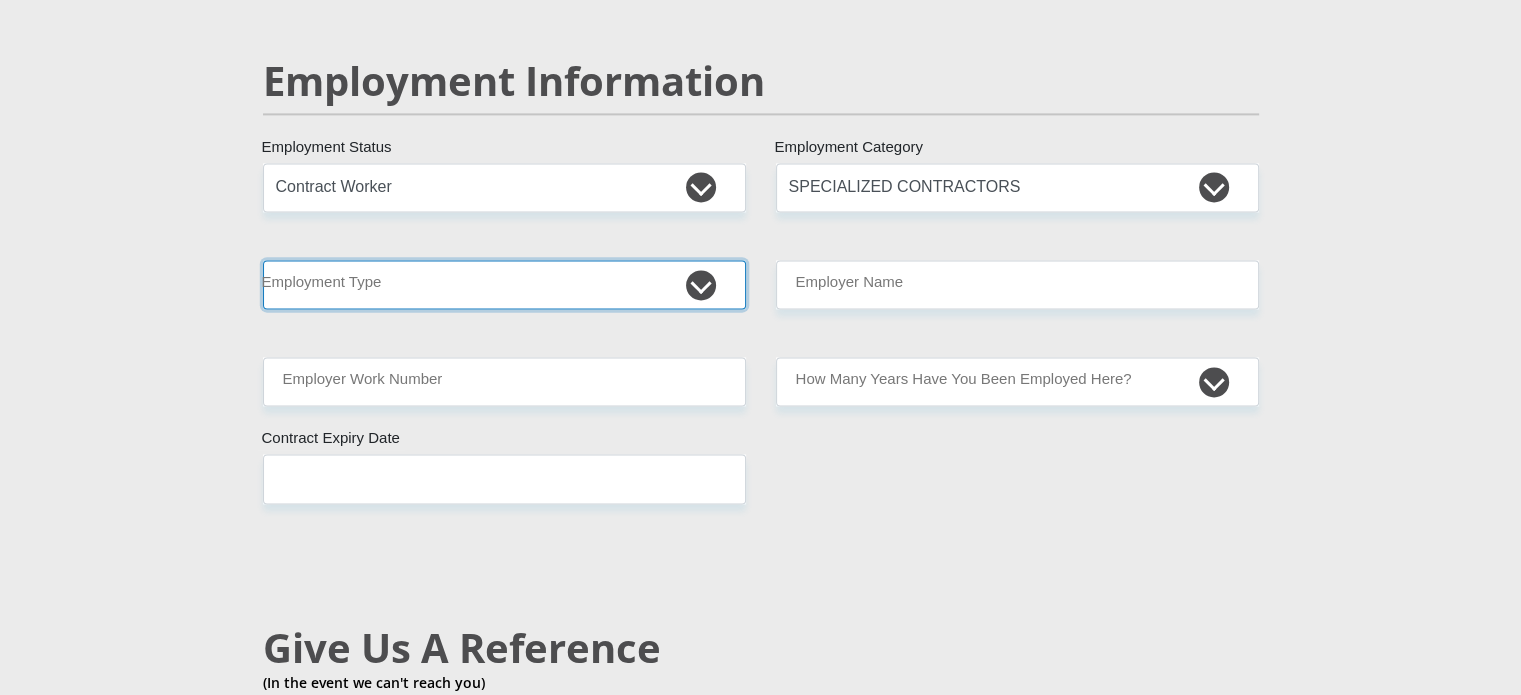 click on "College/Lecturer
Craft Seller
Creative
Driver
Executive
Farmer
Forces - Non Commissioned
Forces - Officer
Hawker
Housewife
Labourer
Licenced Professional
Manager
Miner
Non Licenced Professional
Office Staff/Clerk
Outside Worker
Pensioner
Permanent Teacher
Production/Manufacturing
Sales
Self-Employed
Semi-Professional Worker
Service Industry  Social Worker  Student" at bounding box center [504, 284] 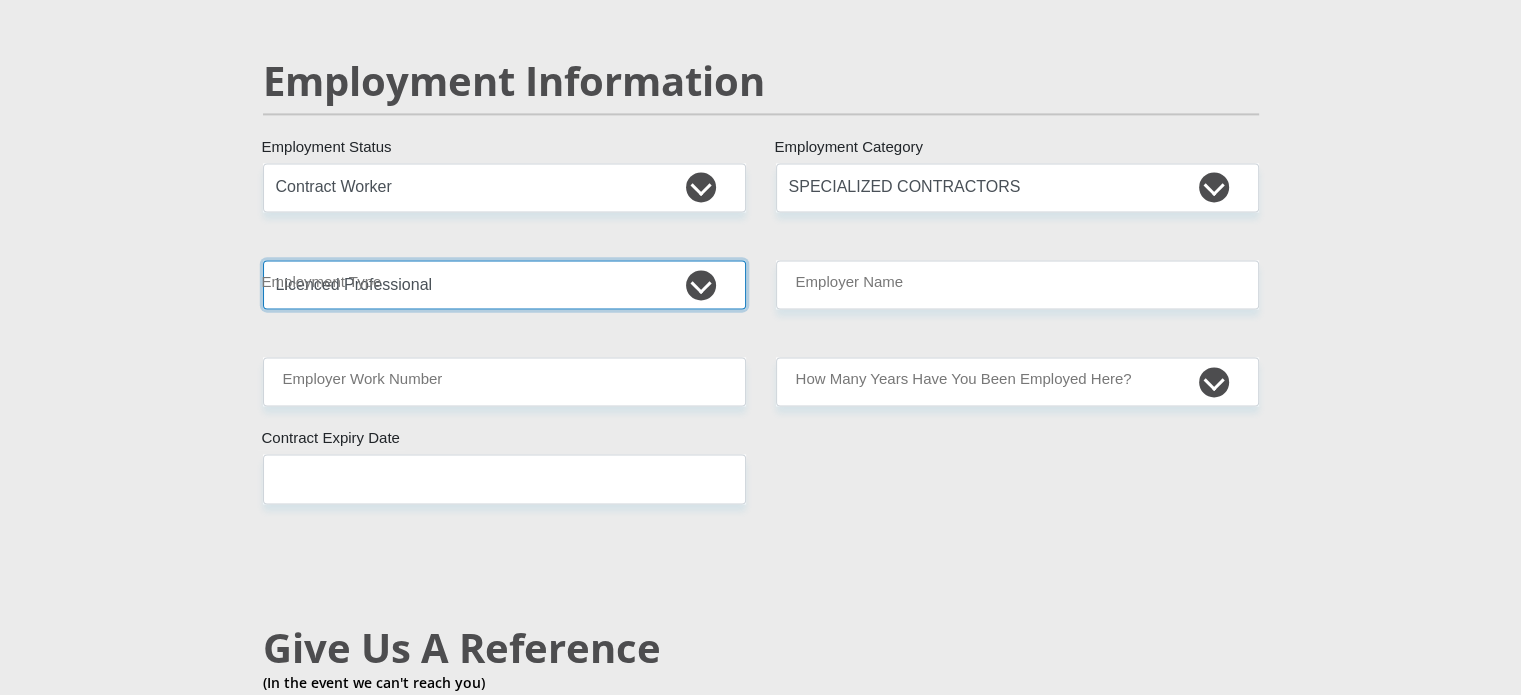 click on "College/Lecturer
Craft Seller
Creative
Driver
Executive
Farmer
Forces - Non Commissioned
Forces - Officer
Hawker
Housewife
Labourer
Licenced Professional
Manager
Miner
Non Licenced Professional
Office Staff/Clerk
Outside Worker
Pensioner
Permanent Teacher
Production/Manufacturing
Sales
Self-Employed
Semi-Professional Worker
Service Industry  Social Worker  Student" at bounding box center (504, 284) 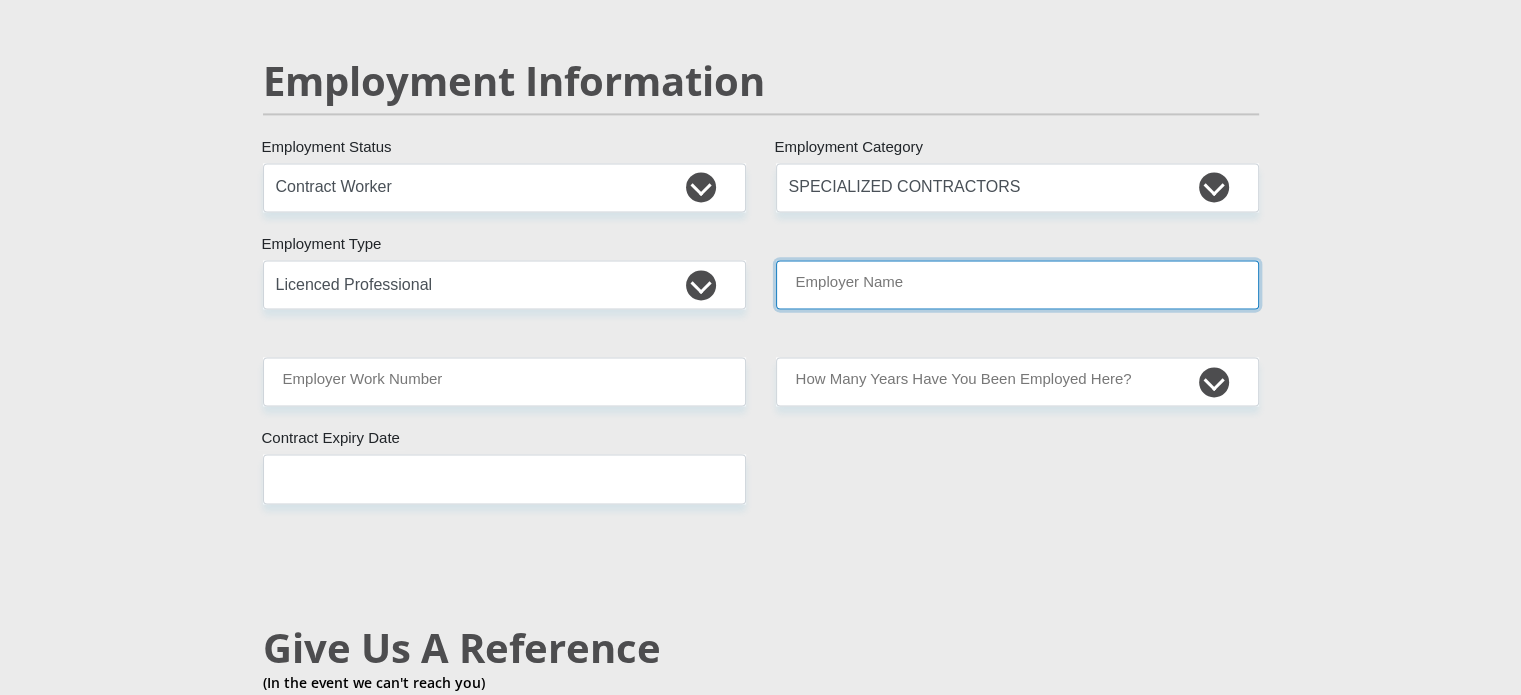 click on "Employer Name" at bounding box center [1017, 284] 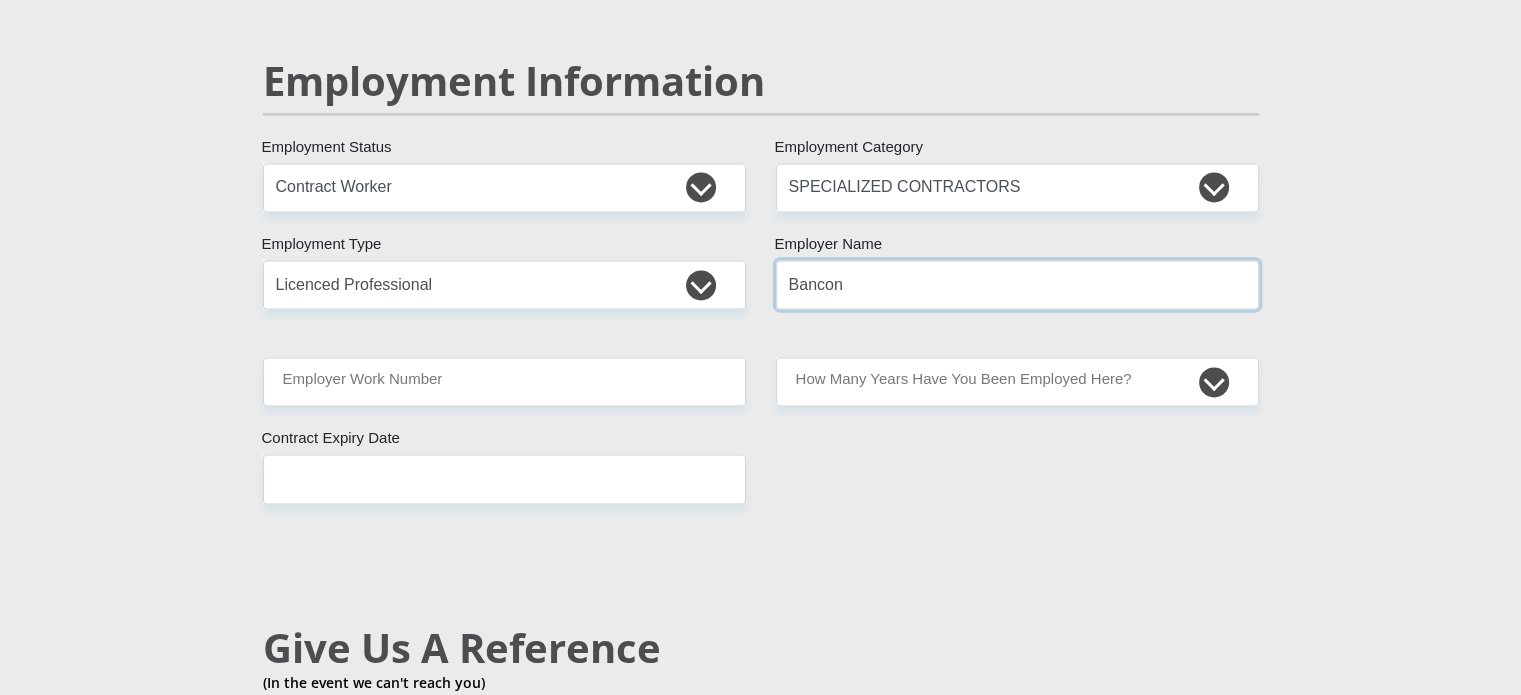 type on "Bancon" 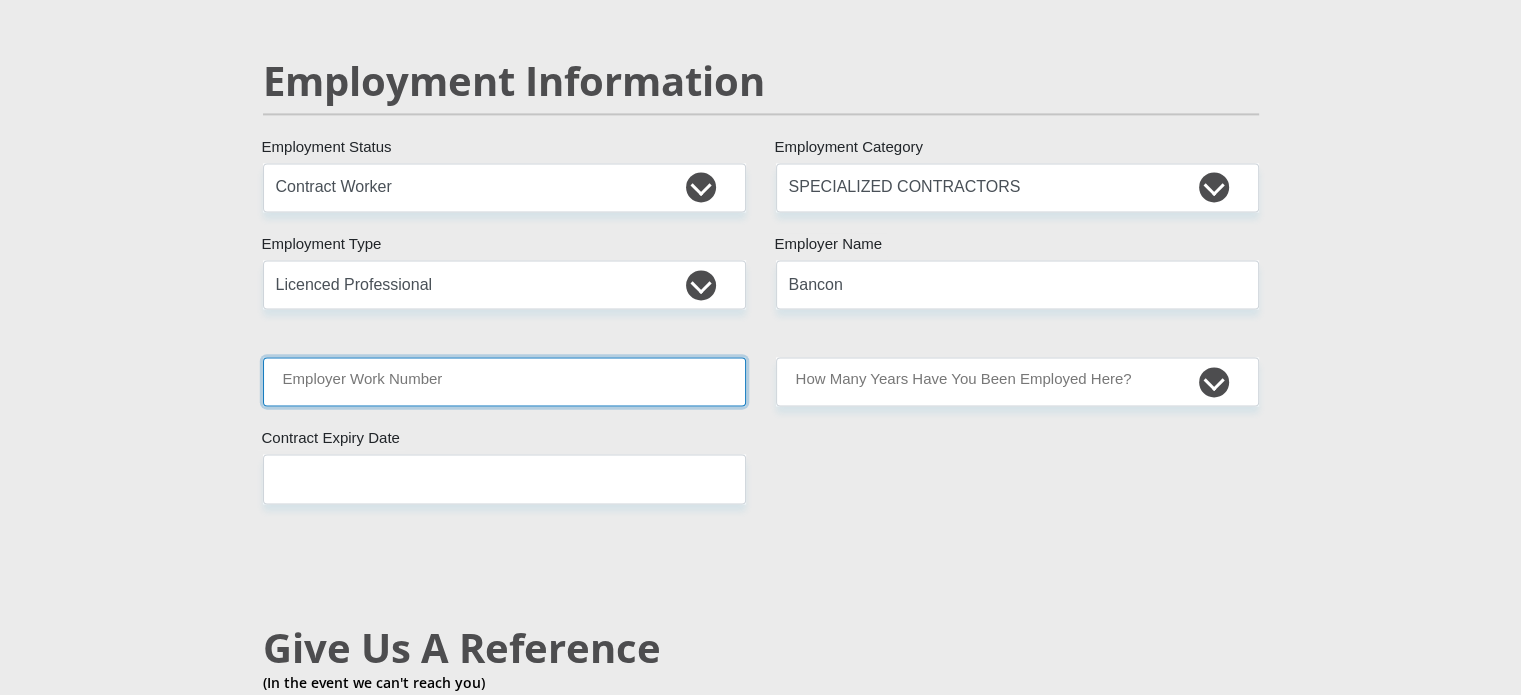 click on "Employer Work Number" at bounding box center (504, 381) 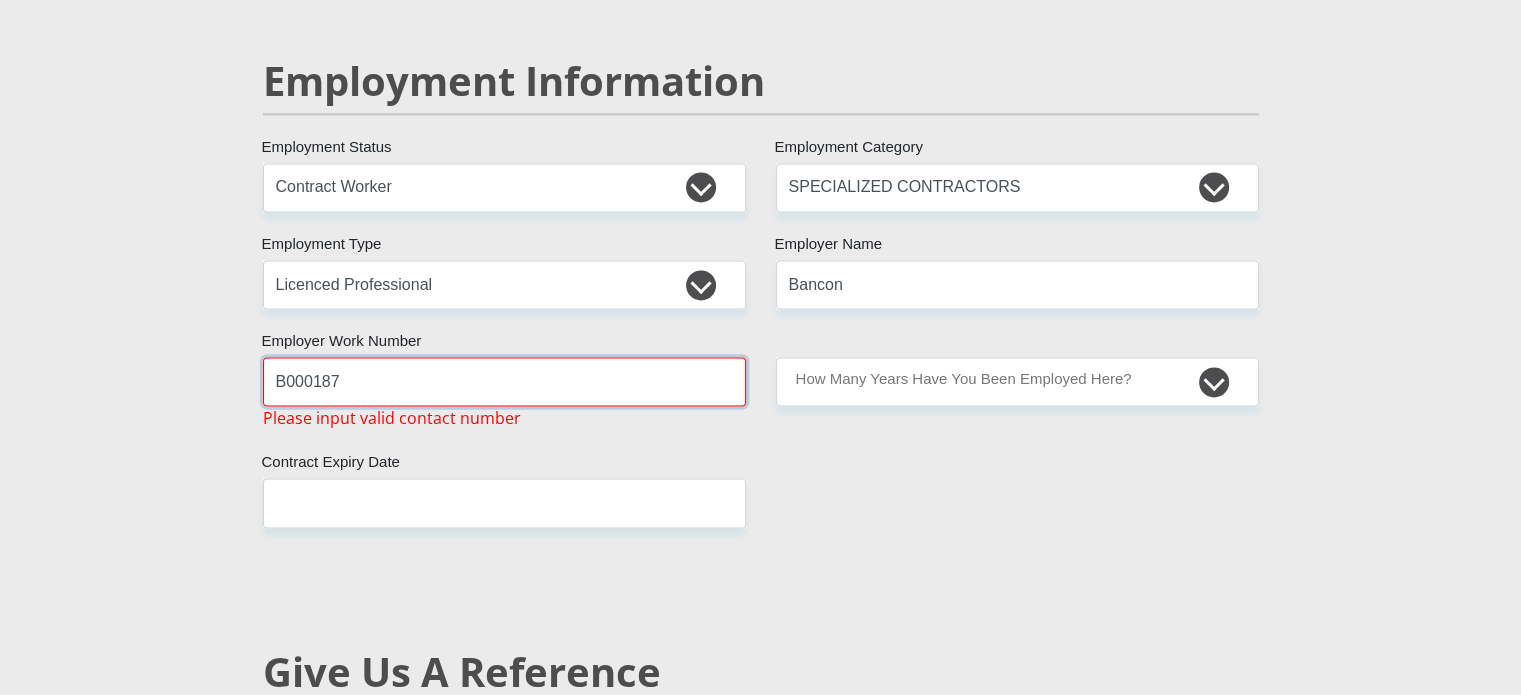 type on "B000187" 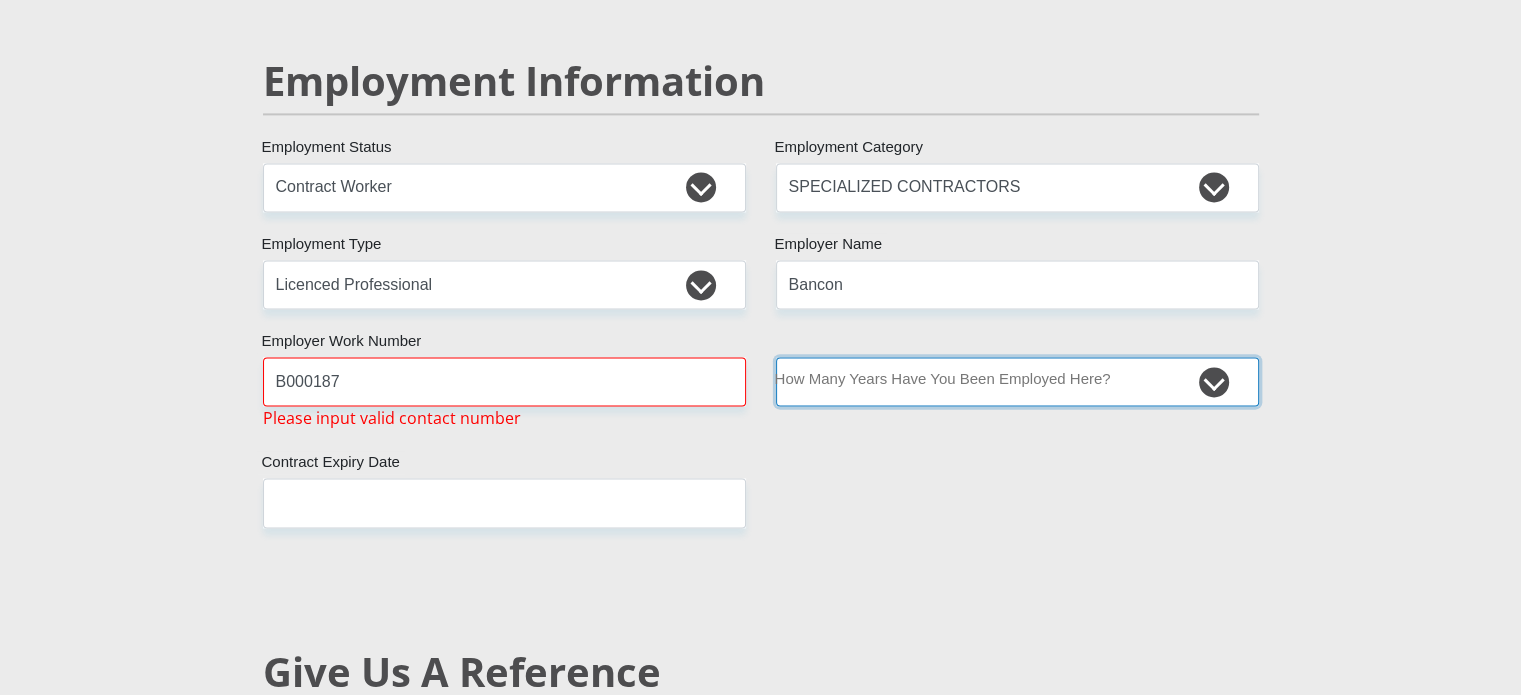 click on "less than 1 year
1-3 years
3-5 years
5+ years" at bounding box center (1017, 381) 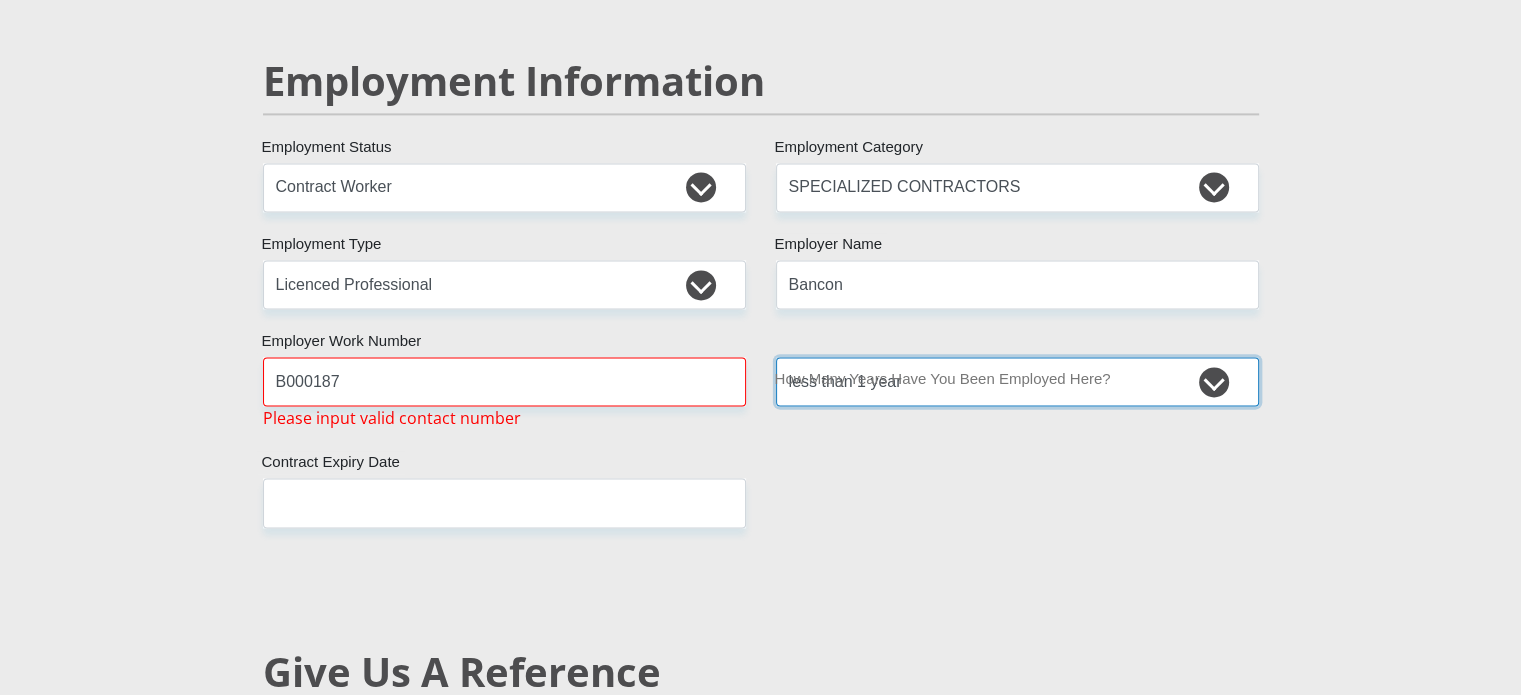 click on "less than 1 year
1-3 years
3-5 years
5+ years" at bounding box center [1017, 381] 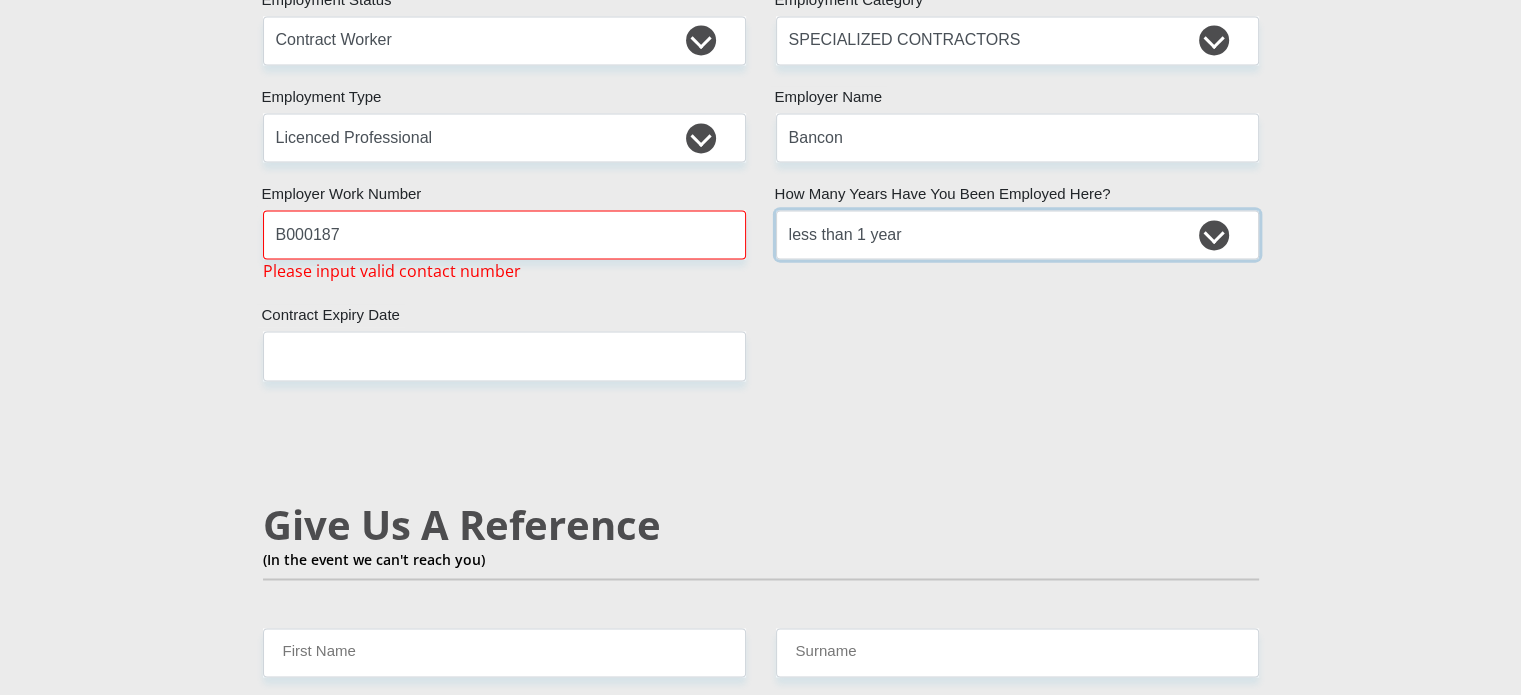 scroll, scrollTop: 3182, scrollLeft: 0, axis: vertical 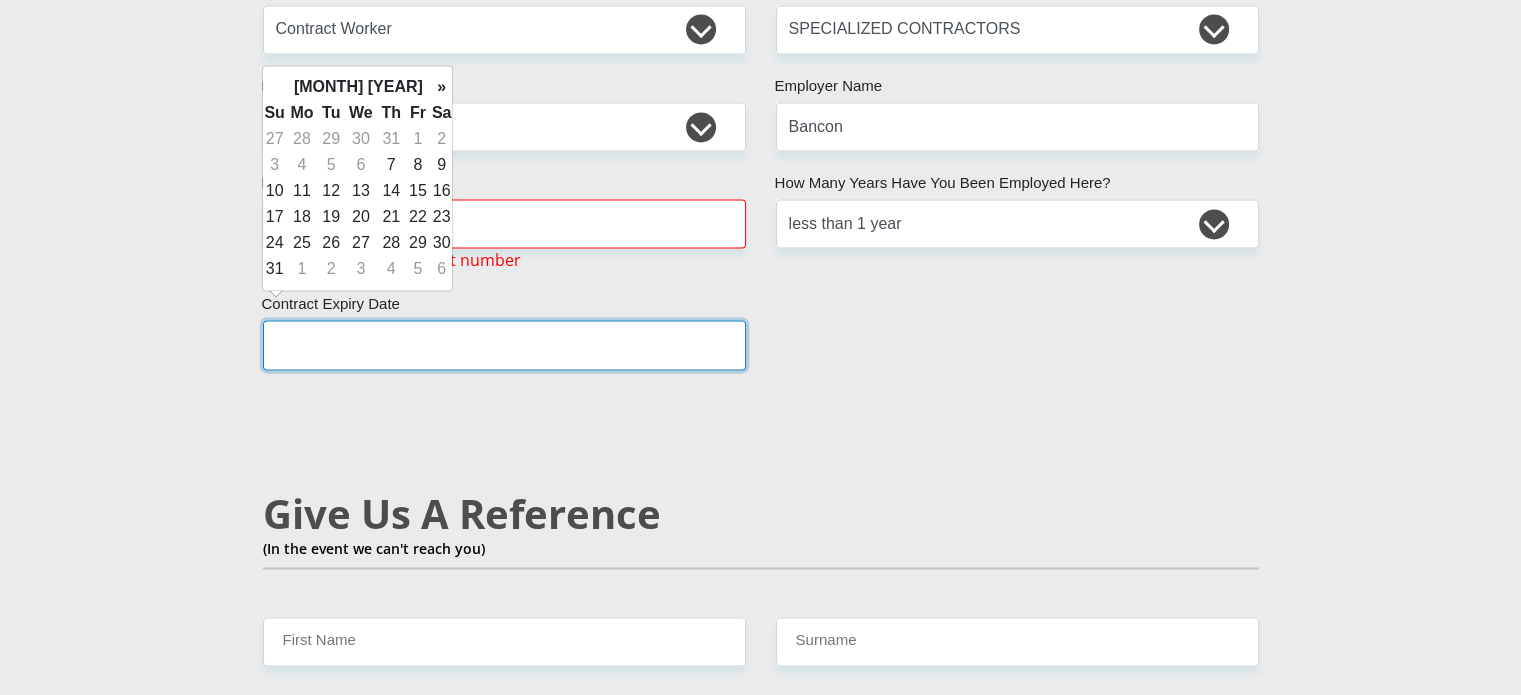 click at bounding box center [504, 344] 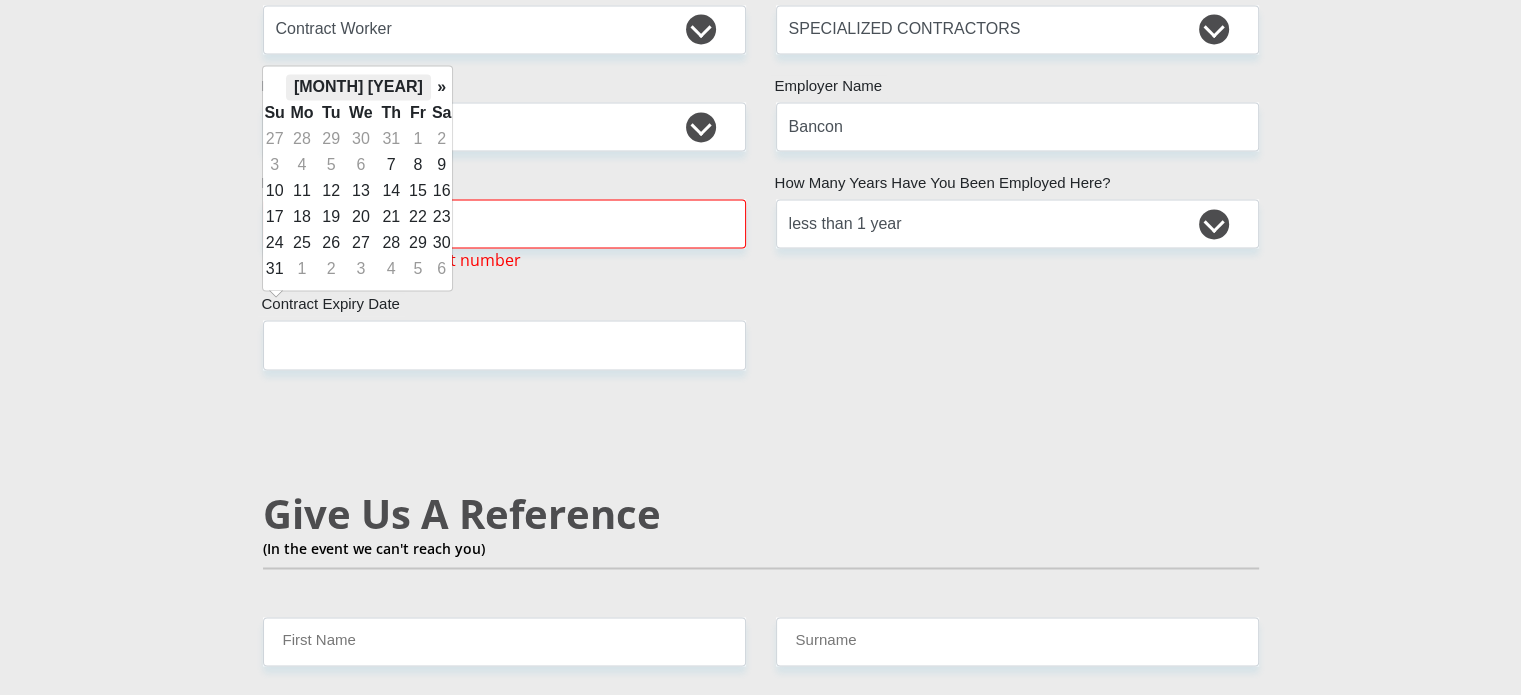 click on "[MONTH] [YEAR]" at bounding box center [358, 87] 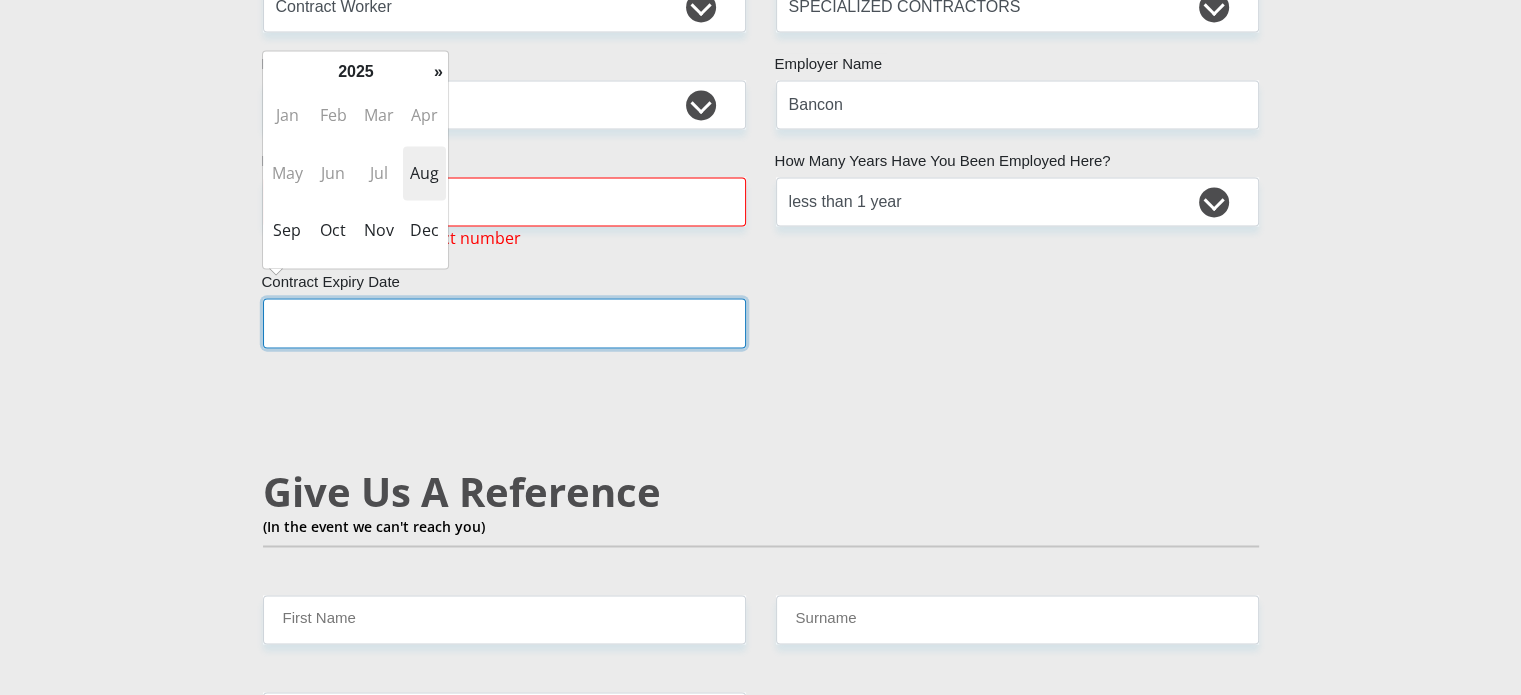 scroll, scrollTop: 3194, scrollLeft: 0, axis: vertical 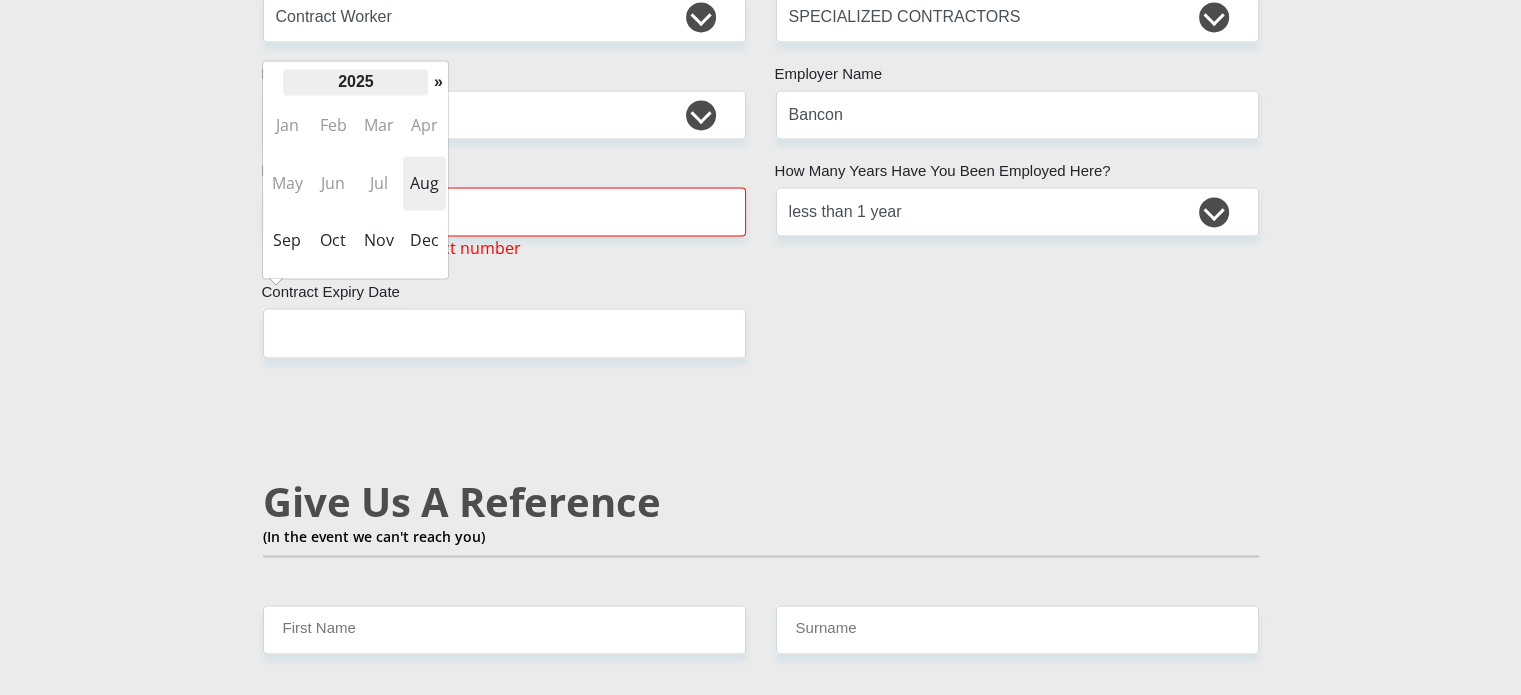 click on "2025" at bounding box center (355, 82) 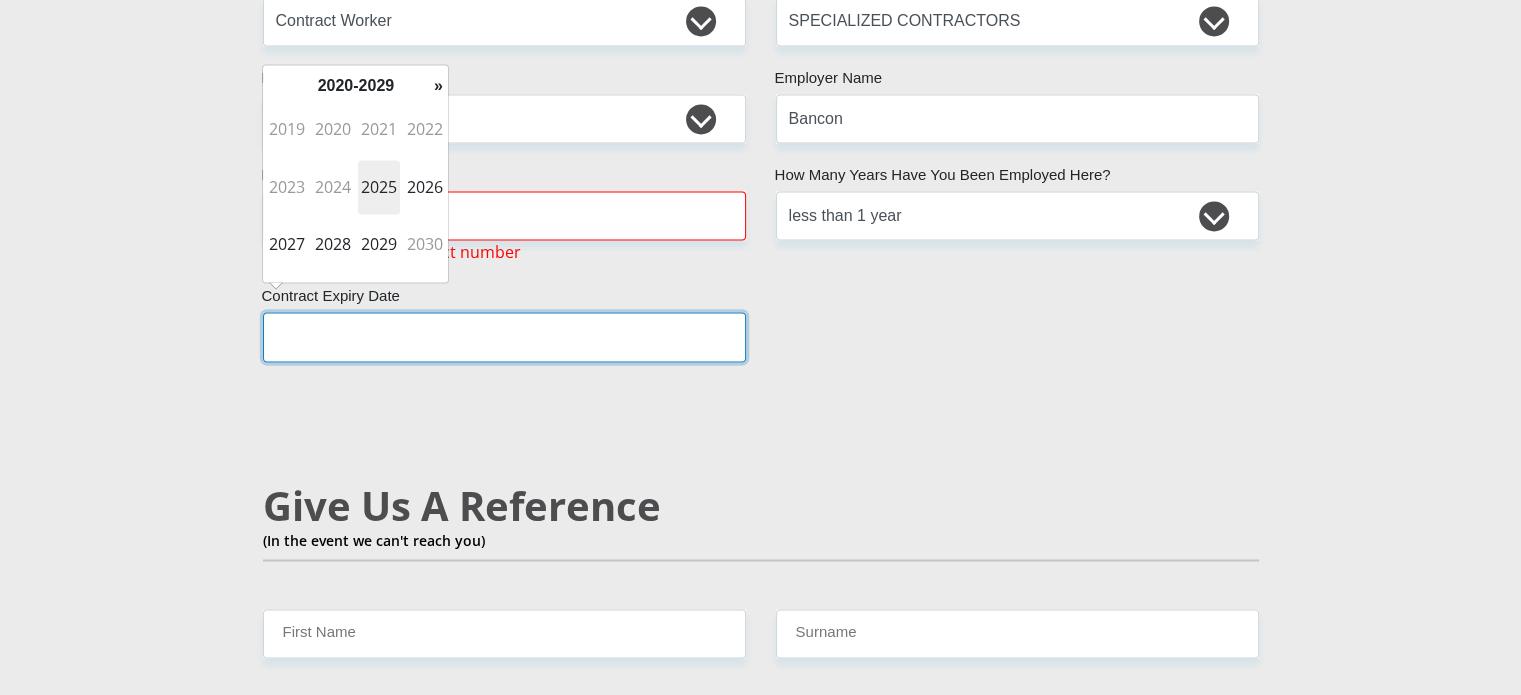 scroll, scrollTop: 3187, scrollLeft: 0, axis: vertical 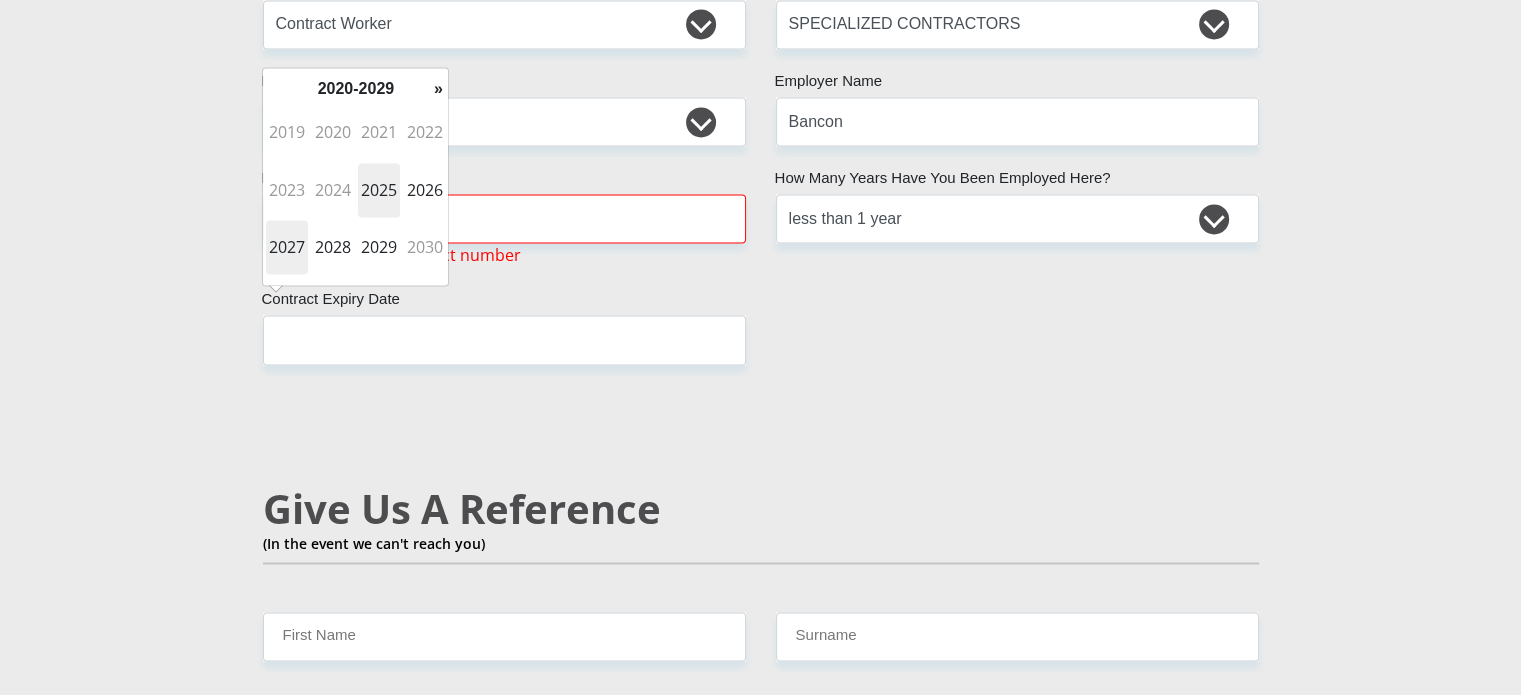 click on "2027" at bounding box center [287, 247] 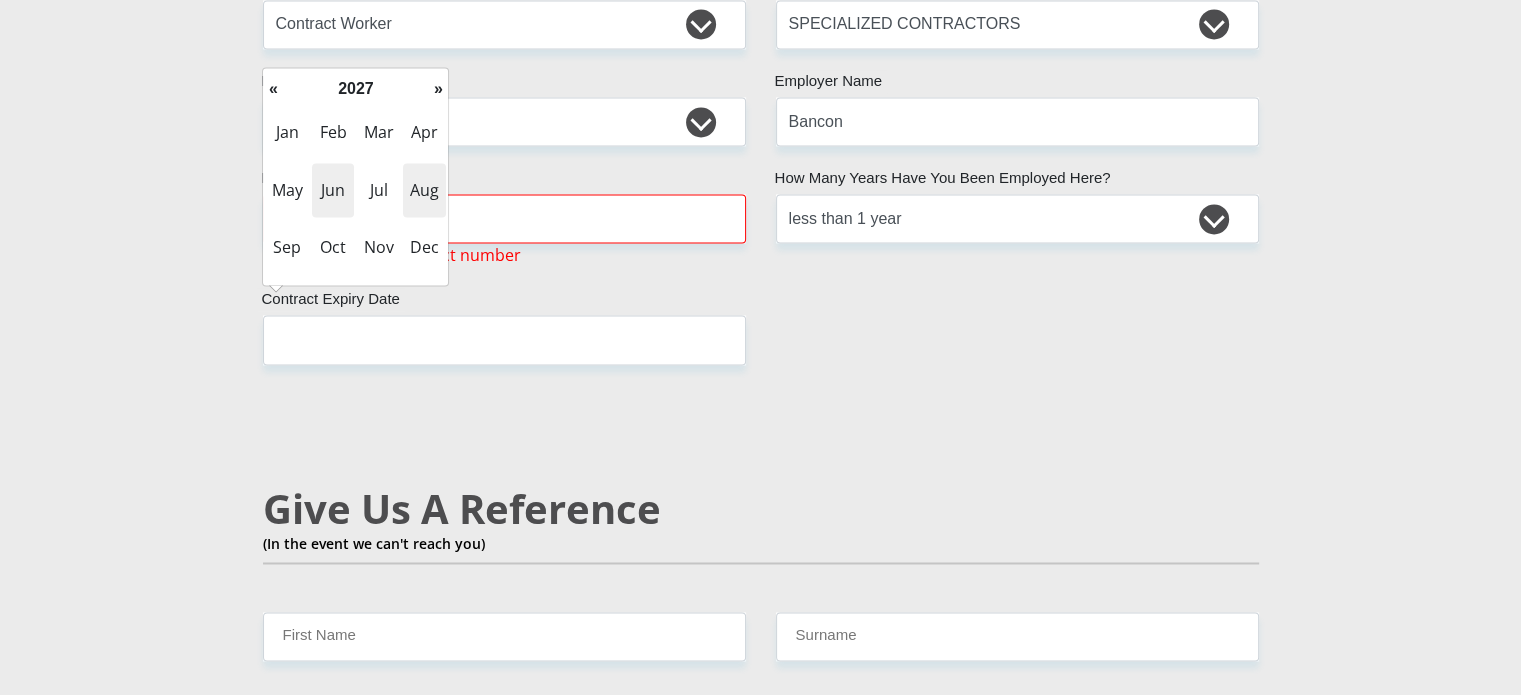 click on "Jun" at bounding box center (333, 190) 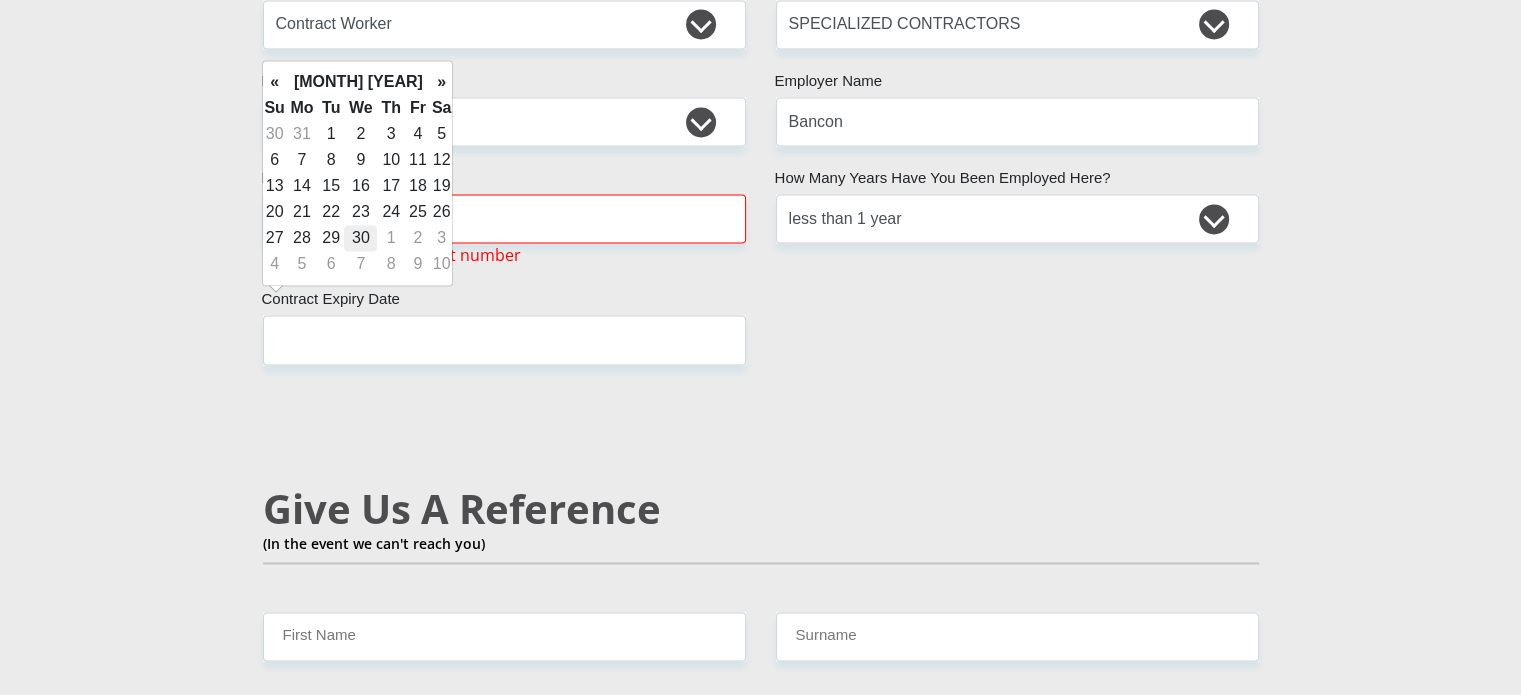 click on "30" at bounding box center [360, 238] 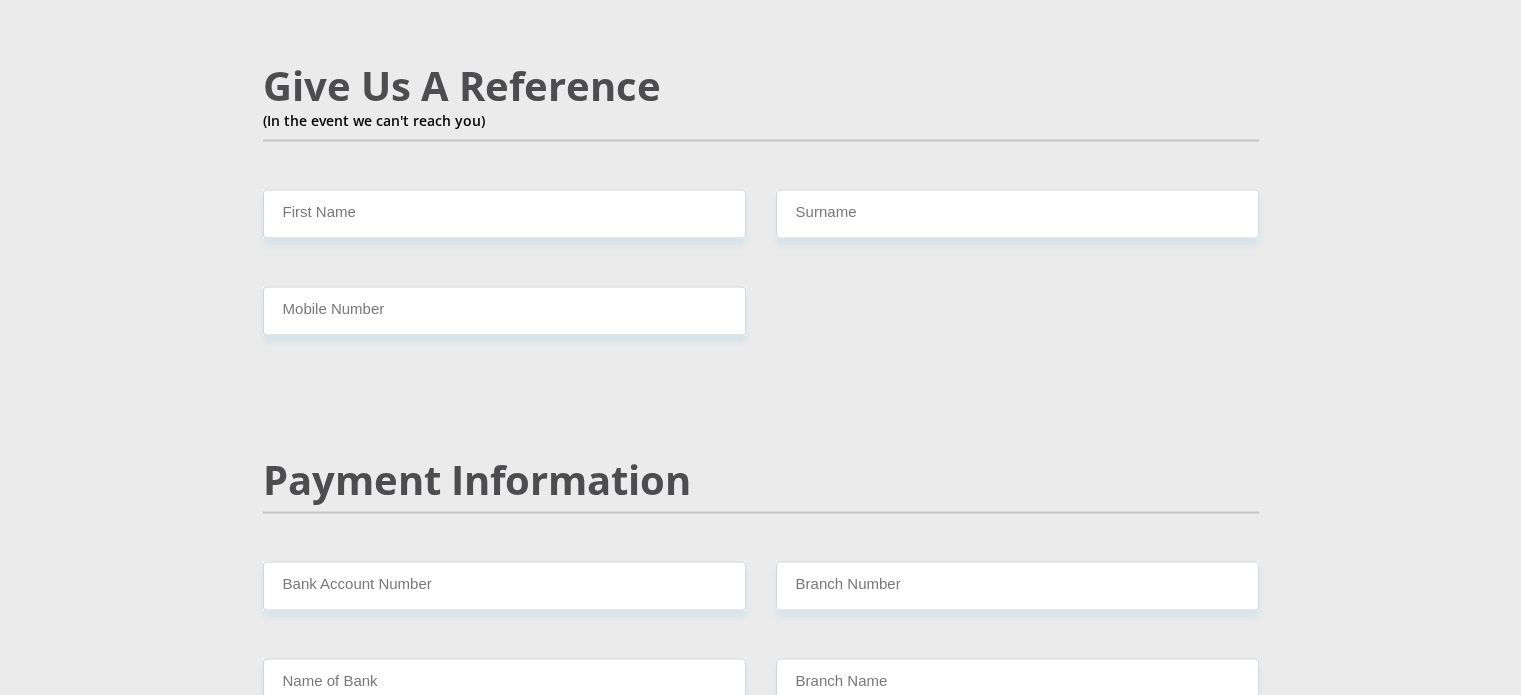 scroll, scrollTop: 3612, scrollLeft: 0, axis: vertical 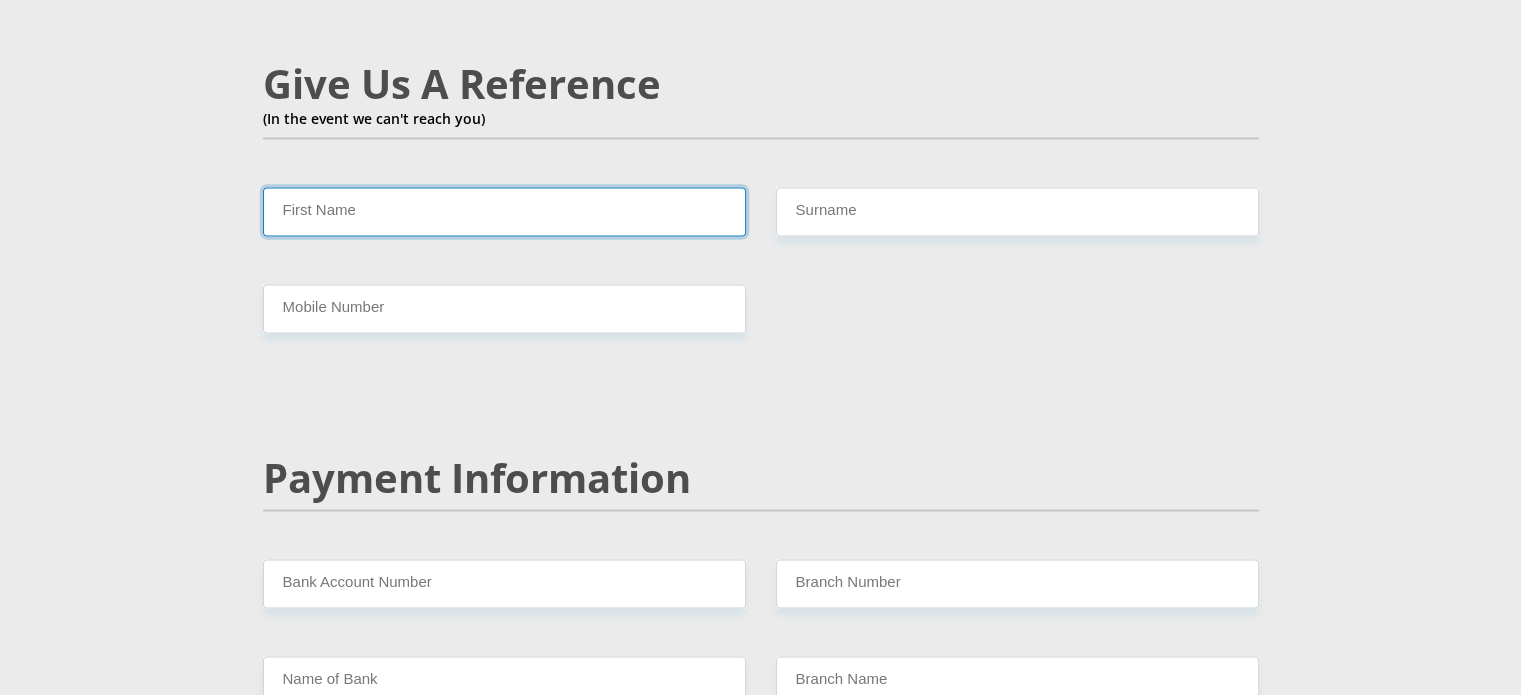 click on "First Name" at bounding box center (504, 211) 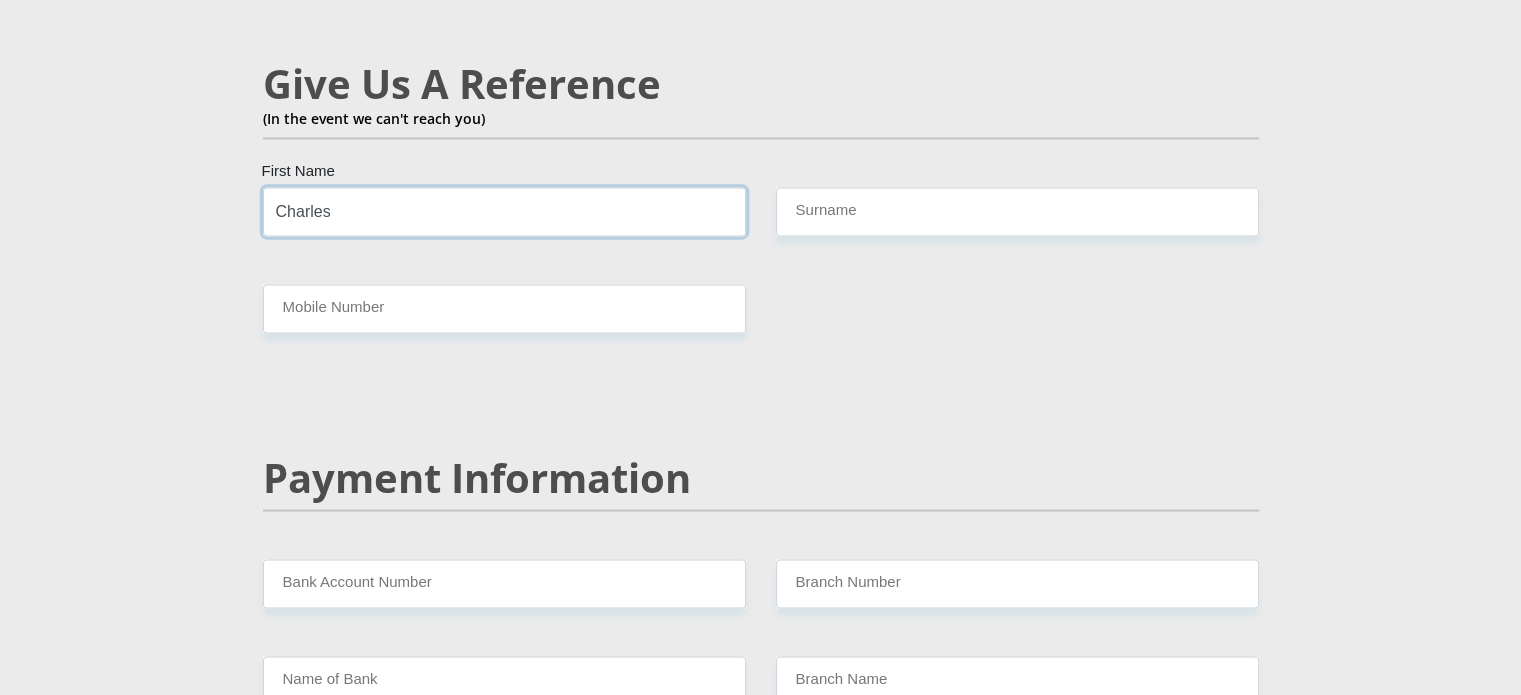 type on "Charles" 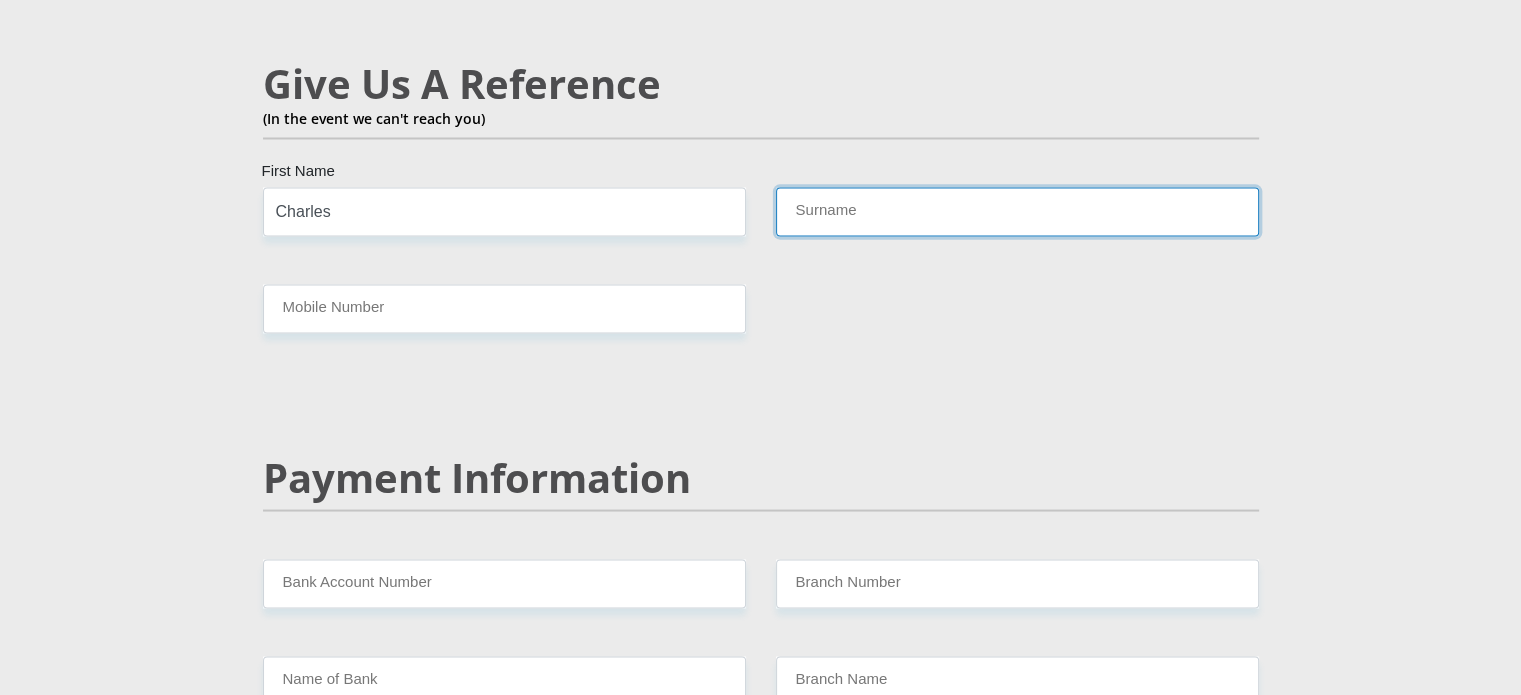 click on "Surname" at bounding box center [1017, 211] 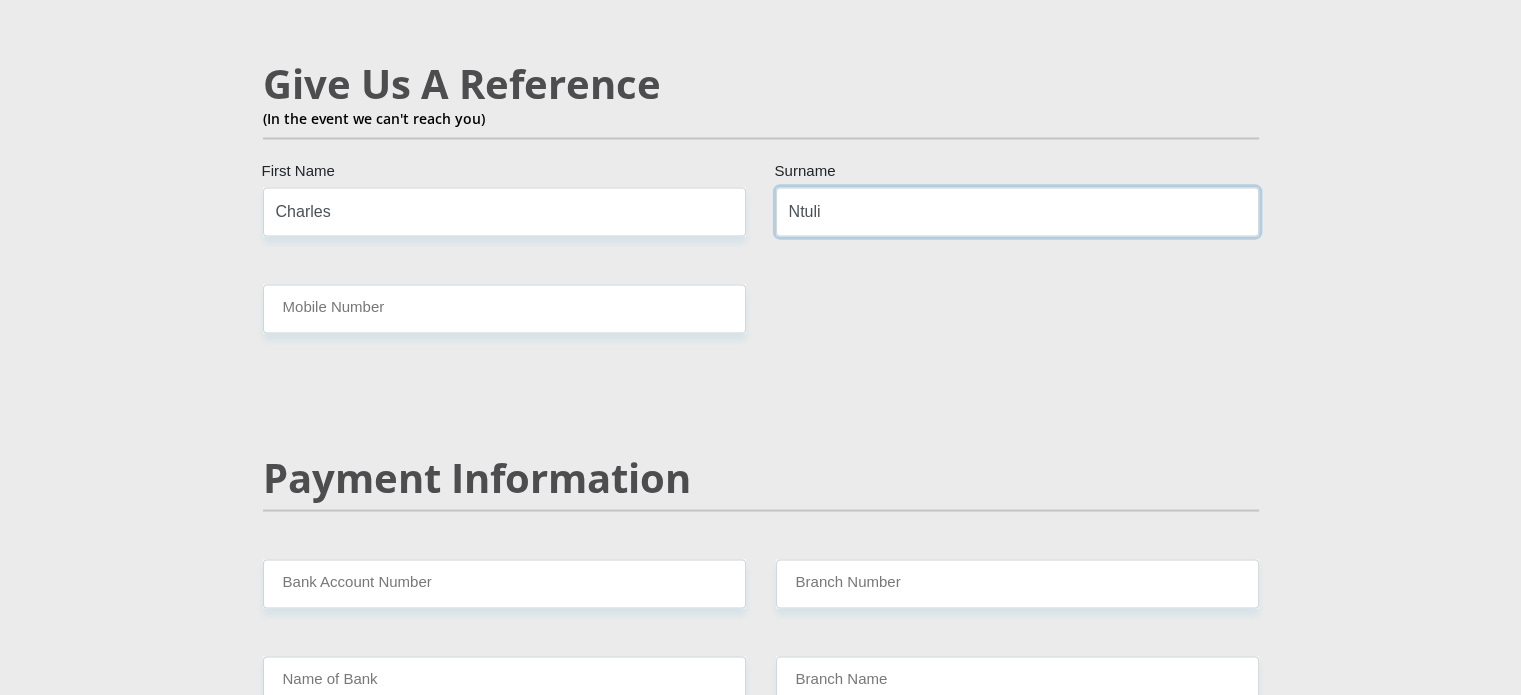 type on "Ntuli" 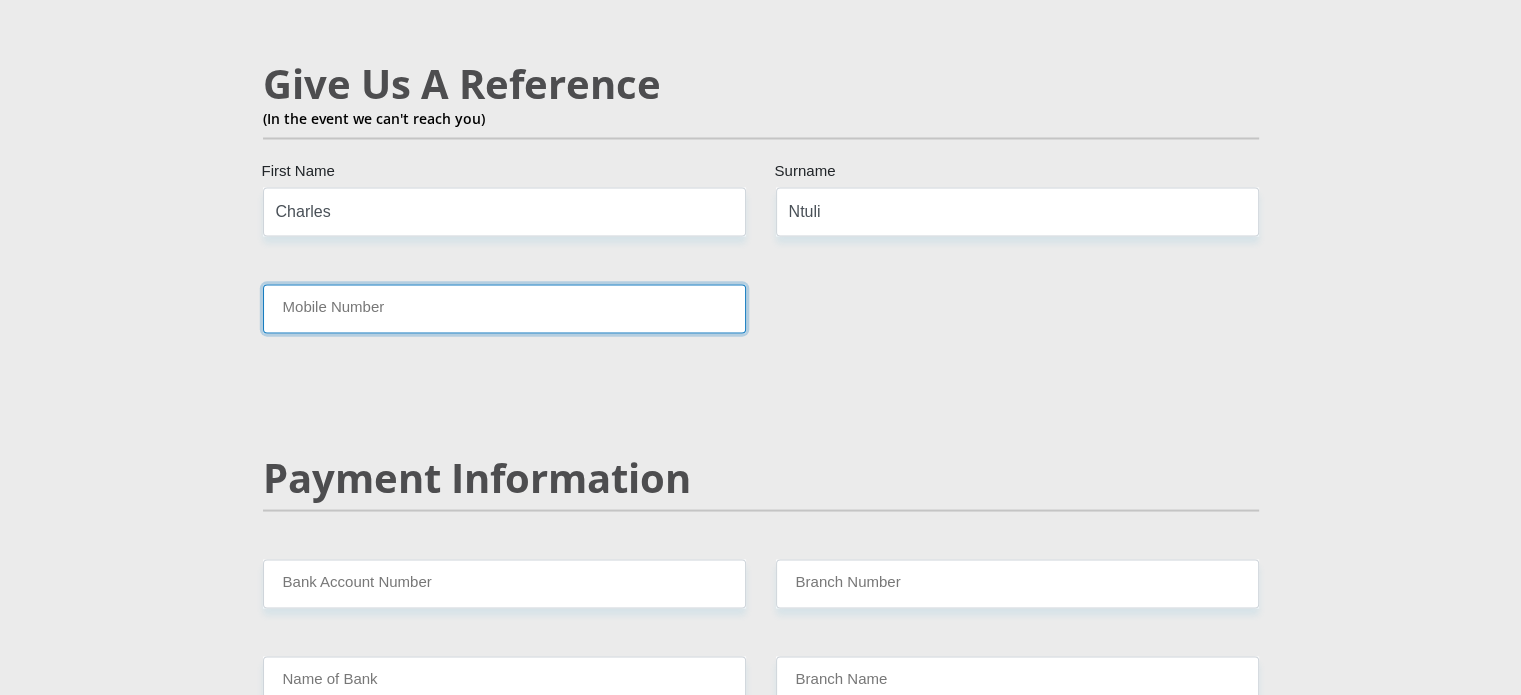 click on "Mobile Number" at bounding box center [504, 308] 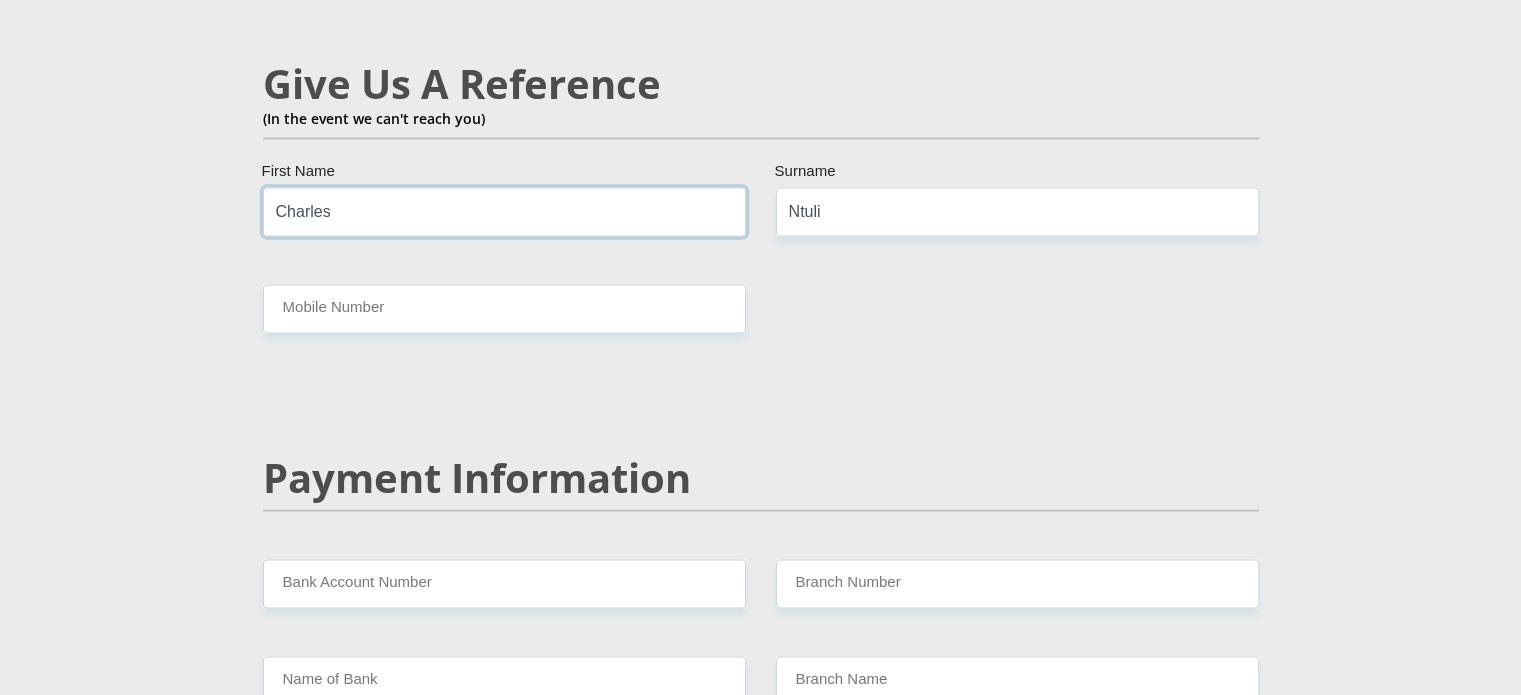 drag, startPoint x: 522, startPoint y: 281, endPoint x: 407, endPoint y: 203, distance: 138.95683 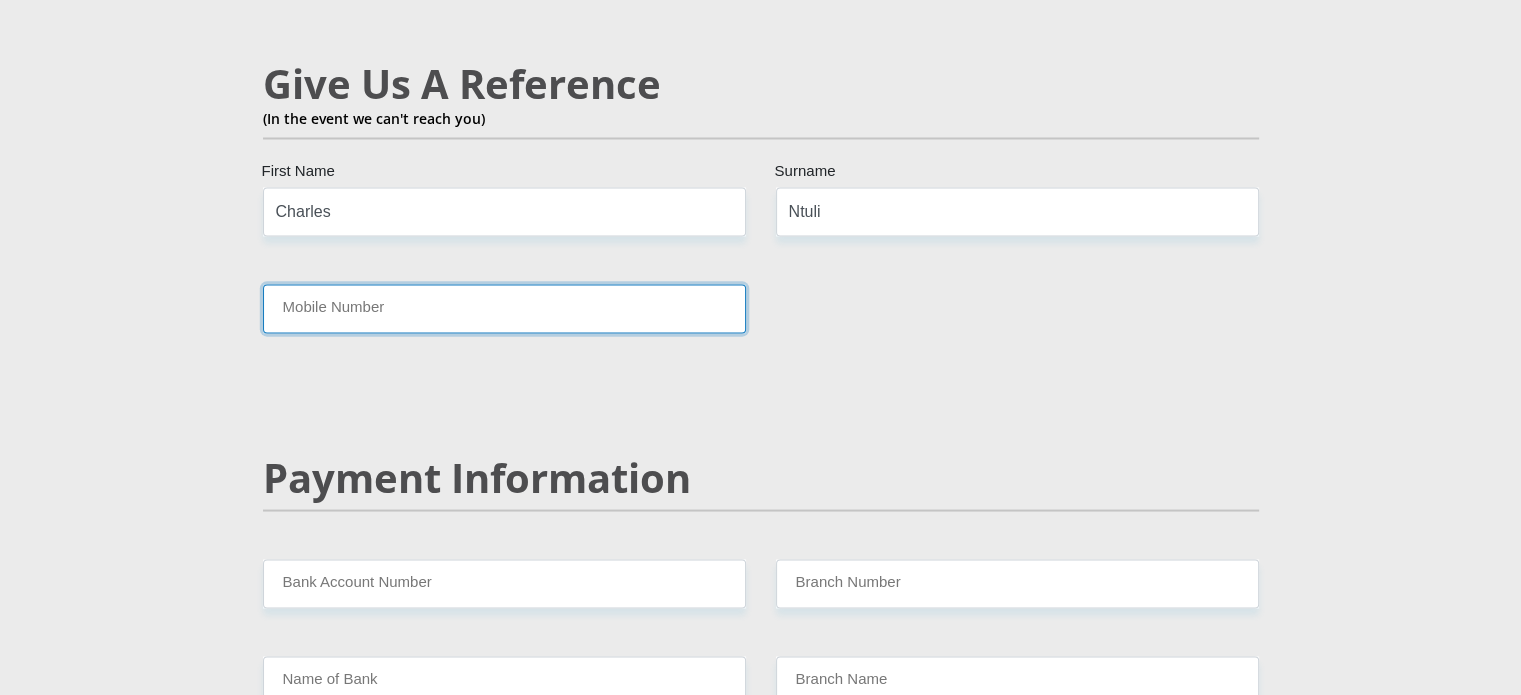 click on "Mobile Number" at bounding box center (504, 308) 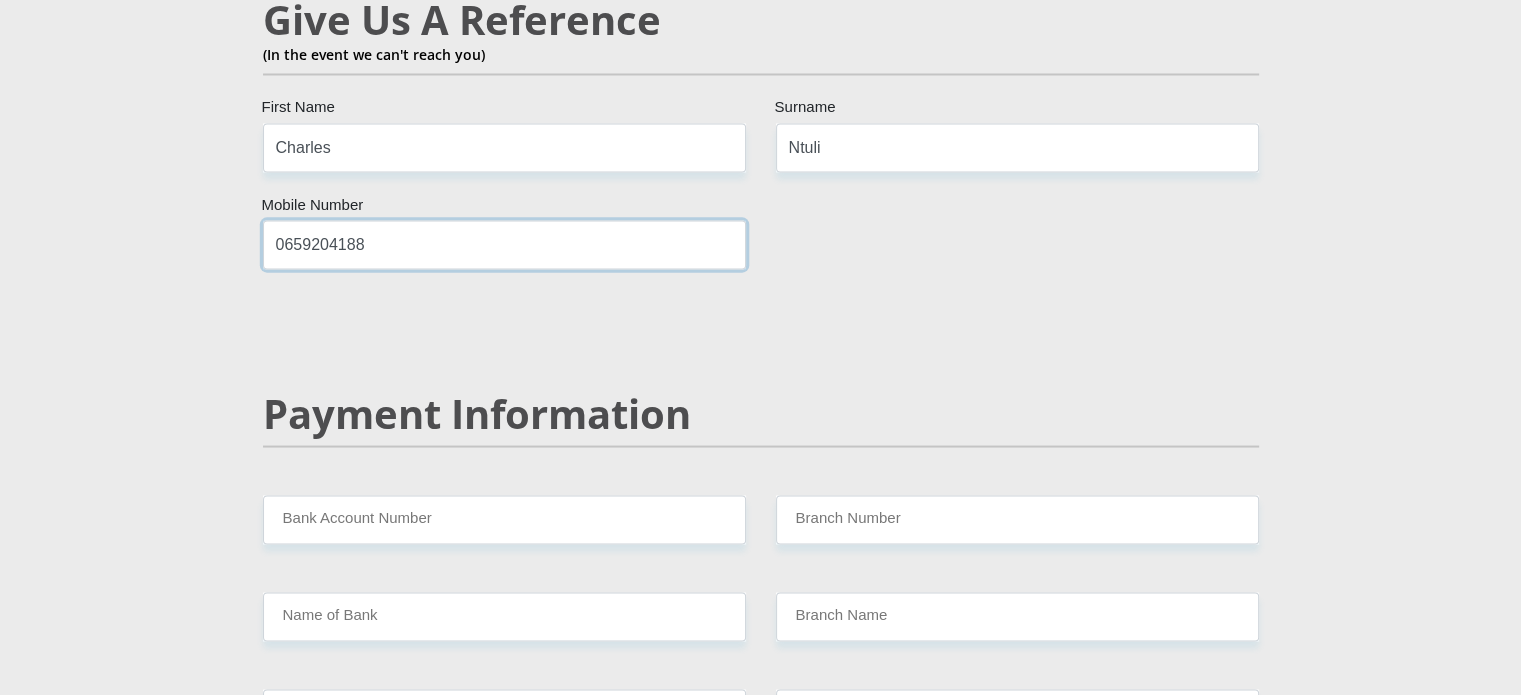 scroll, scrollTop: 3684, scrollLeft: 0, axis: vertical 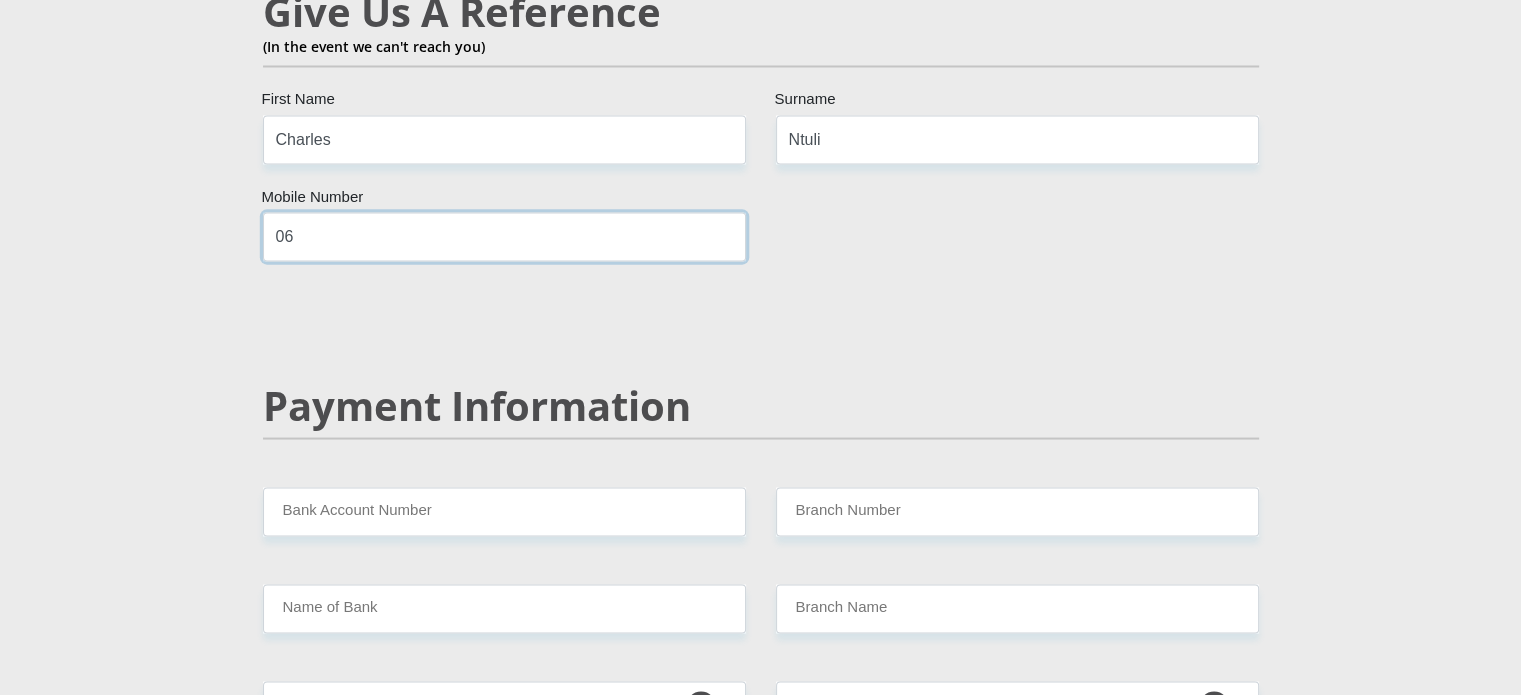 type on "0" 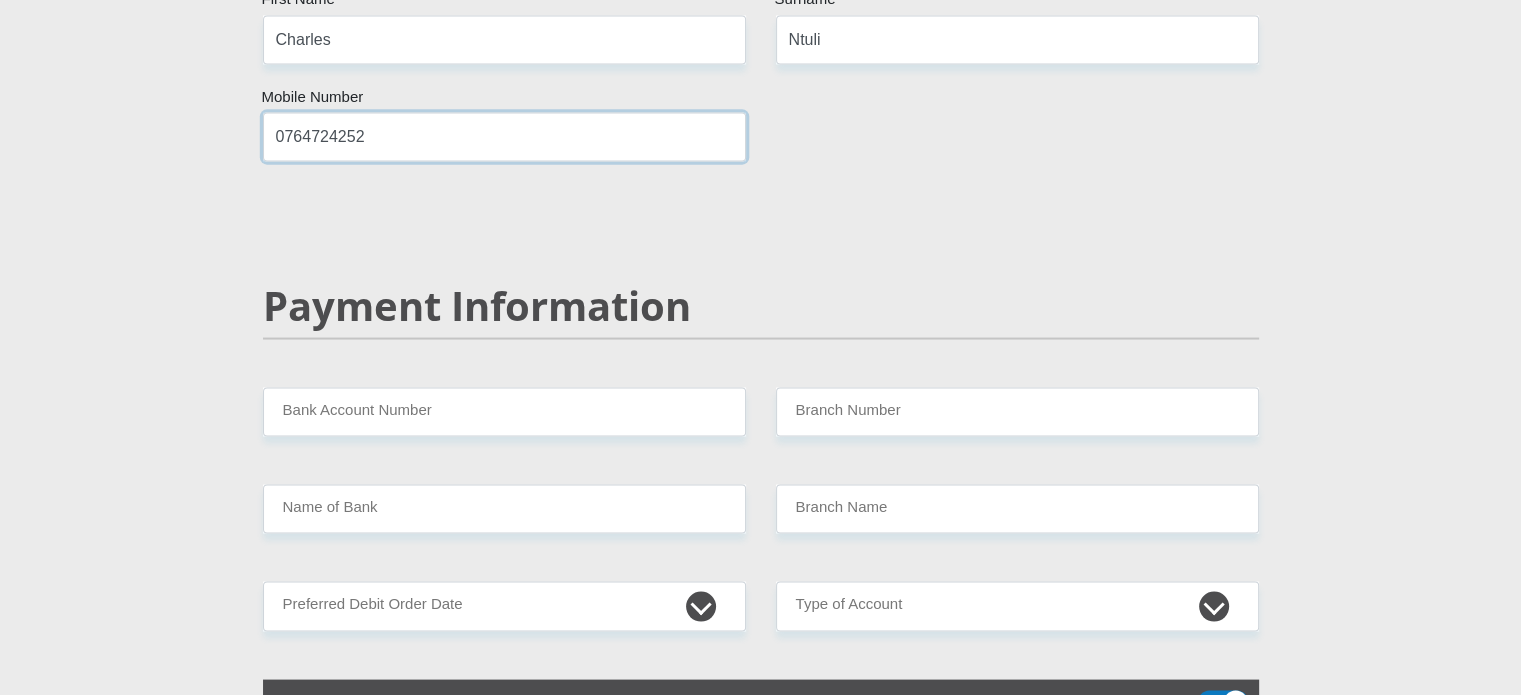 scroll, scrollTop: 3787, scrollLeft: 0, axis: vertical 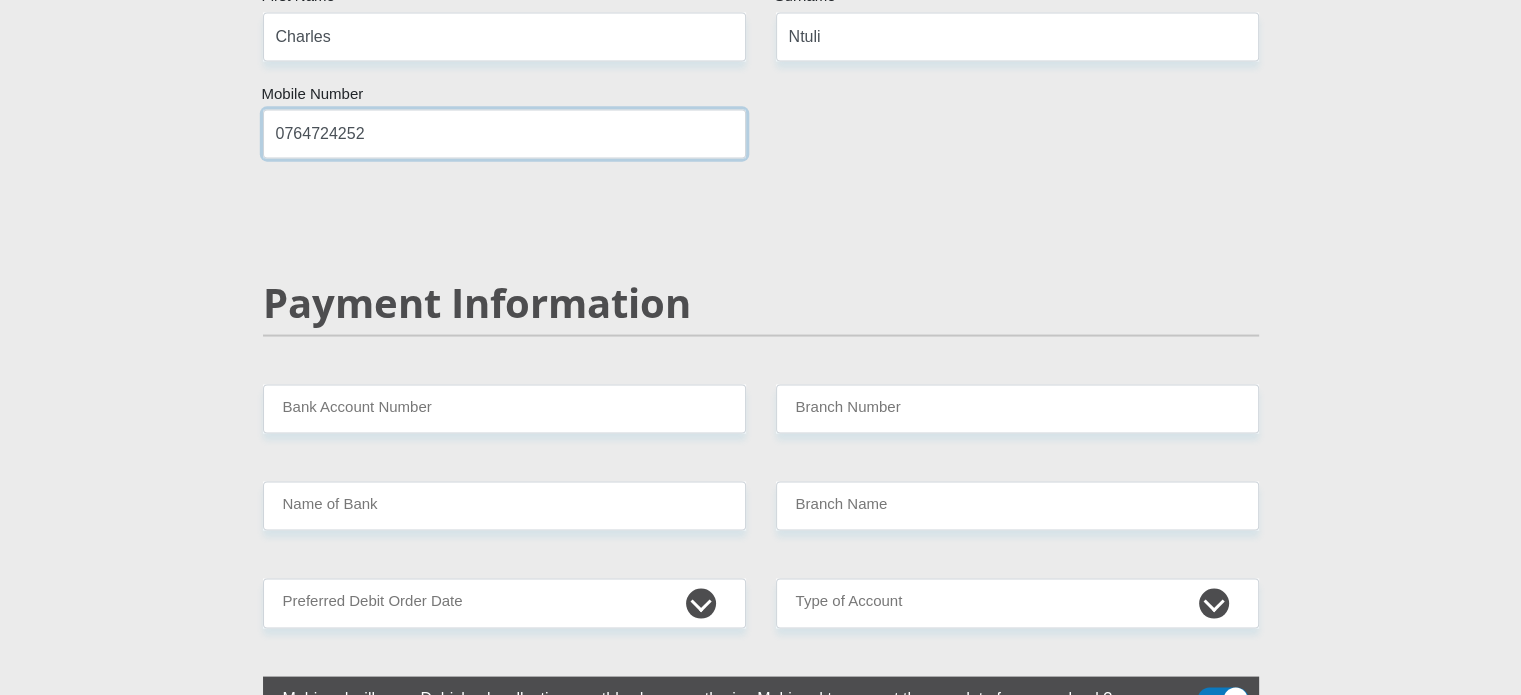 type on "0764724252" 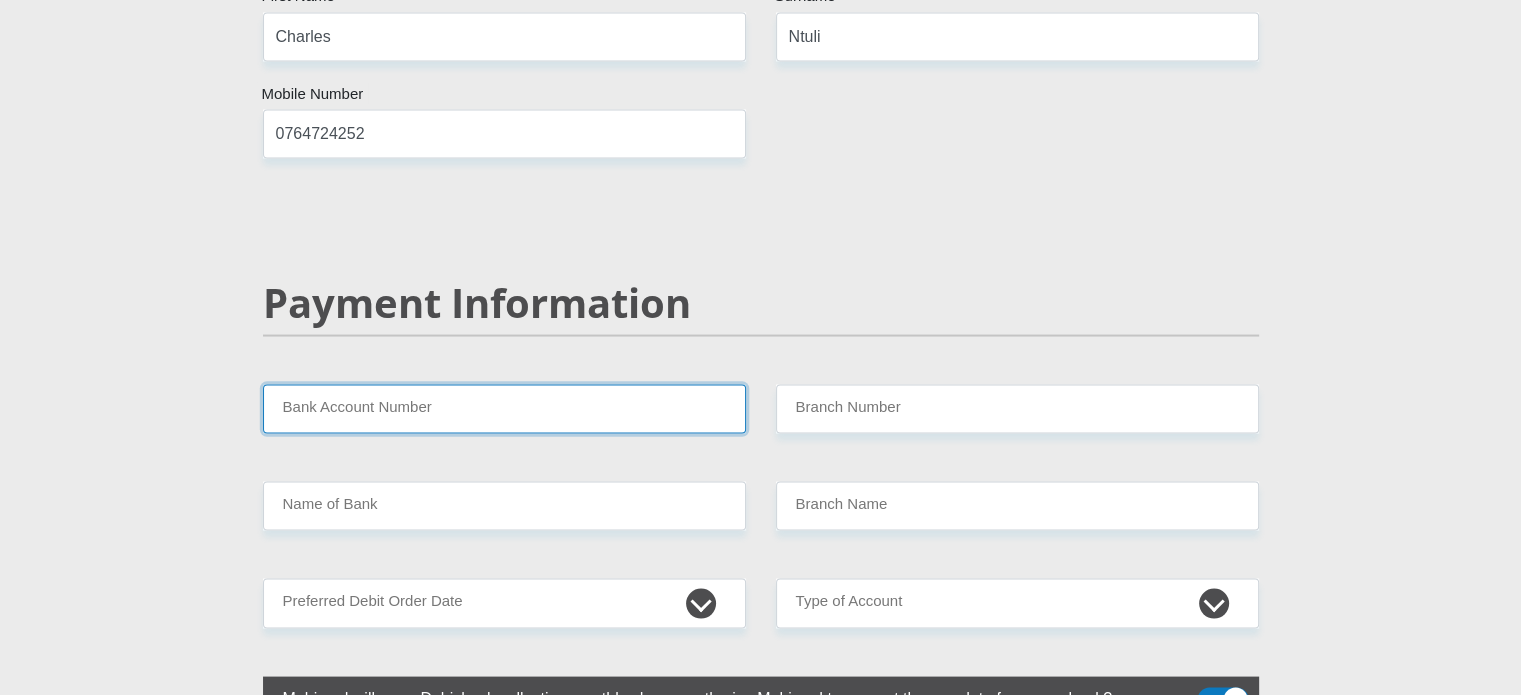 click on "Bank Account Number" at bounding box center [504, 408] 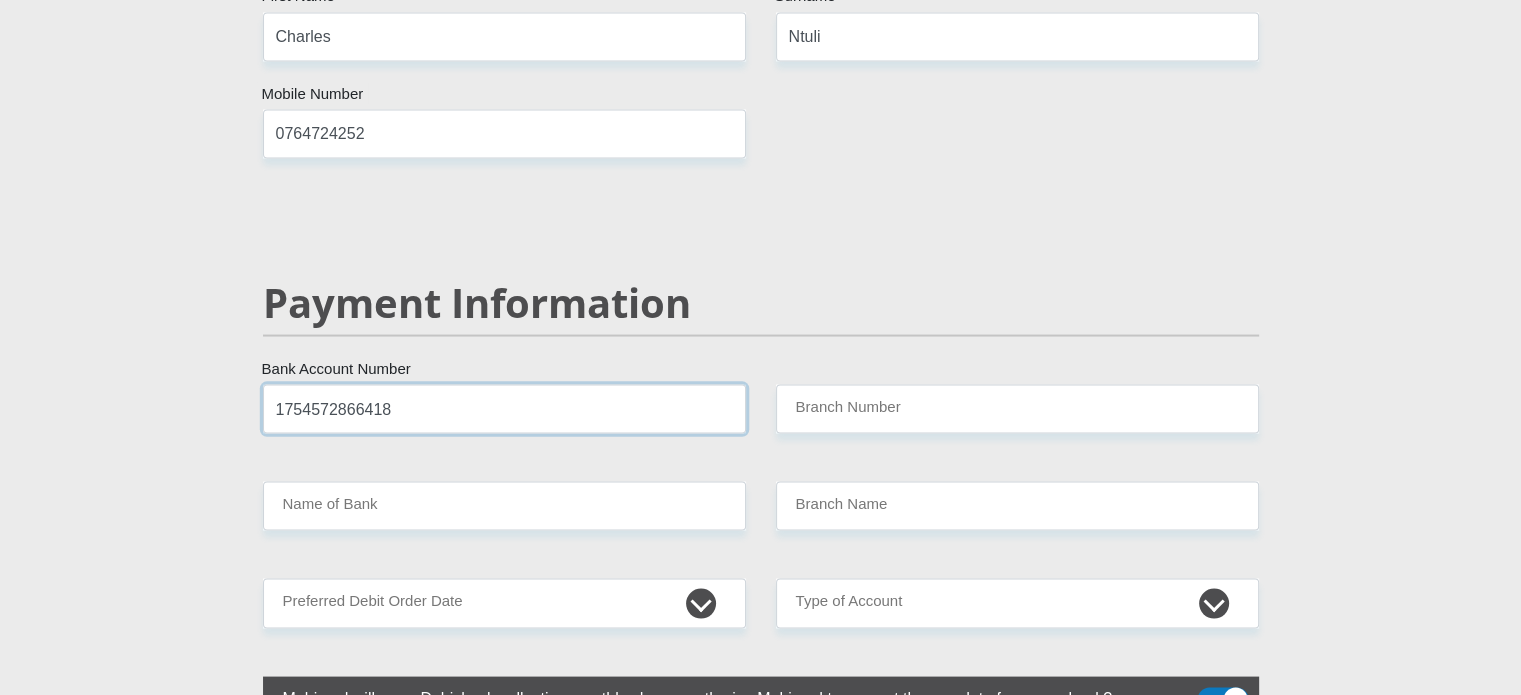 type on "1754572866418" 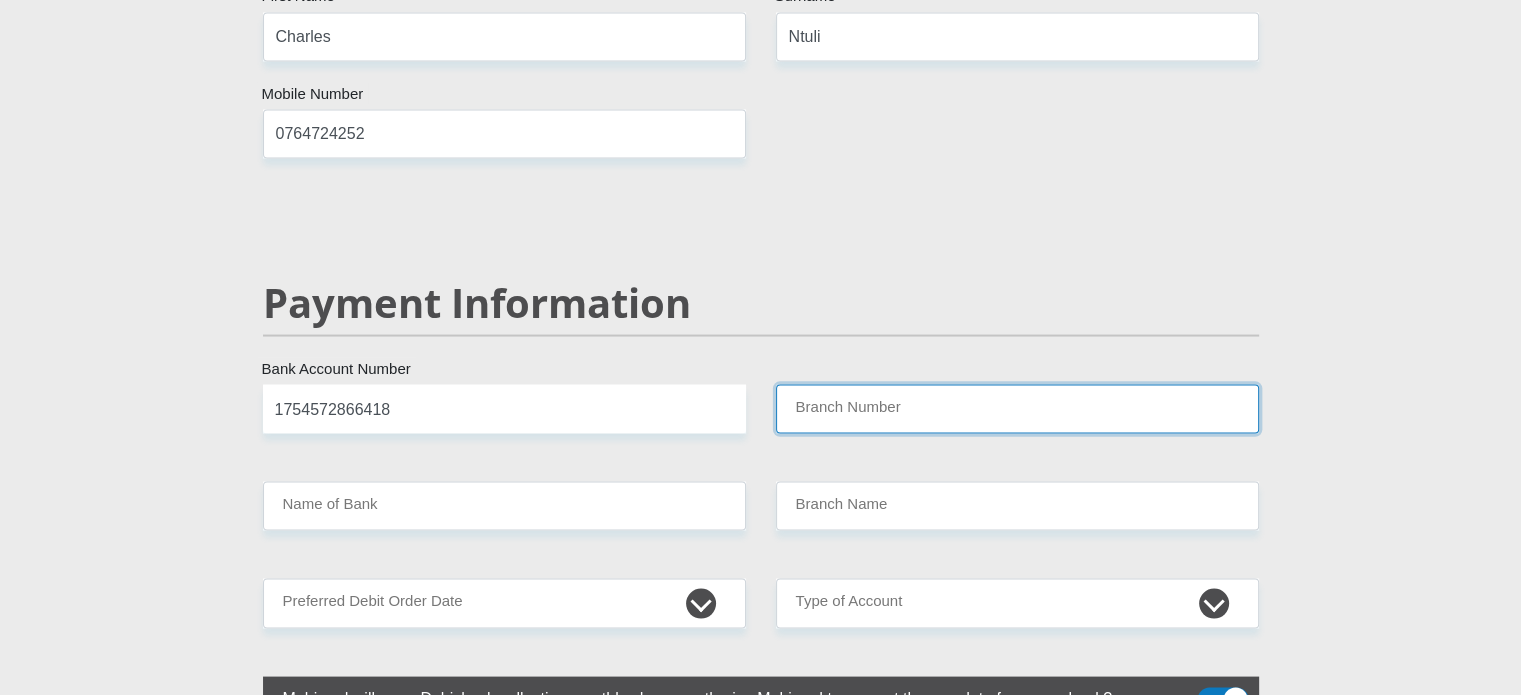 click on "Branch Number" at bounding box center [1017, 408] 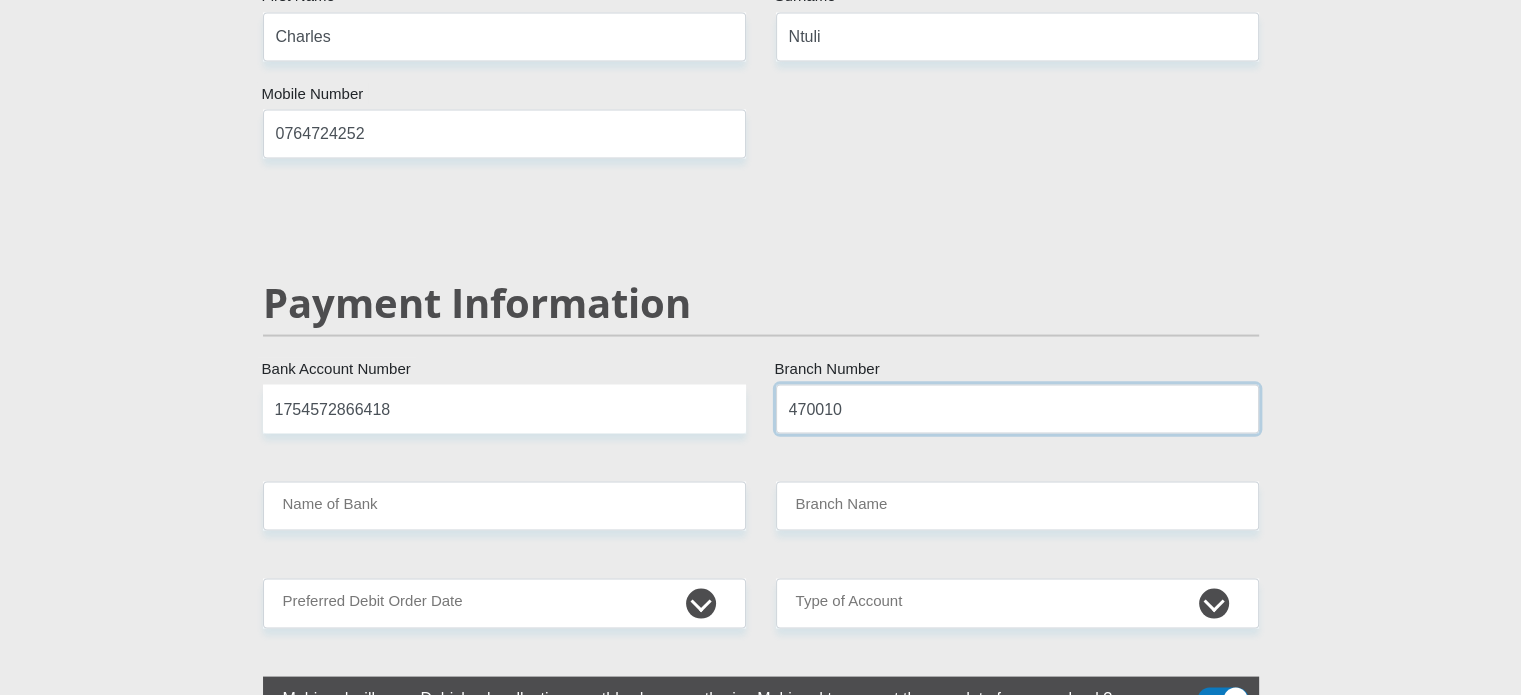 type on "470010" 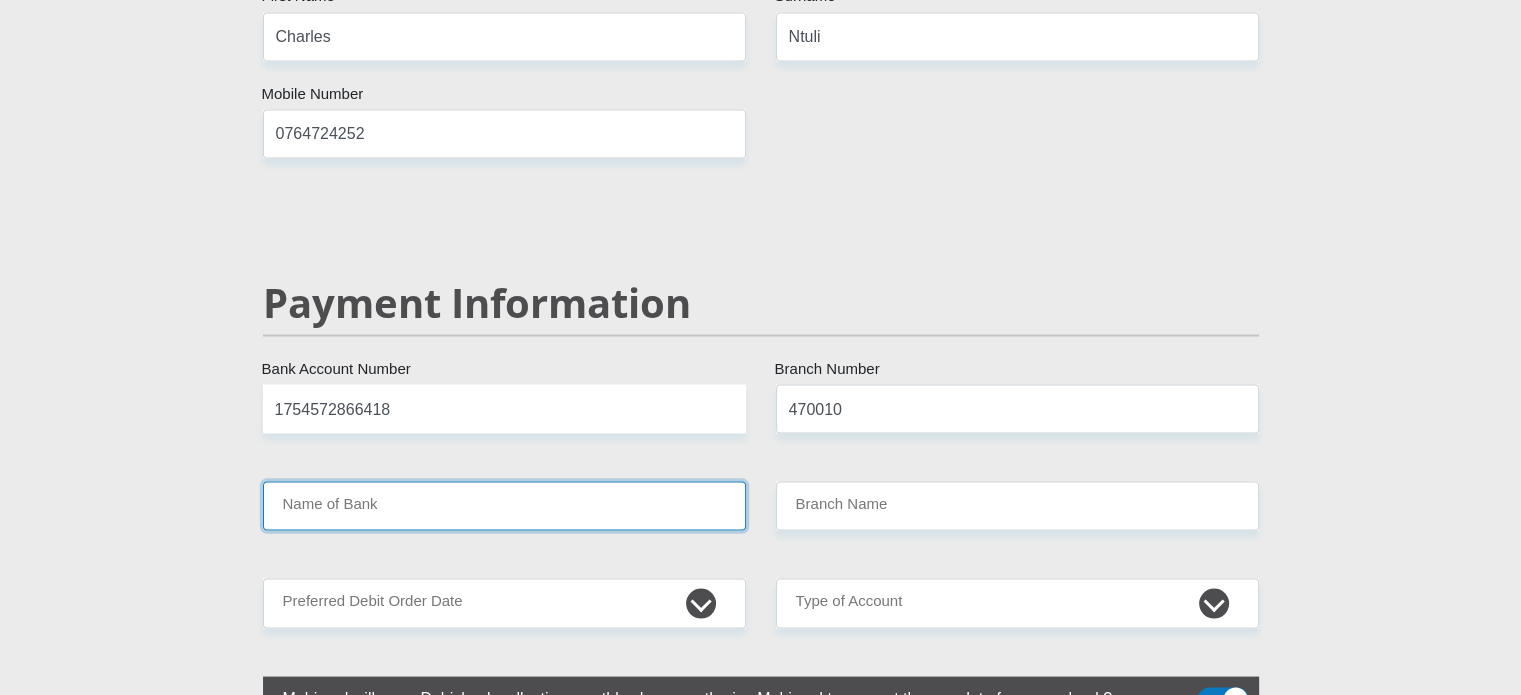 click on "Name of Bank" at bounding box center [504, 505] 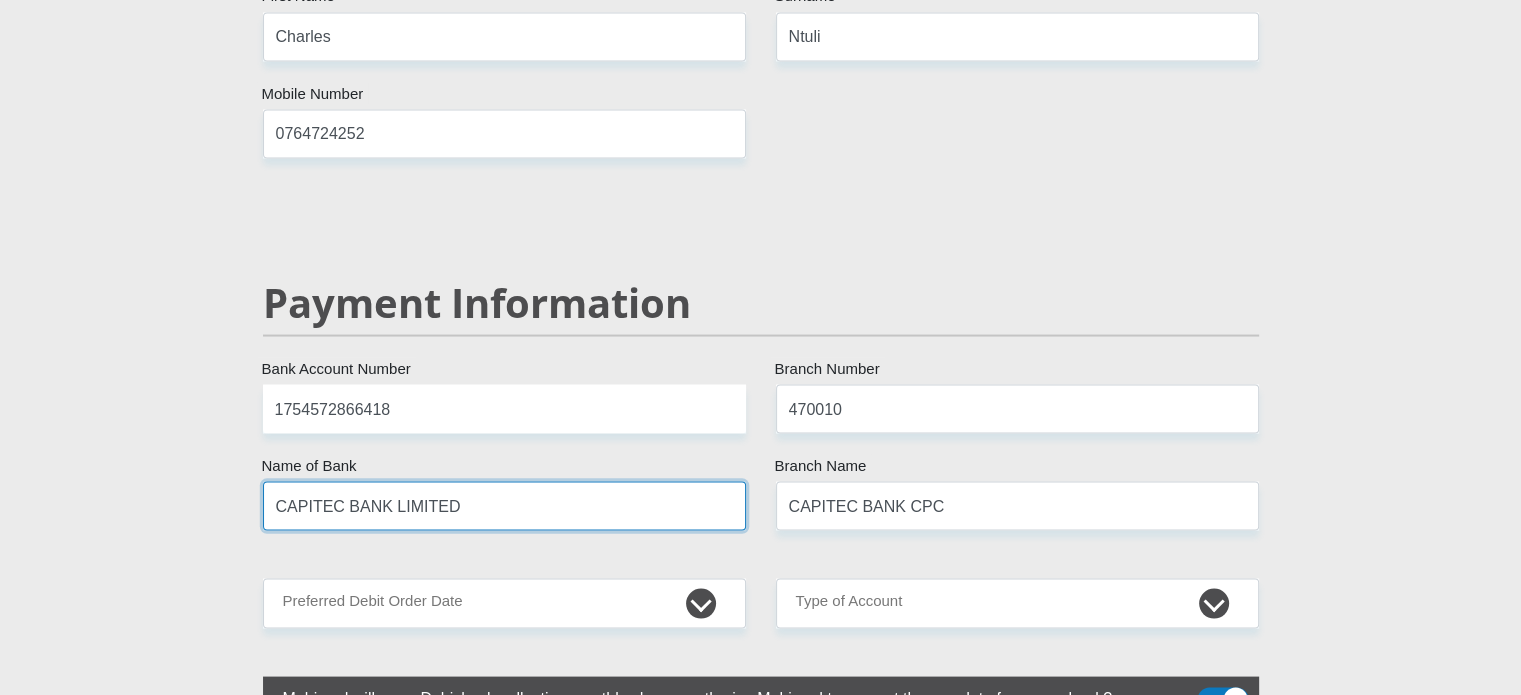 click on "CAPITEC BANK LIMITED" at bounding box center (504, 505) 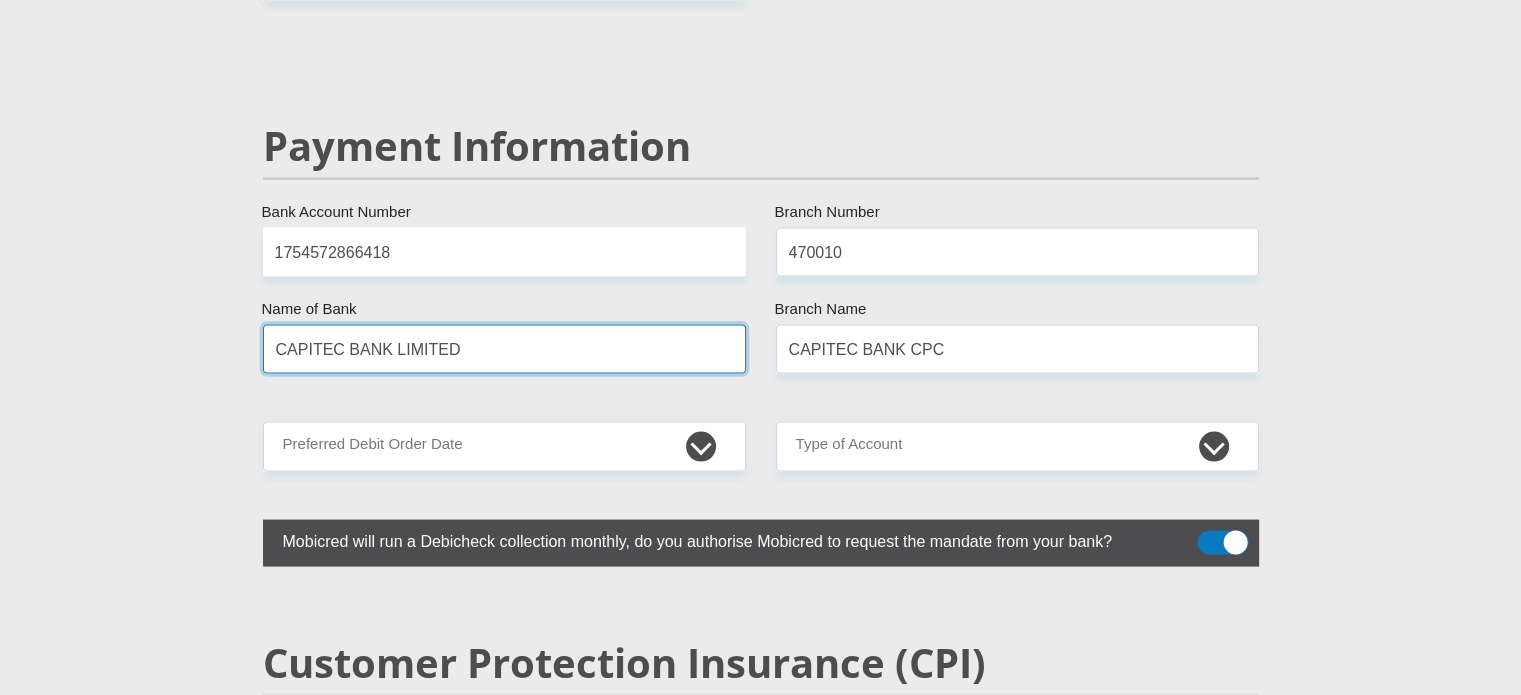 scroll, scrollTop: 3944, scrollLeft: 0, axis: vertical 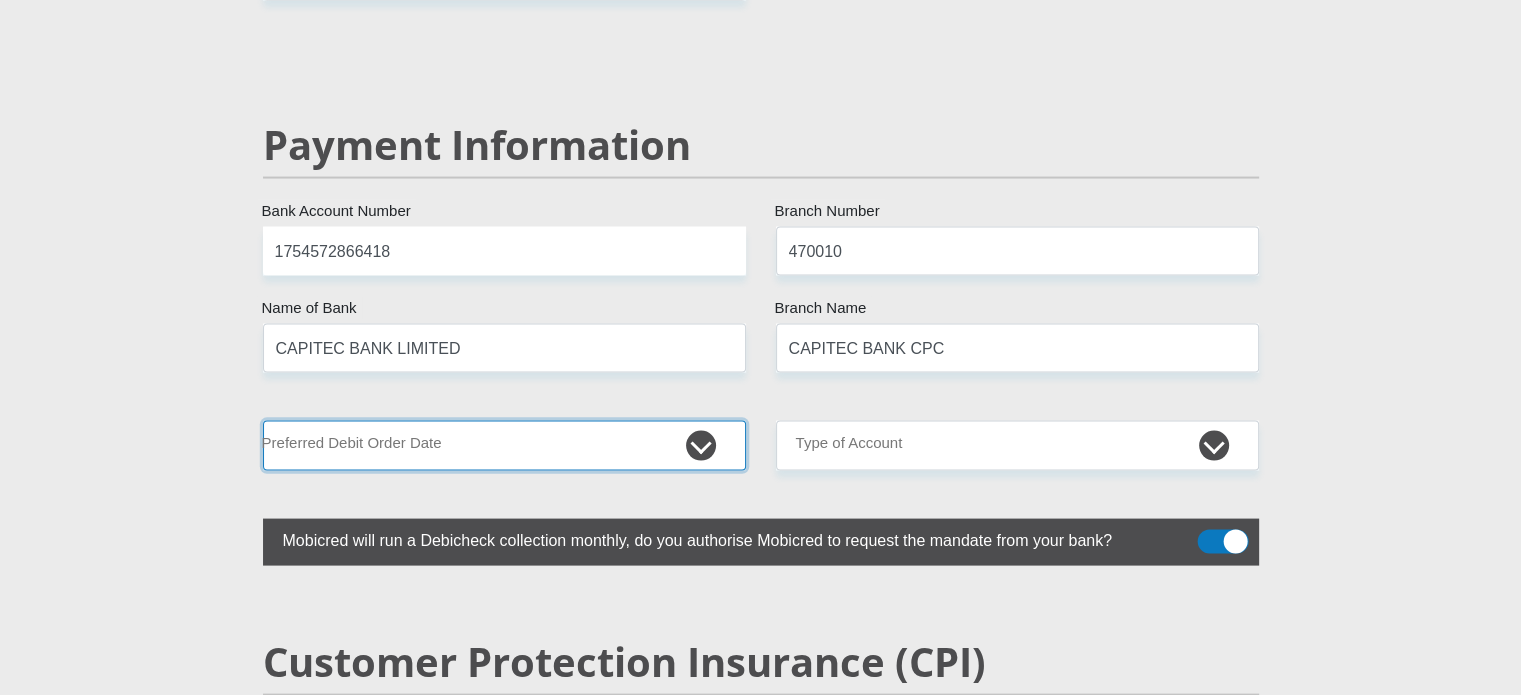 click on "1st
2nd
3rd
4th
5th
7th
18th
19th
20th
21st
22nd
23rd
24th
25th
26th
27th
28th
29th
30th" at bounding box center (504, 445) 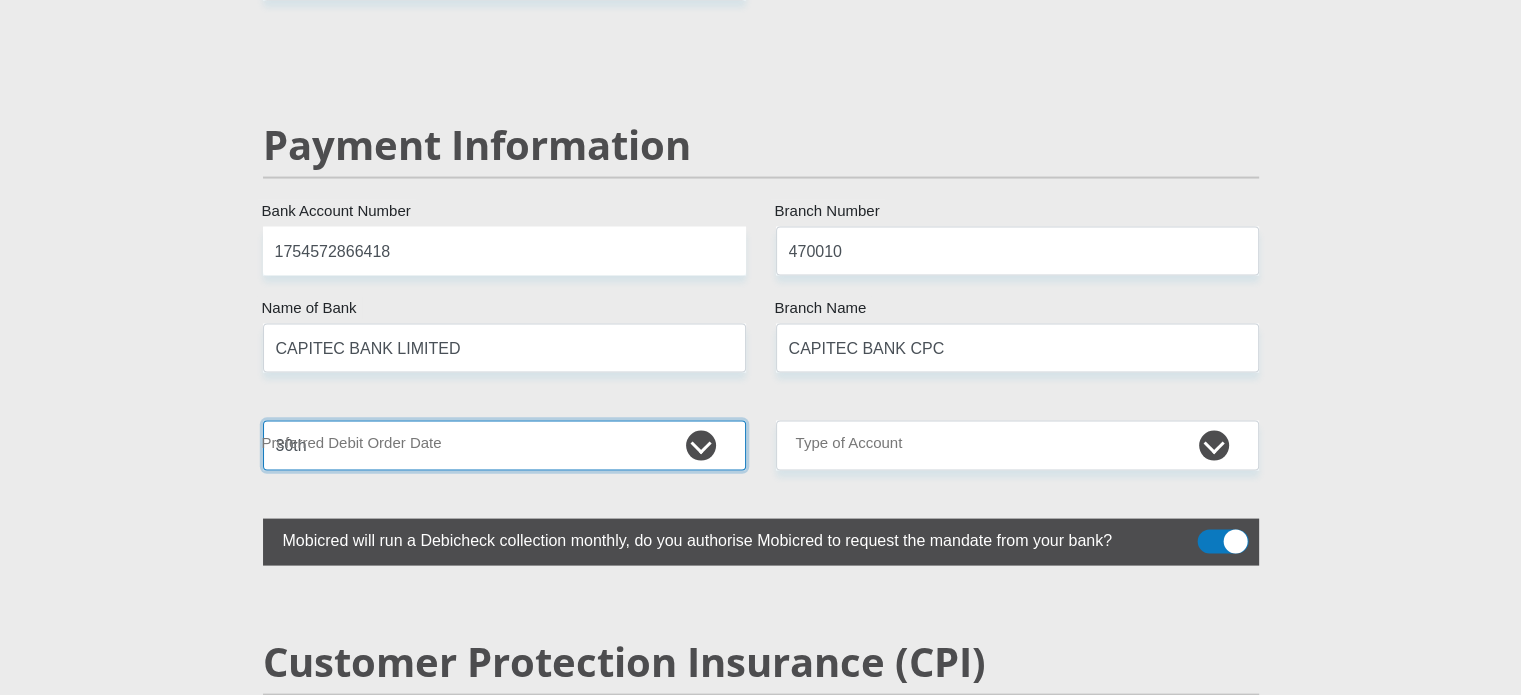 click on "1st
2nd
3rd
4th
5th
7th
18th
19th
20th
21st
22nd
23rd
24th
25th
26th
27th
28th
29th
30th" at bounding box center [504, 445] 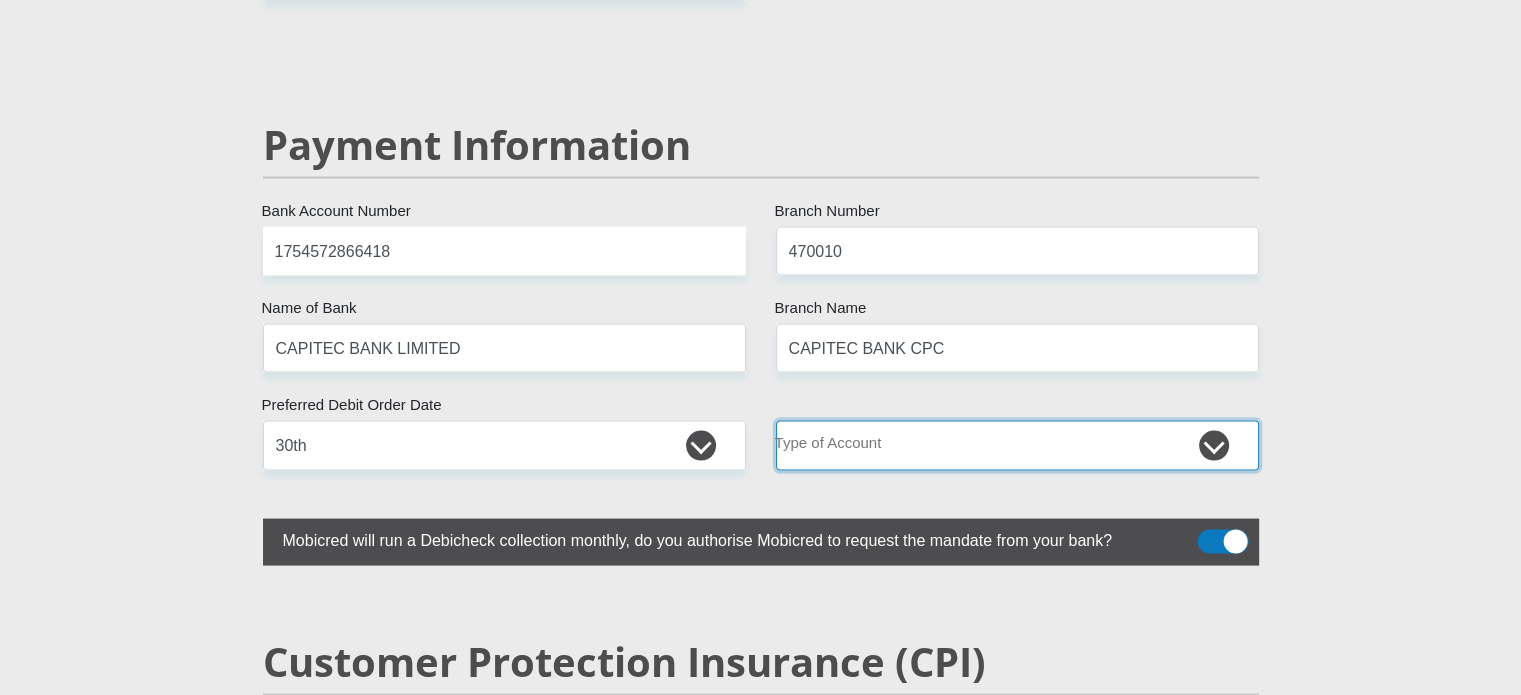 click on "Cheque
Savings" at bounding box center (1017, 445) 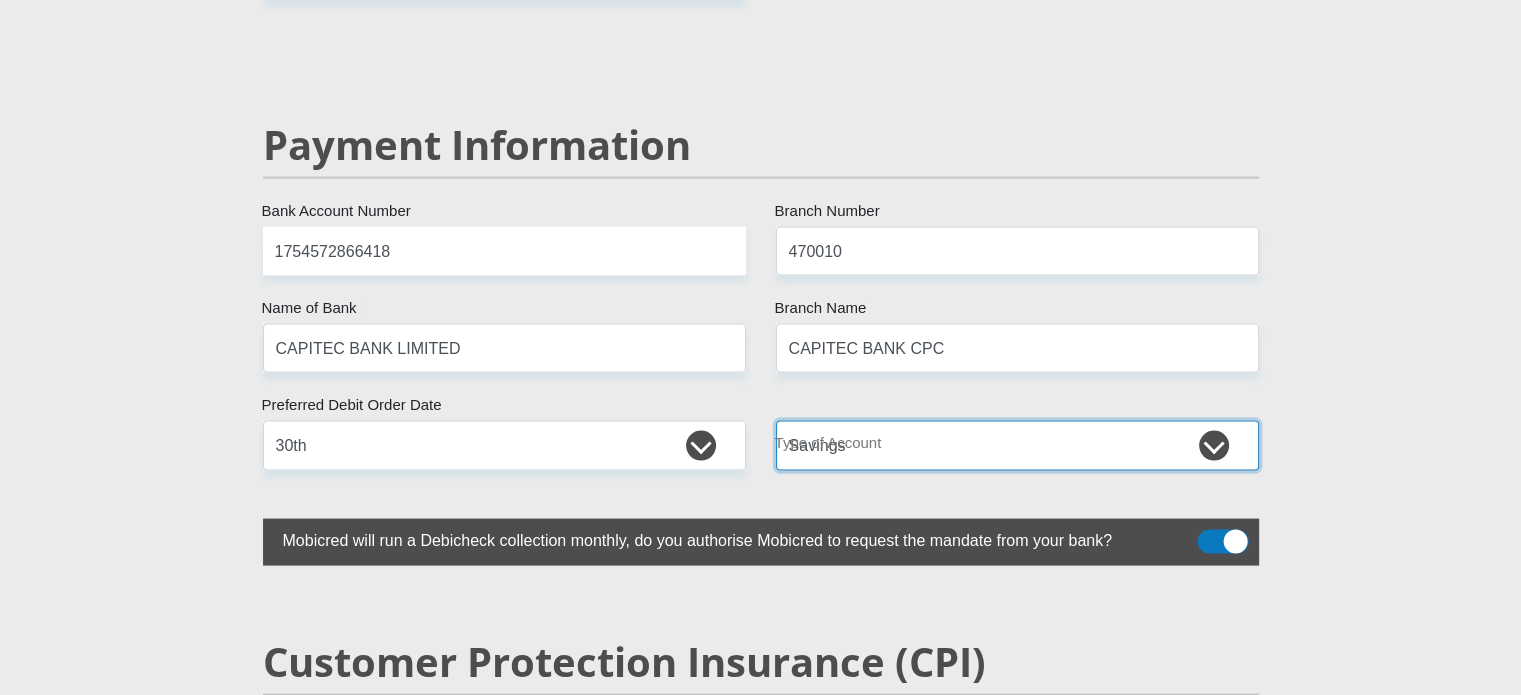 click on "Cheque
Savings" at bounding box center (1017, 445) 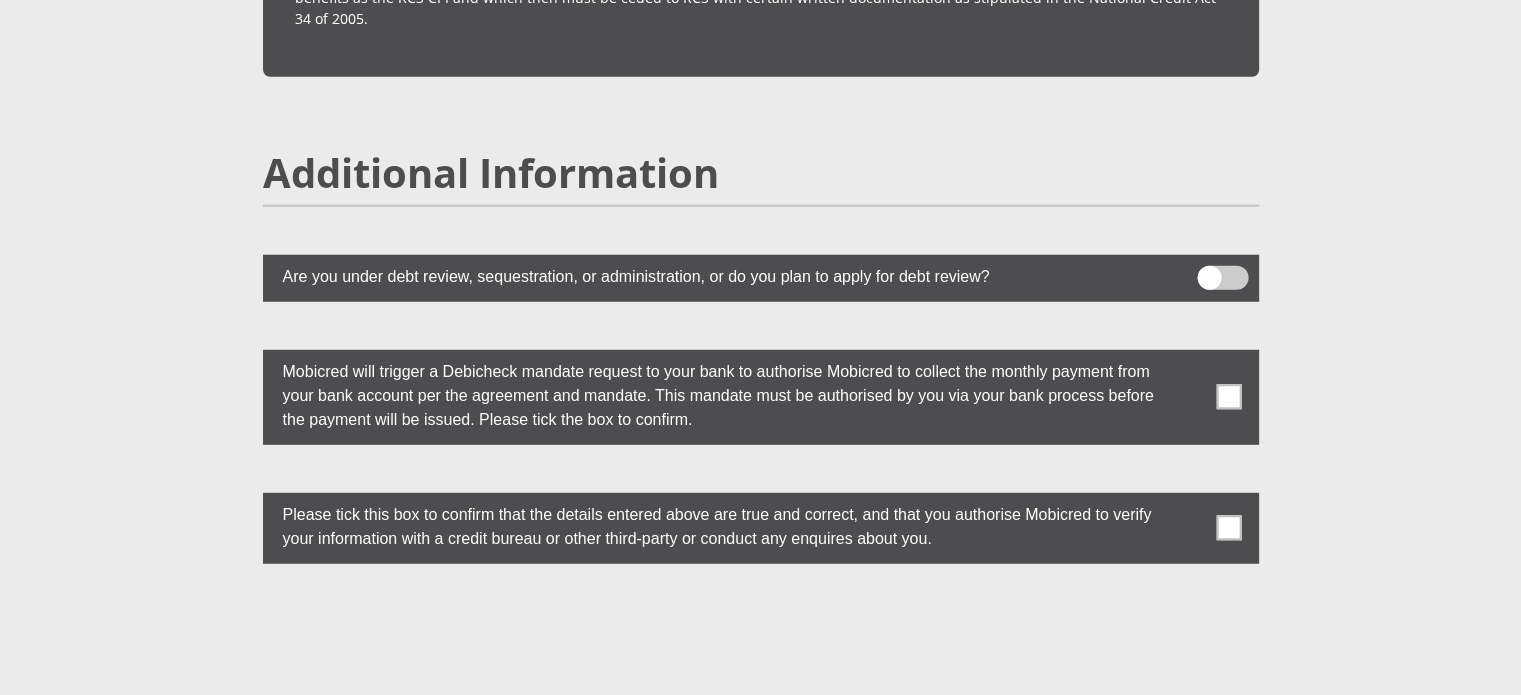 scroll, scrollTop: 5451, scrollLeft: 0, axis: vertical 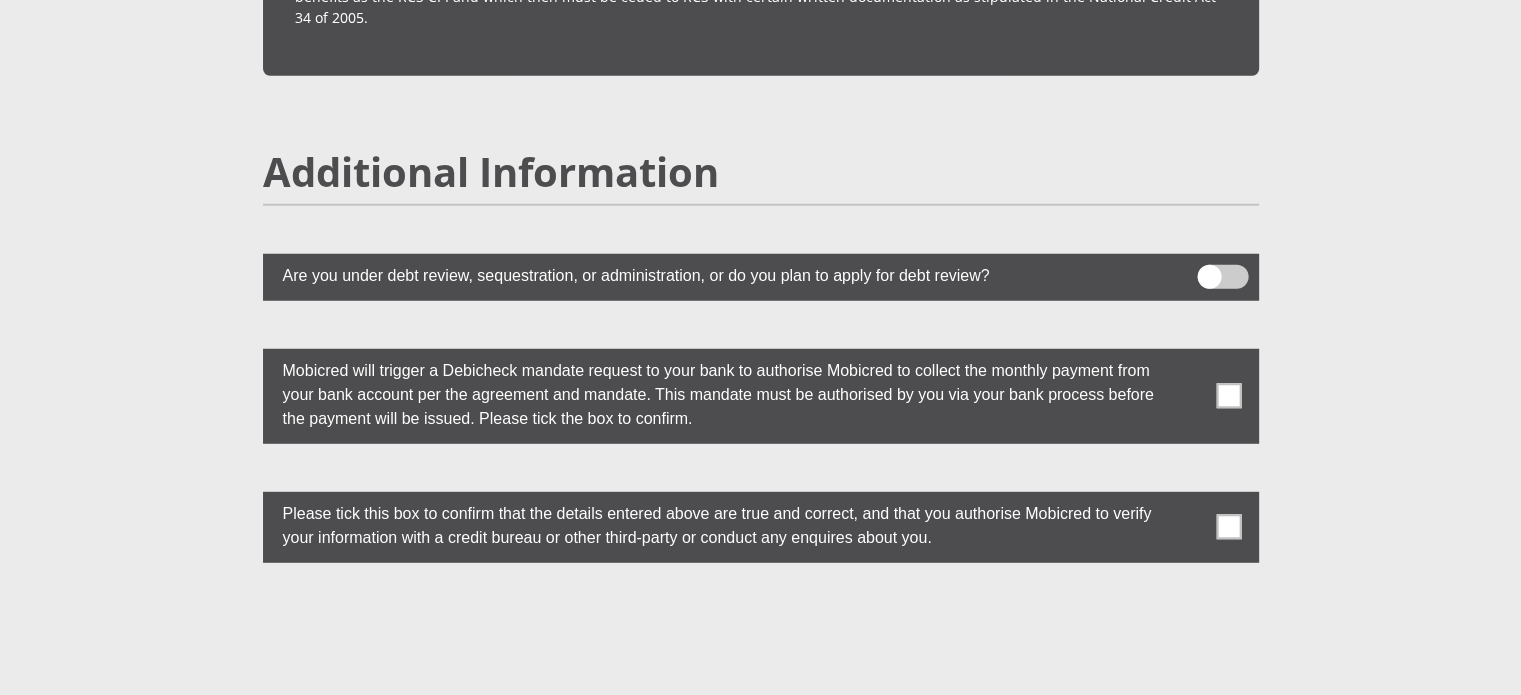 click at bounding box center (1222, 277) 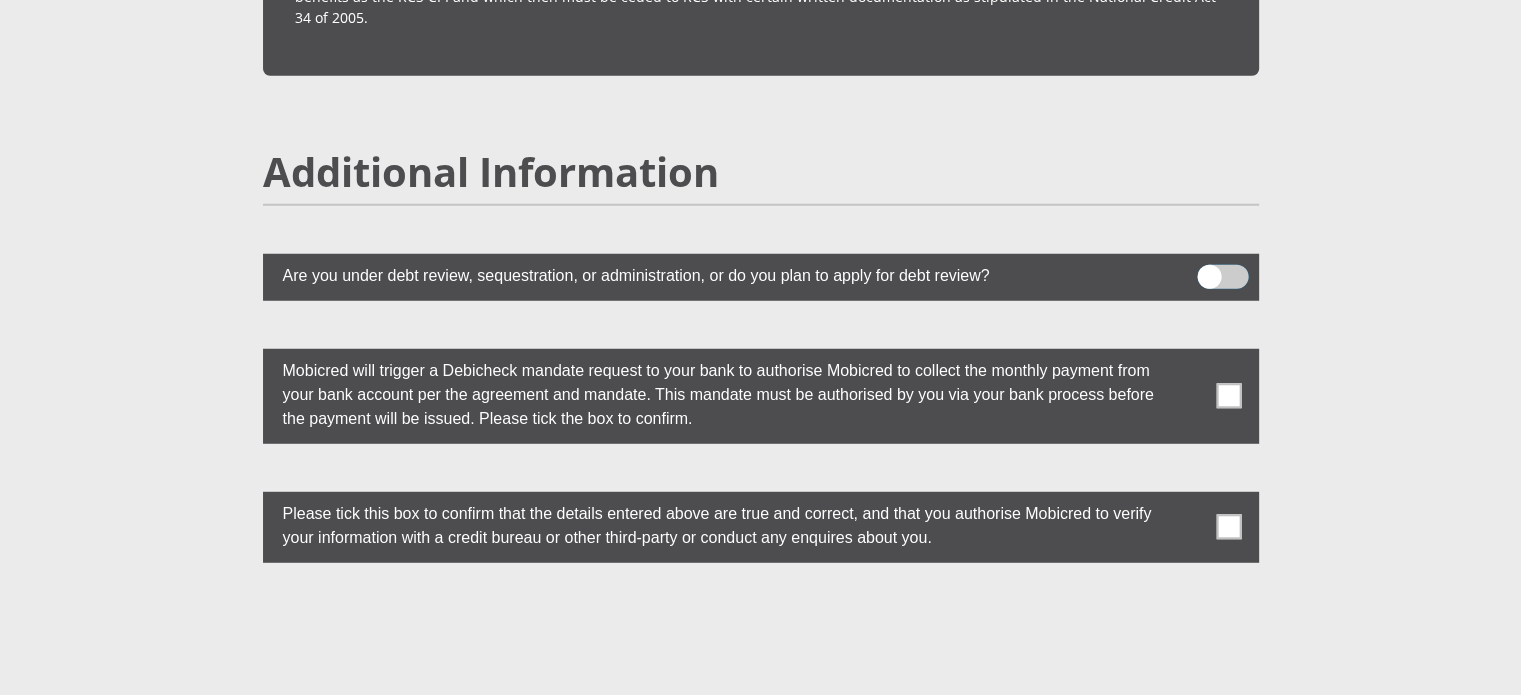 click at bounding box center (1209, 271) 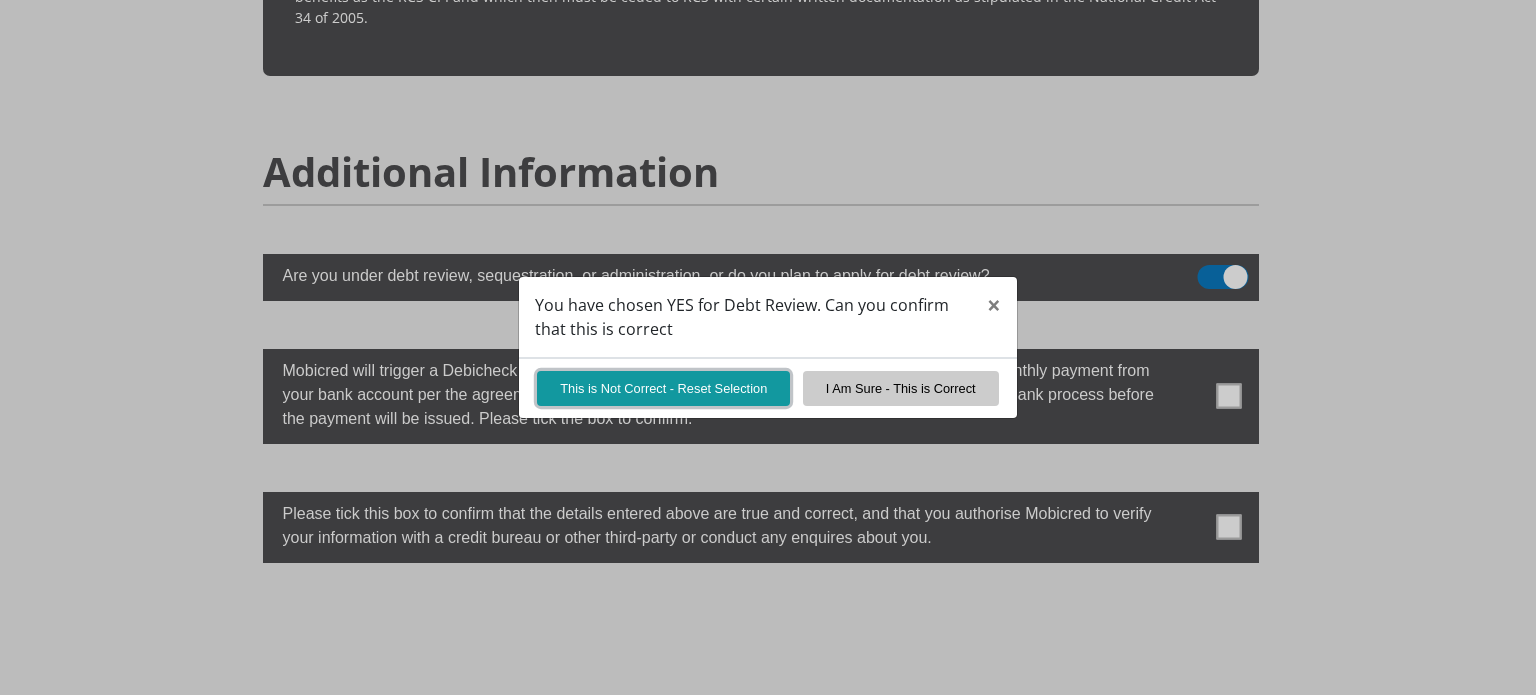click on "This is Not Correct - Reset Selection" at bounding box center (663, 388) 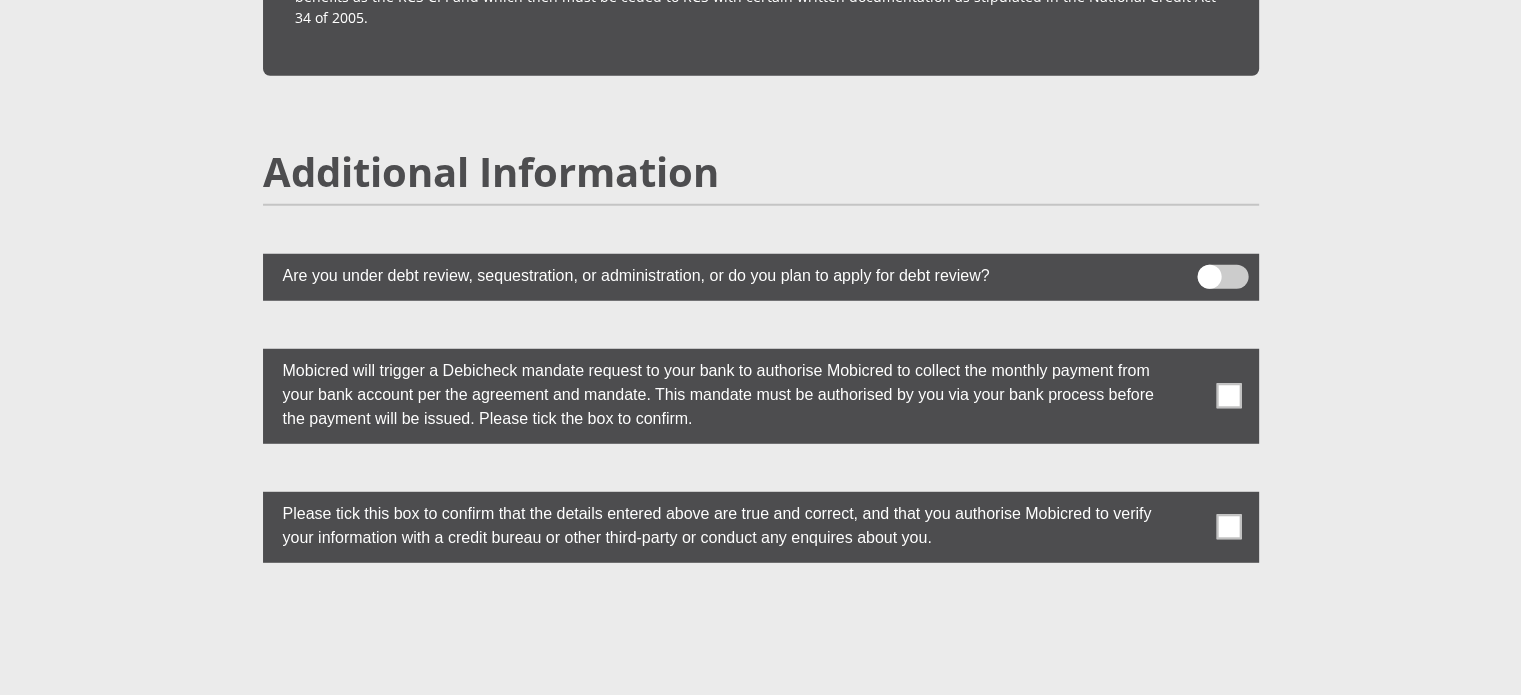 click at bounding box center [1222, 277] 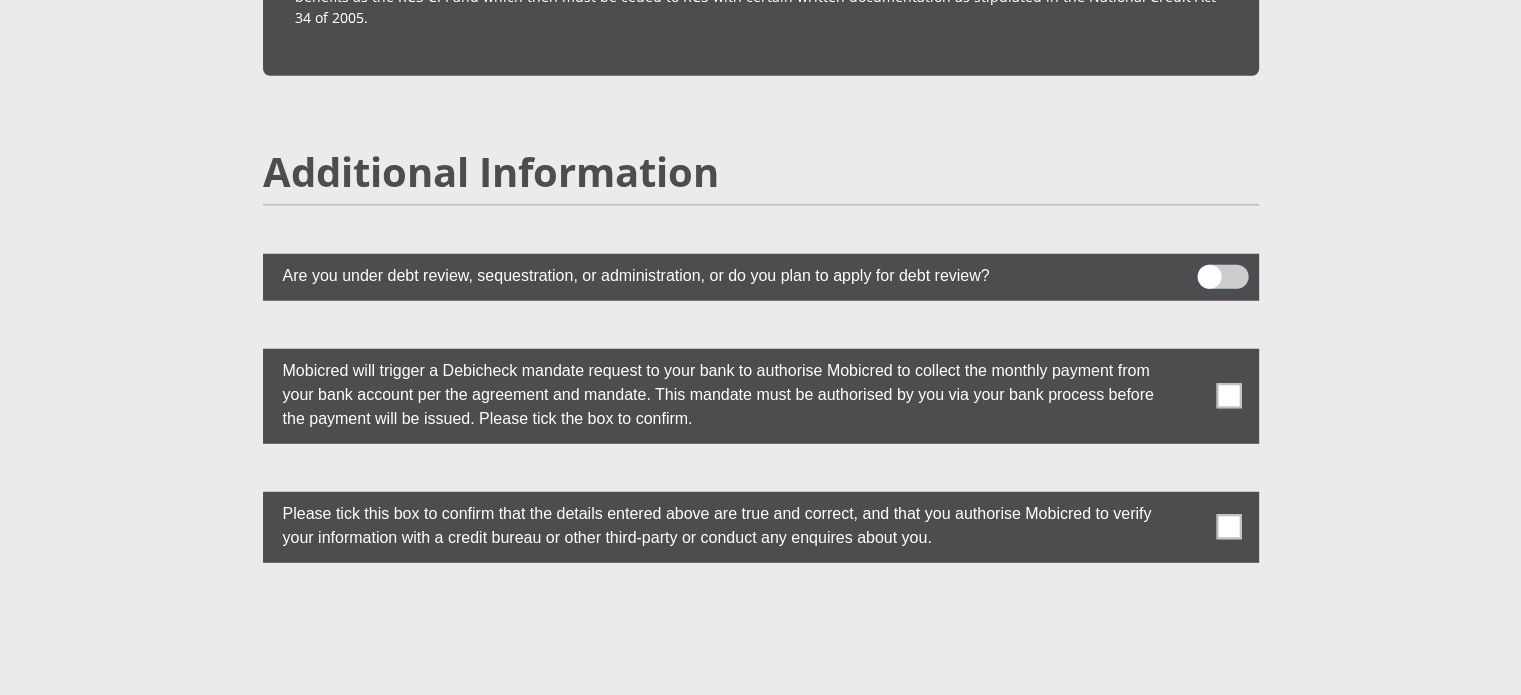 click at bounding box center (1209, 271) 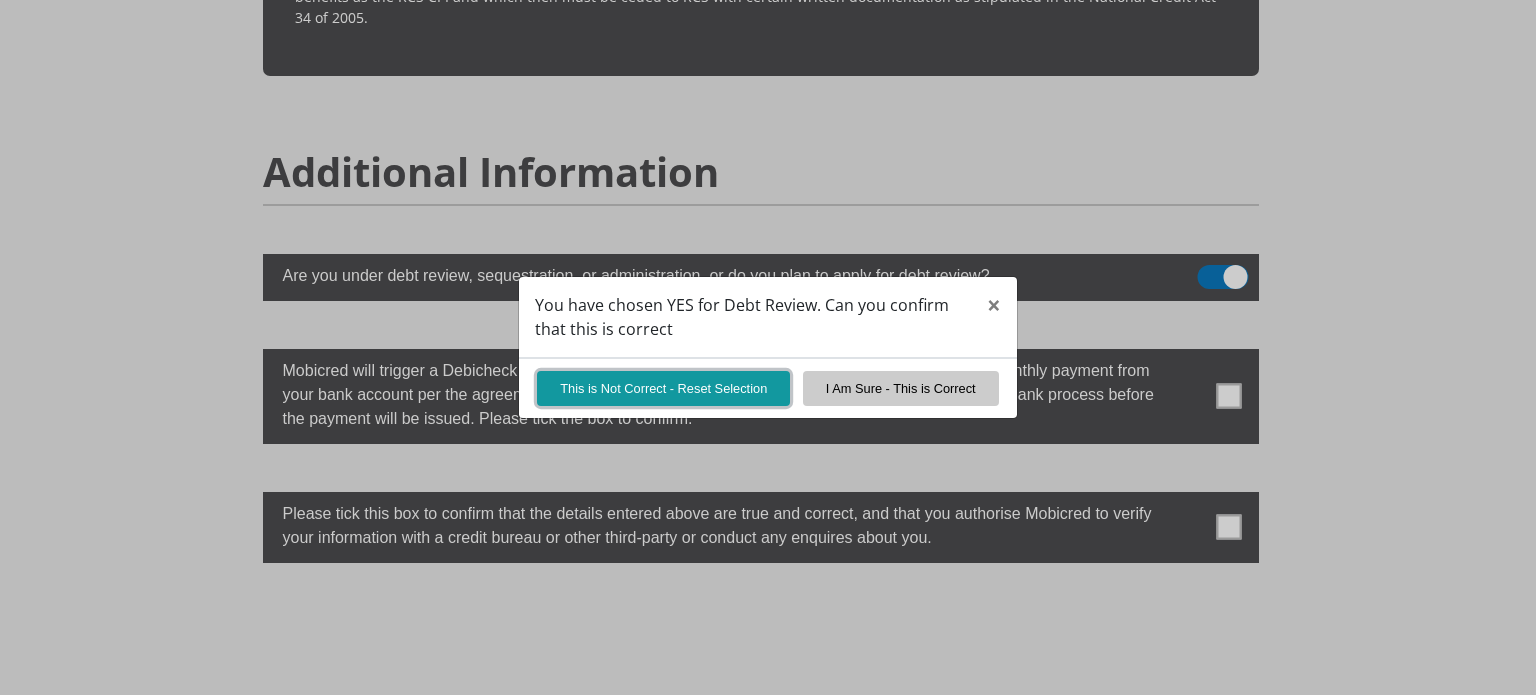 click on "This is Not Correct - Reset Selection" at bounding box center (663, 388) 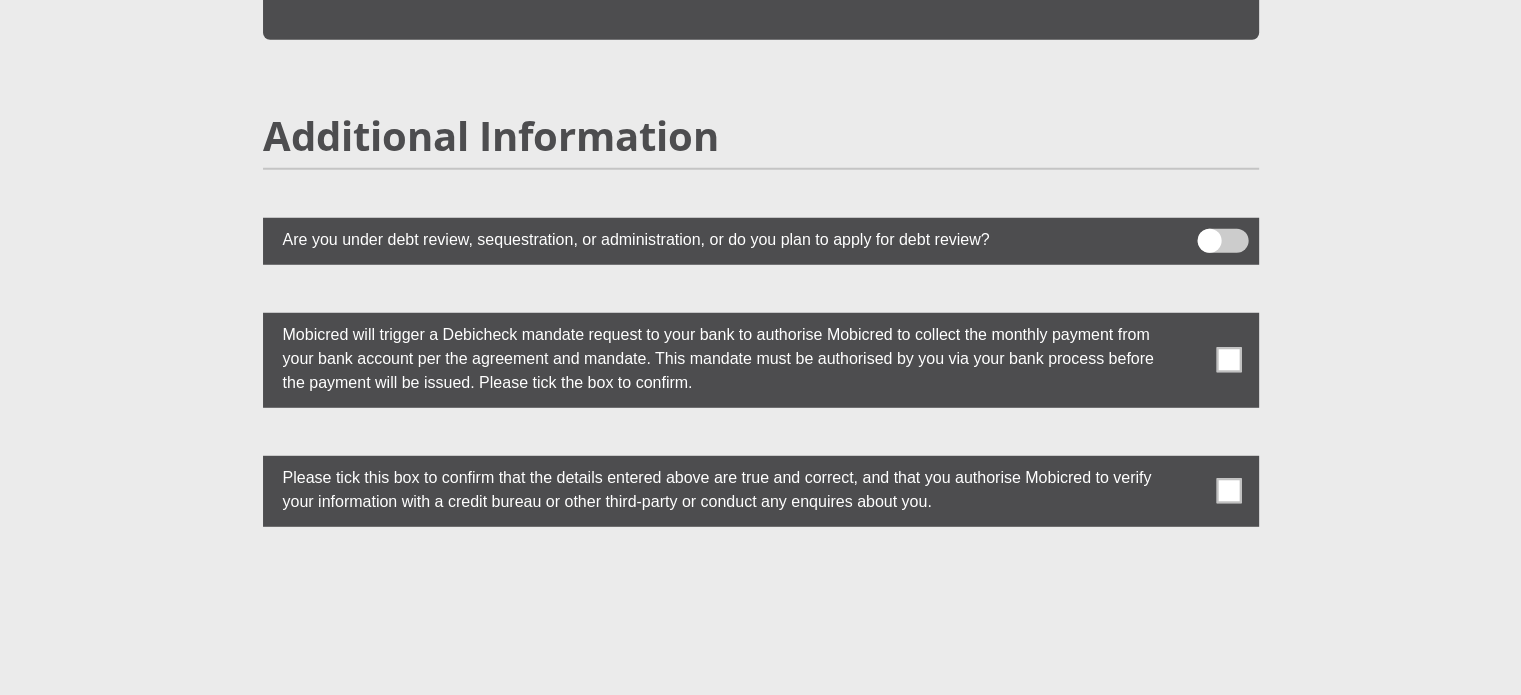 scroll, scrollTop: 5495, scrollLeft: 0, axis: vertical 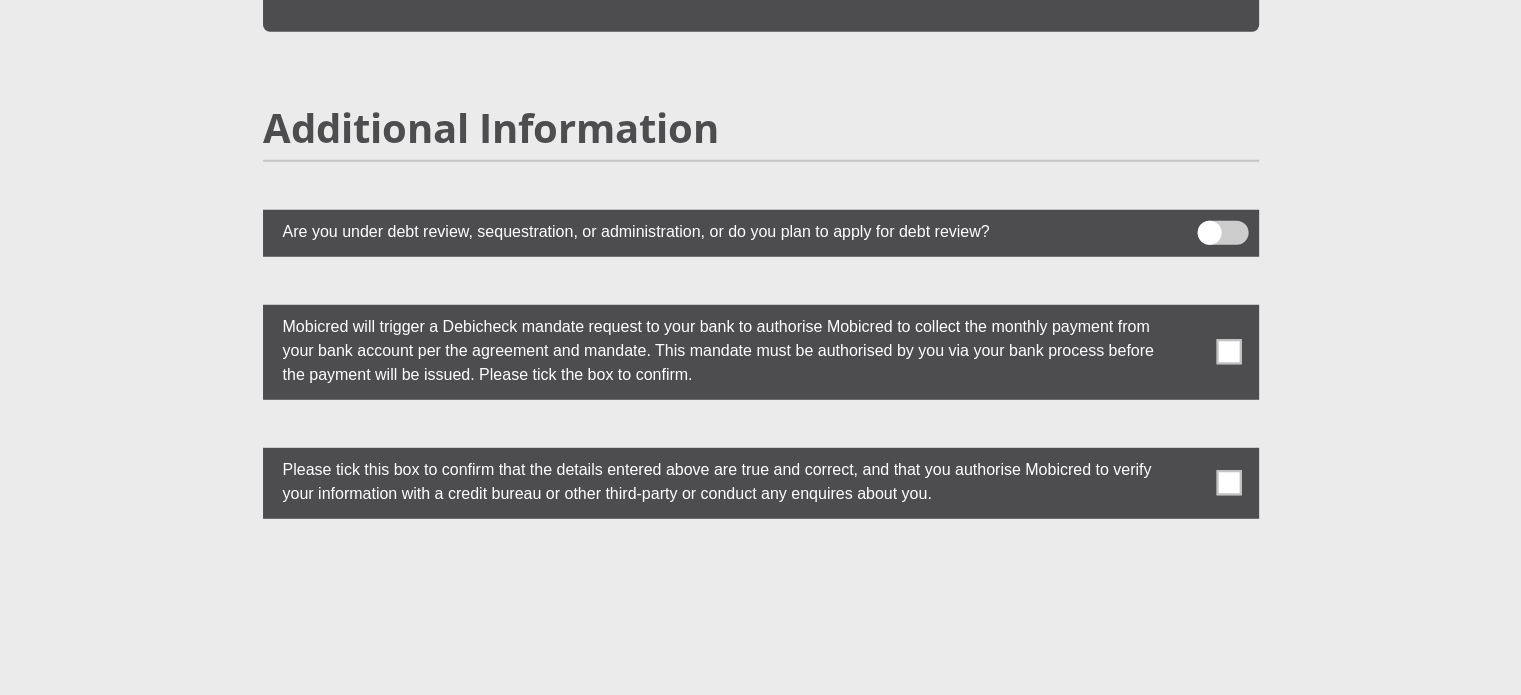 click at bounding box center [1228, 352] 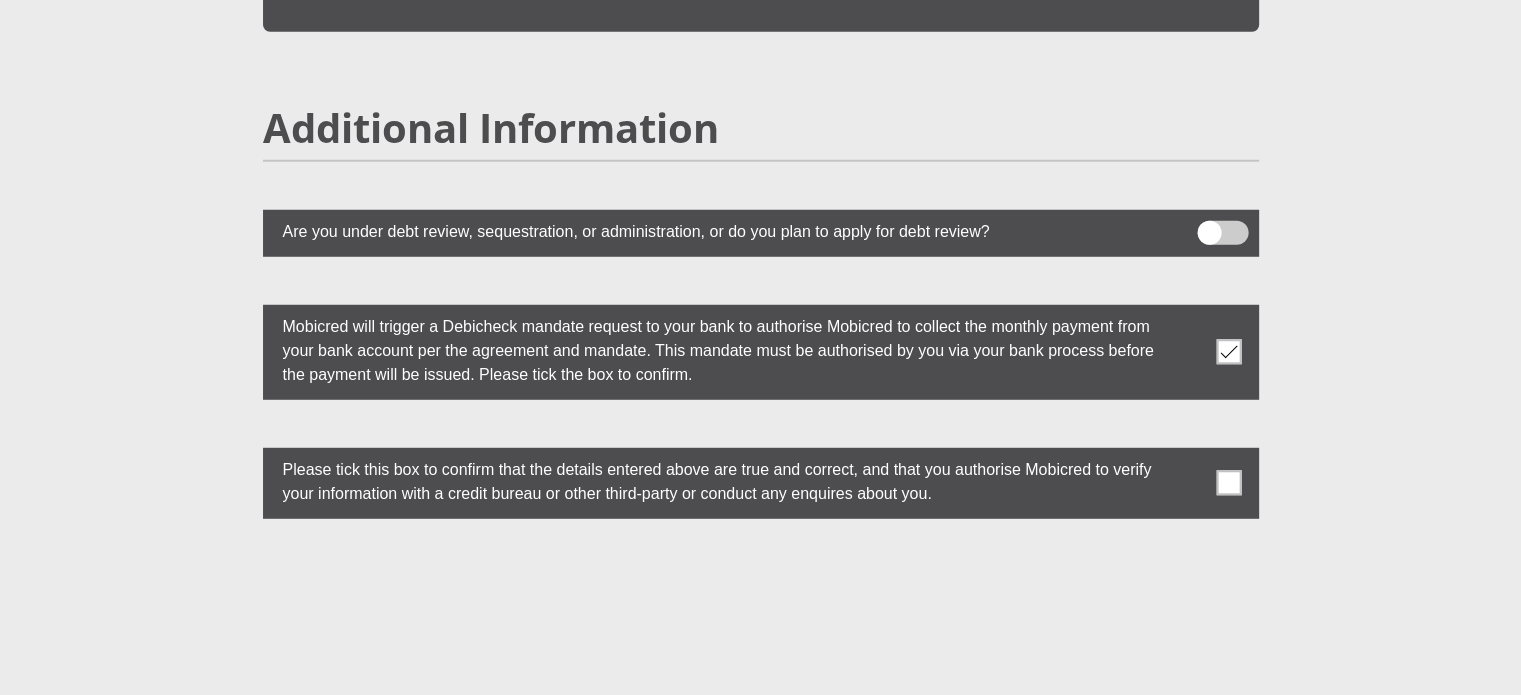 click at bounding box center (1228, 352) 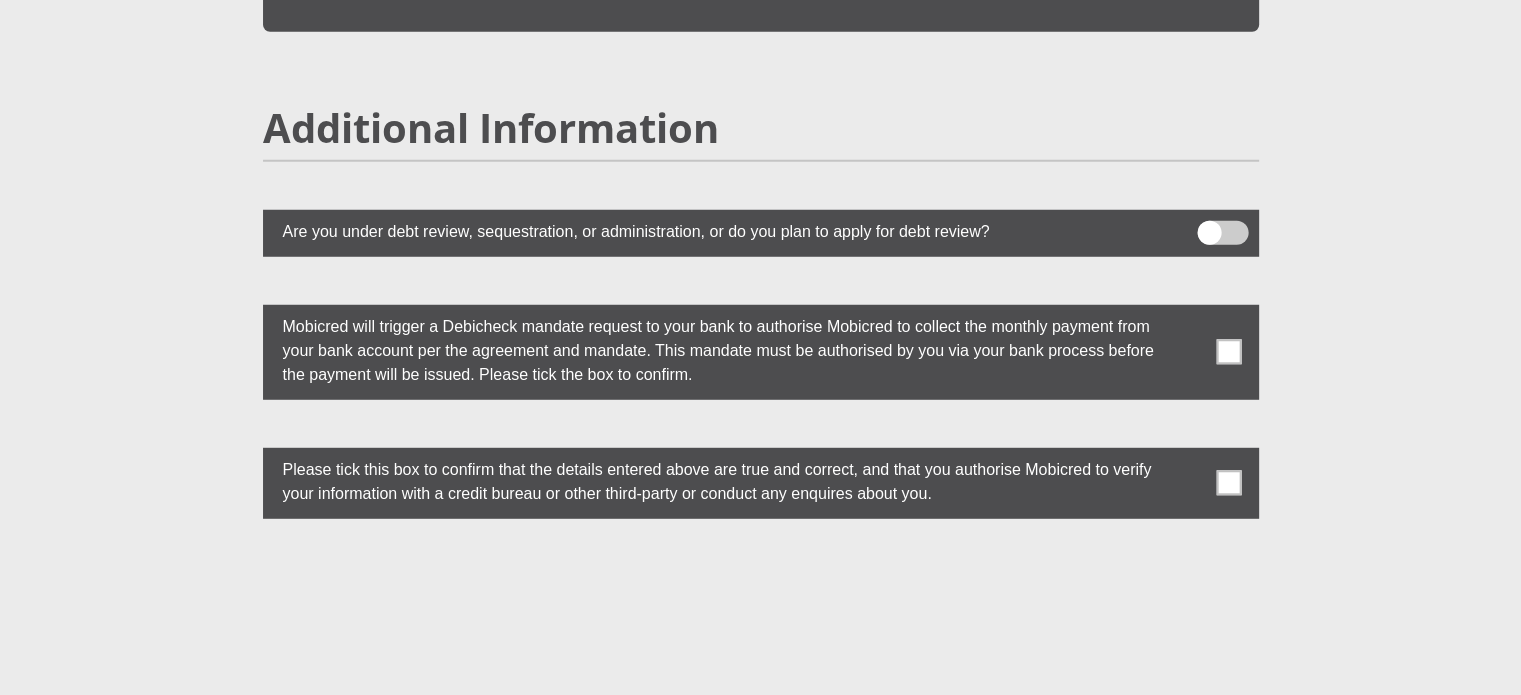 click at bounding box center [1228, 352] 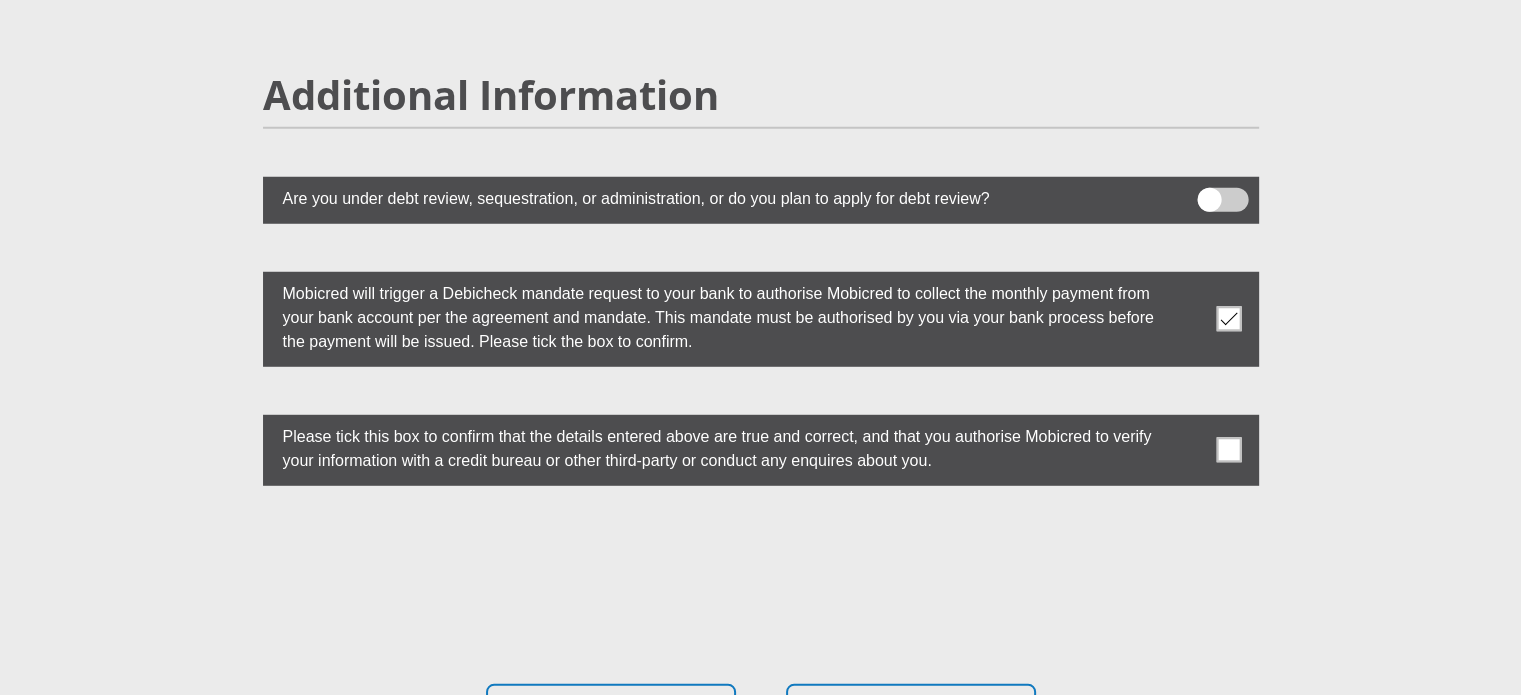 scroll, scrollTop: 5551, scrollLeft: 0, axis: vertical 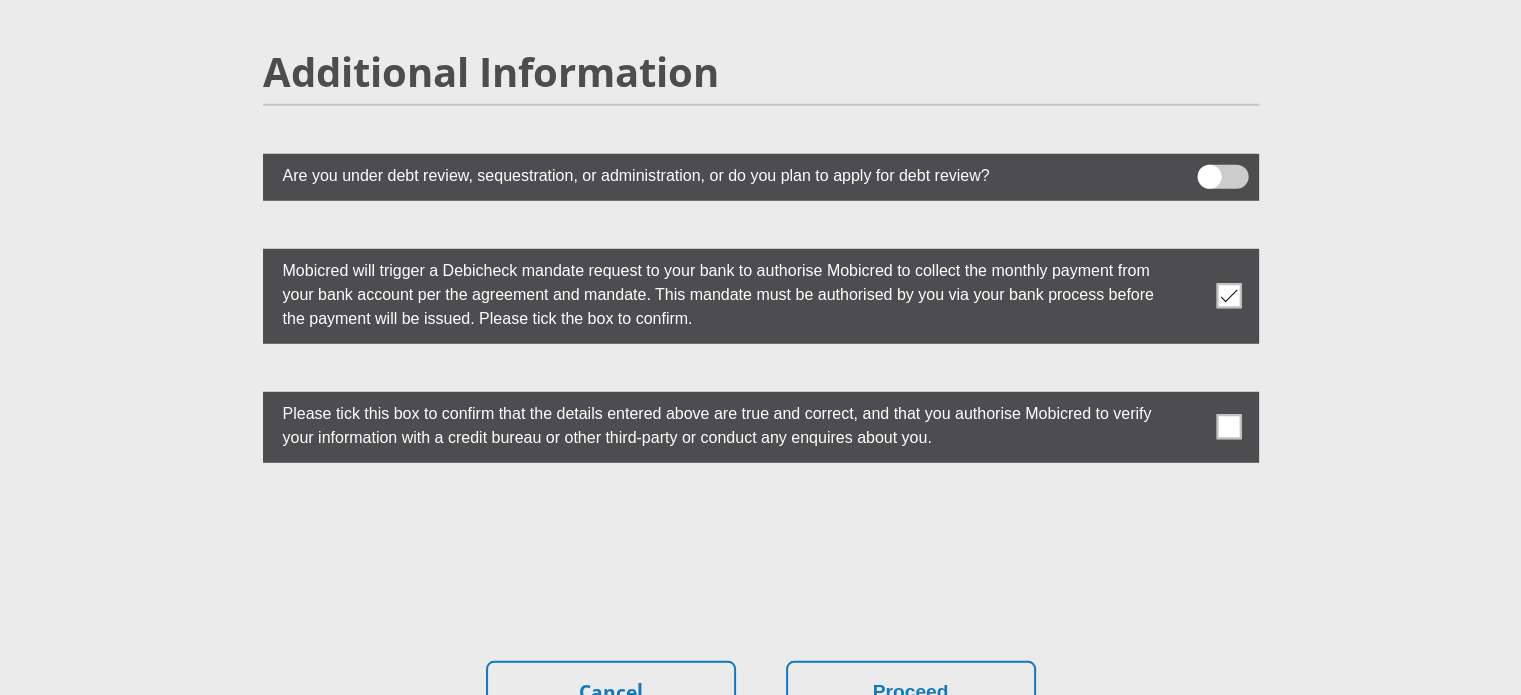 click at bounding box center (1228, 427) 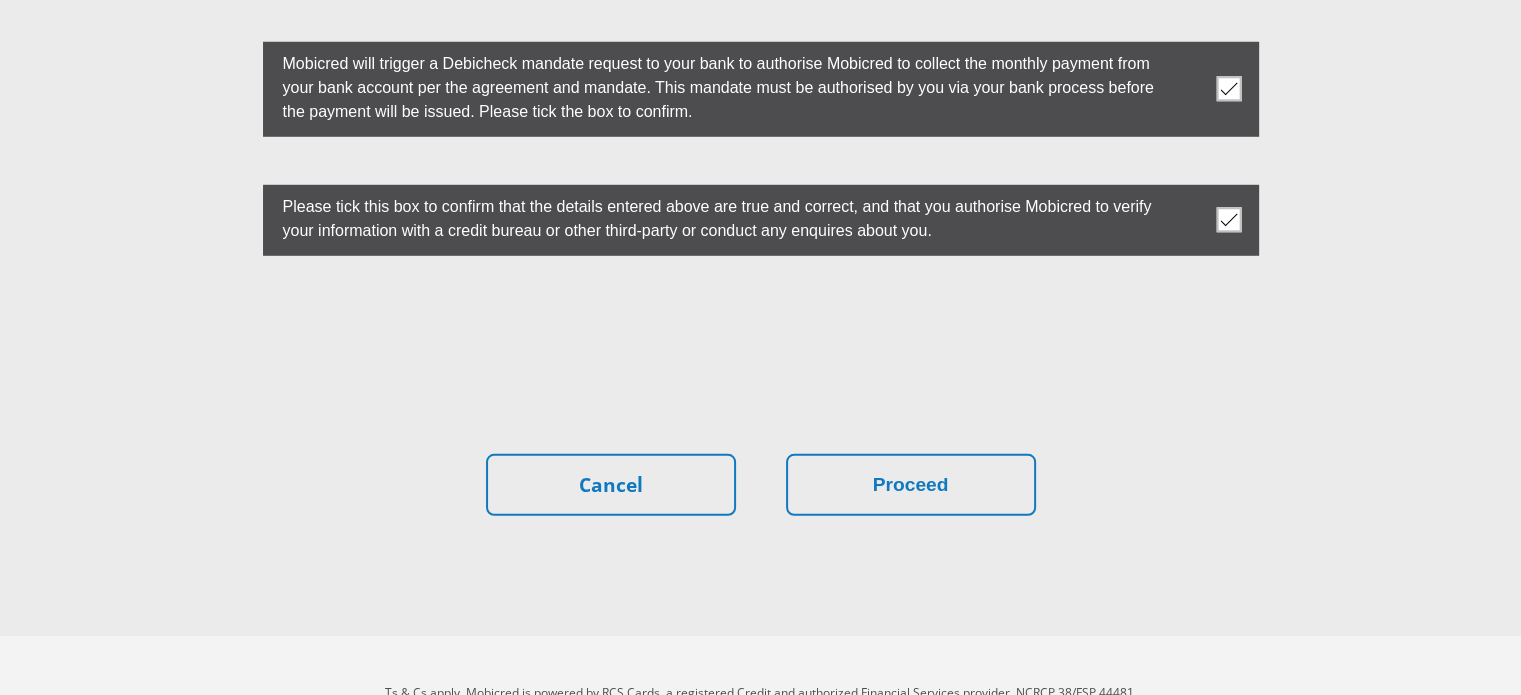 scroll, scrollTop: 5760, scrollLeft: 0, axis: vertical 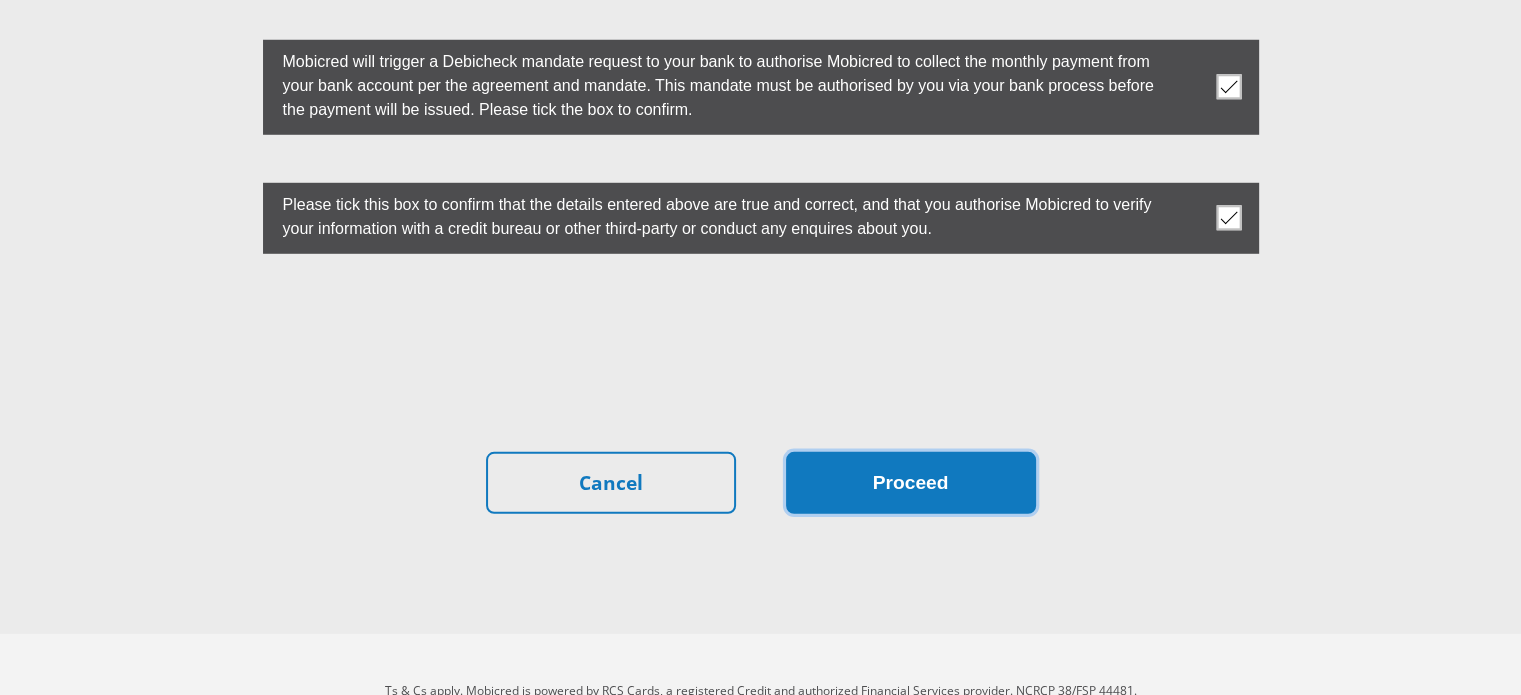 click on "Proceed" at bounding box center (911, 483) 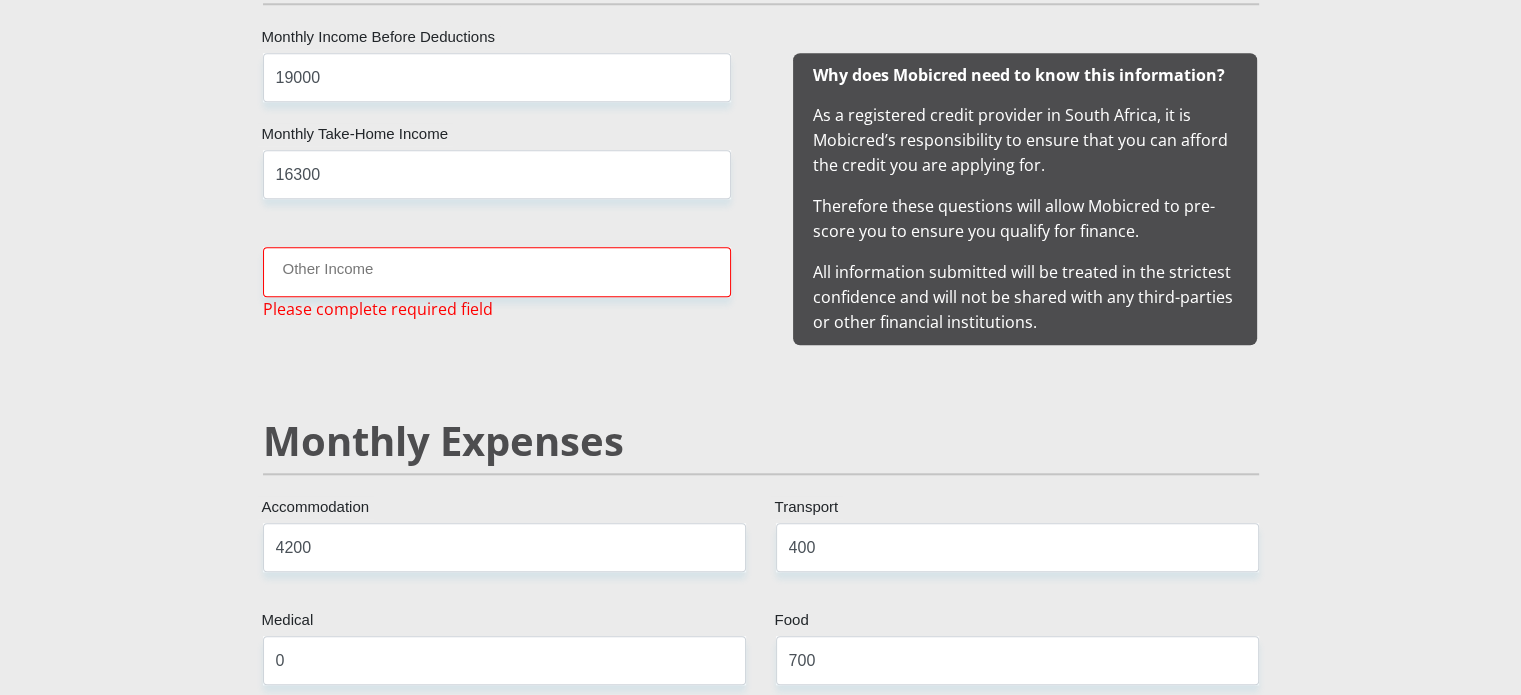 scroll, scrollTop: 1982, scrollLeft: 0, axis: vertical 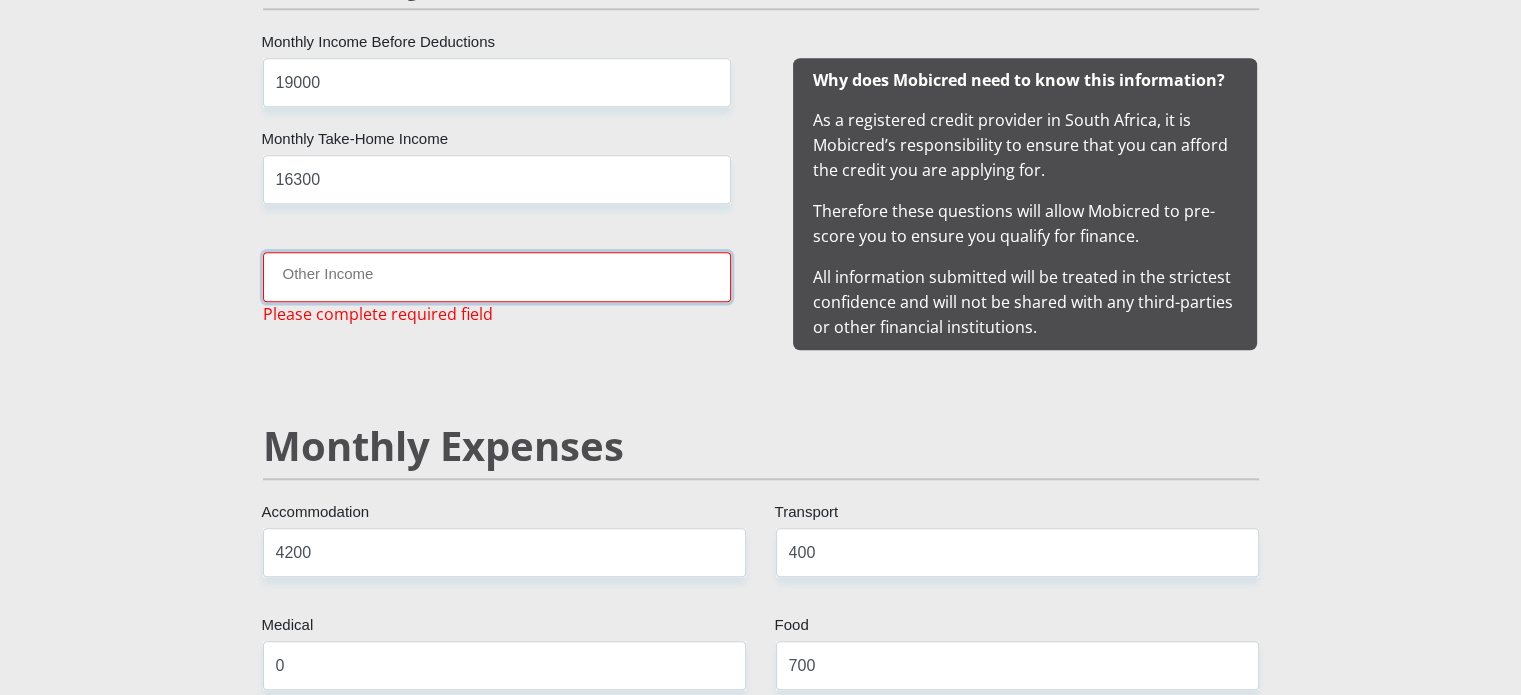 click on "Other Income" at bounding box center (497, 276) 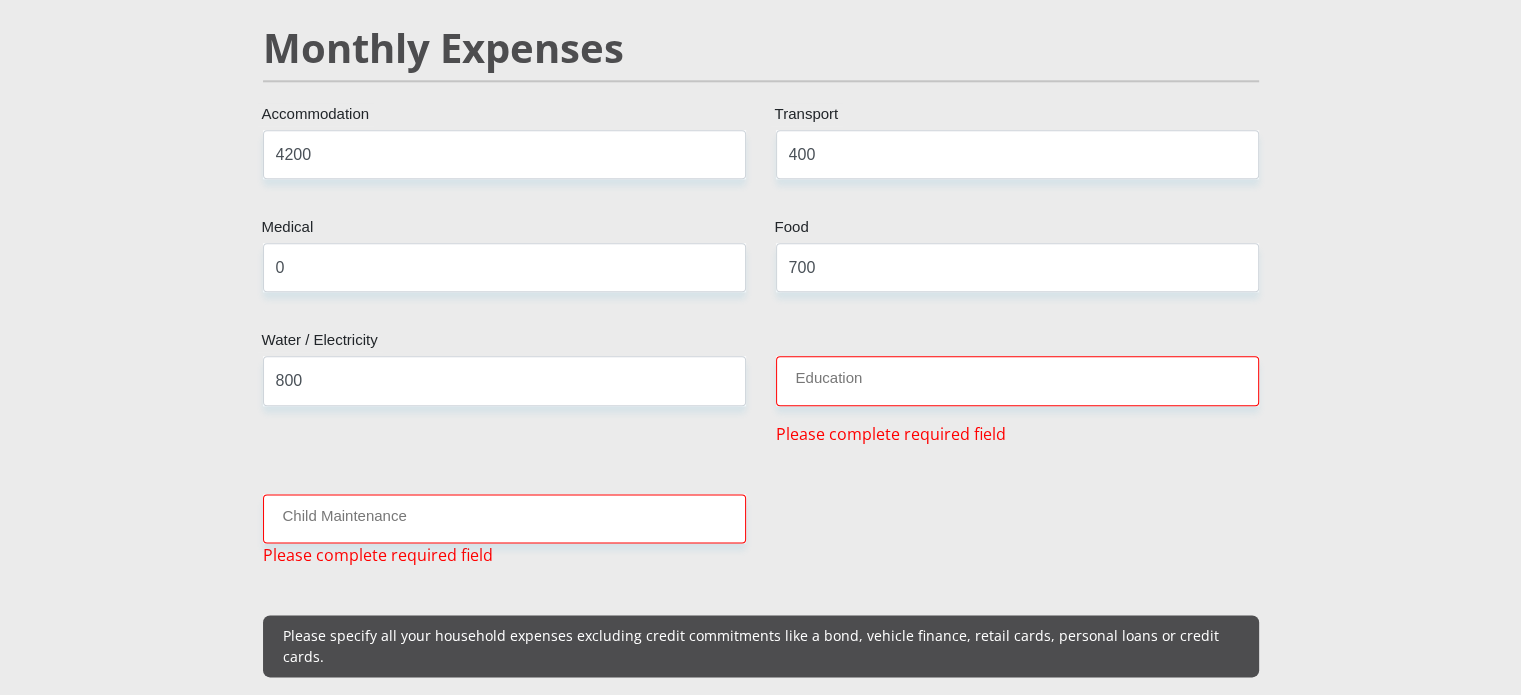 scroll, scrollTop: 2383, scrollLeft: 0, axis: vertical 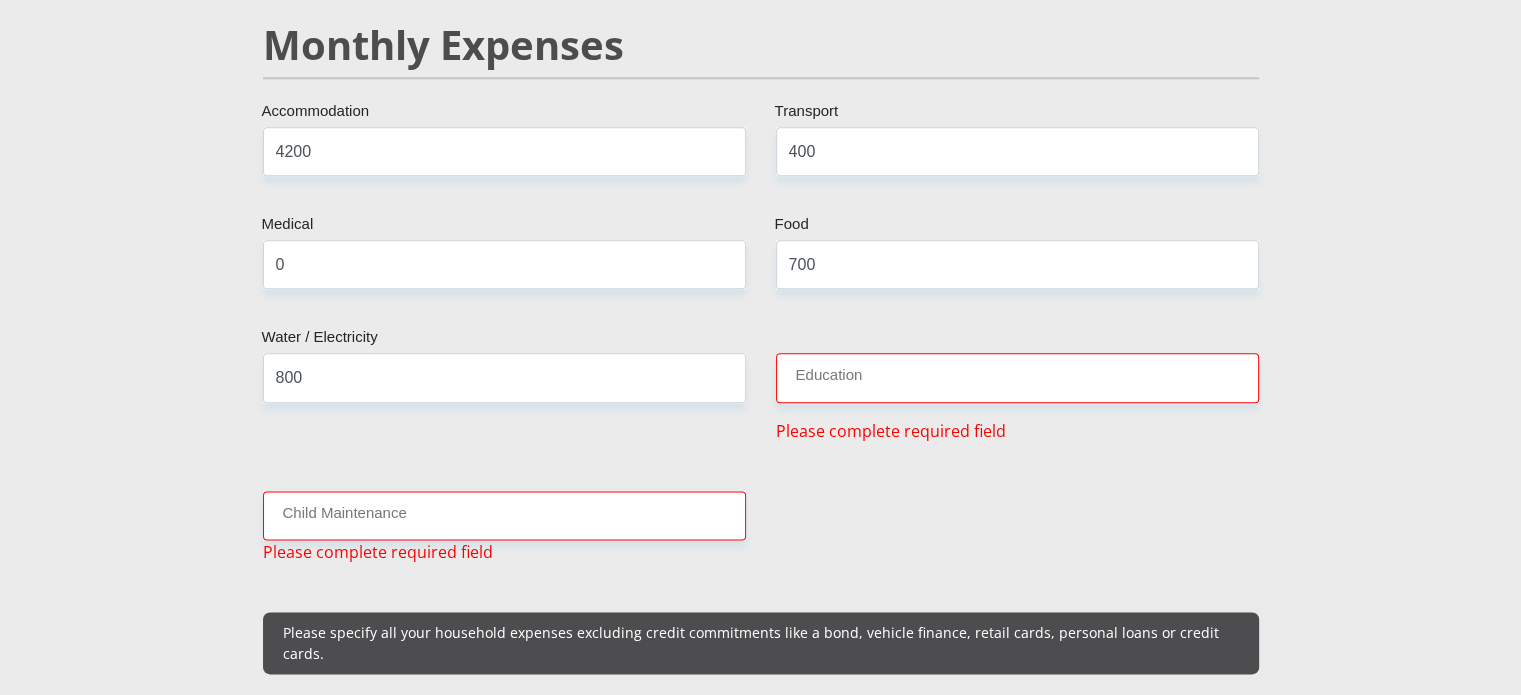 type on "0" 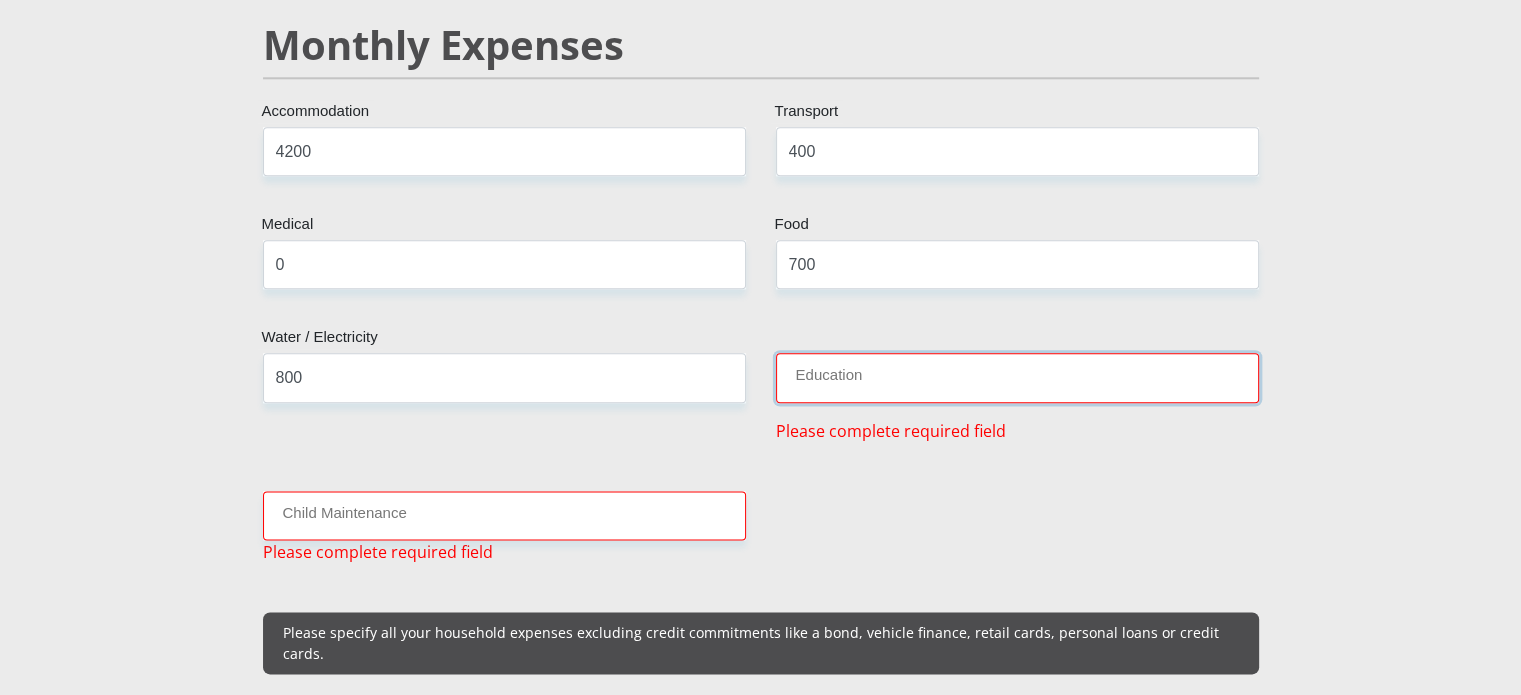 click on "Education" at bounding box center (1017, 377) 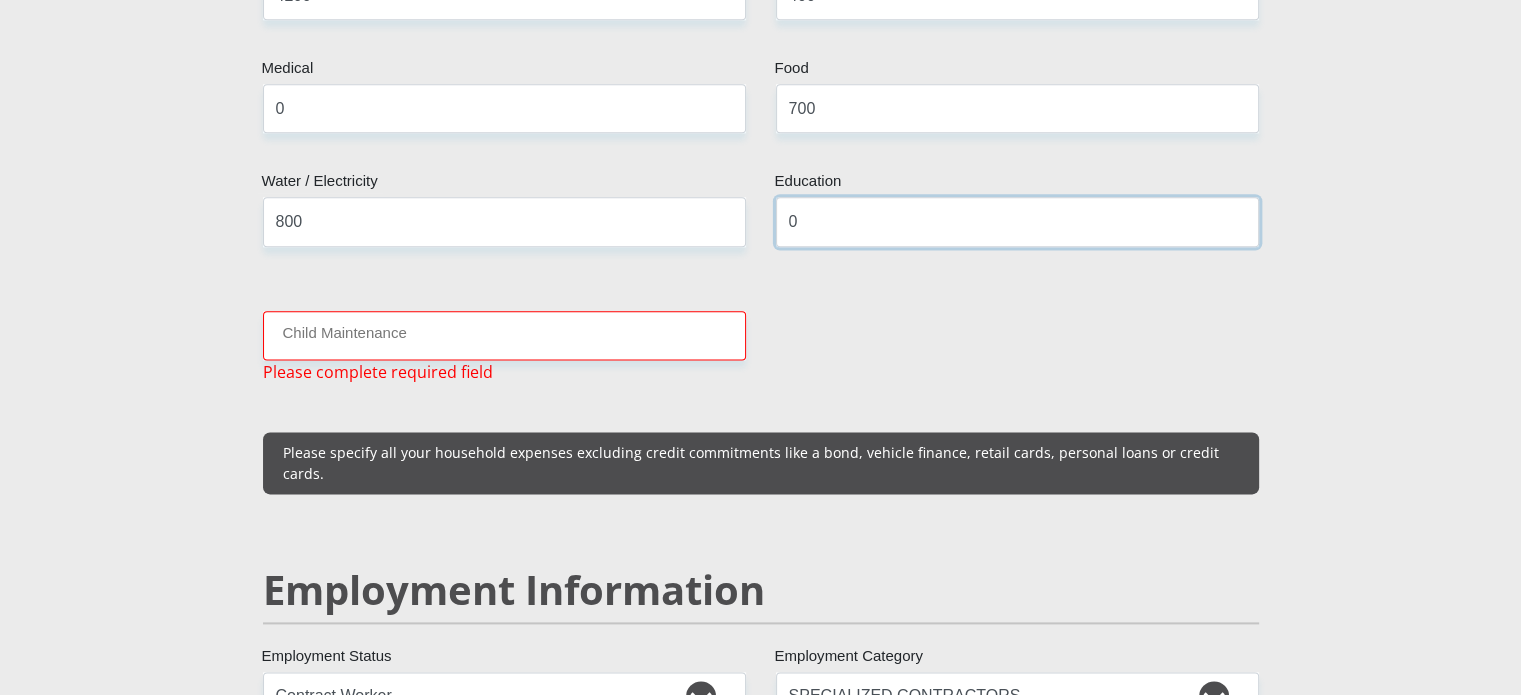 scroll, scrollTop: 2540, scrollLeft: 0, axis: vertical 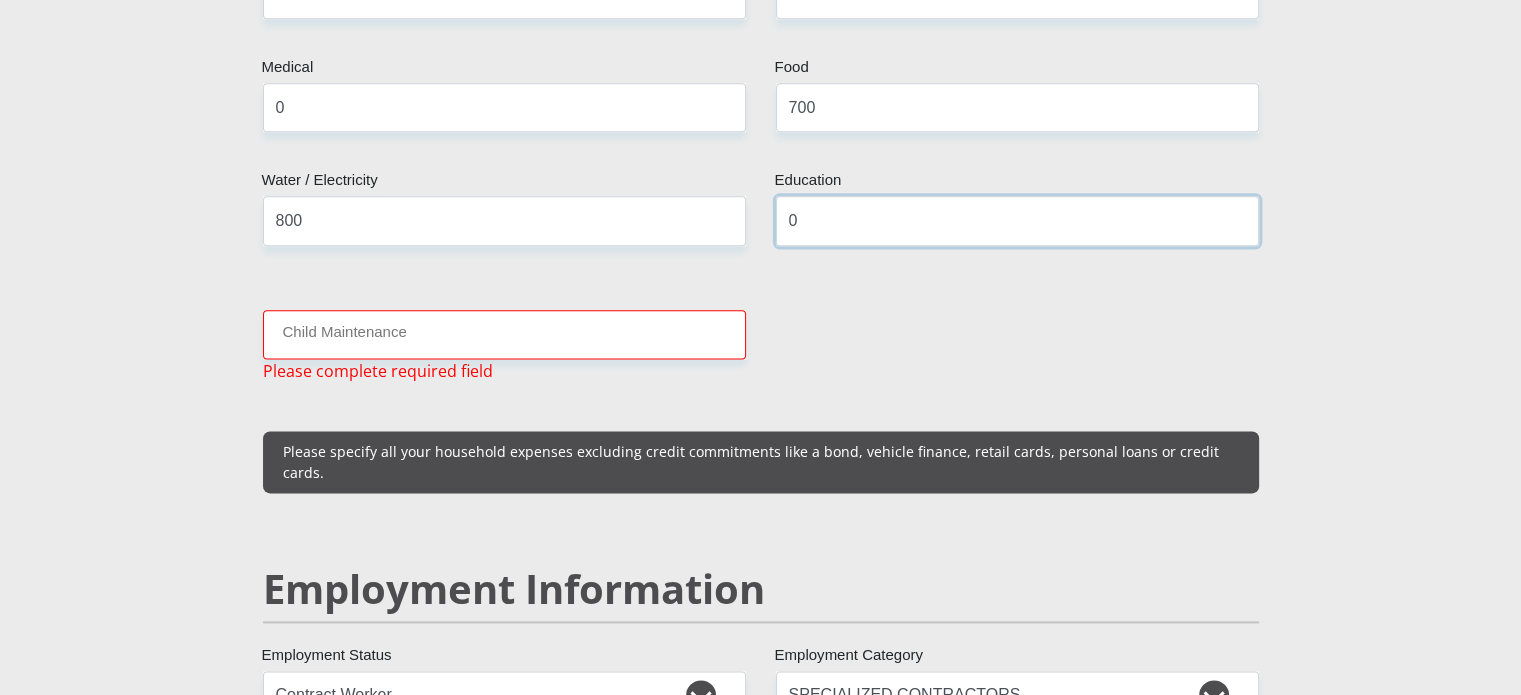 type on "0" 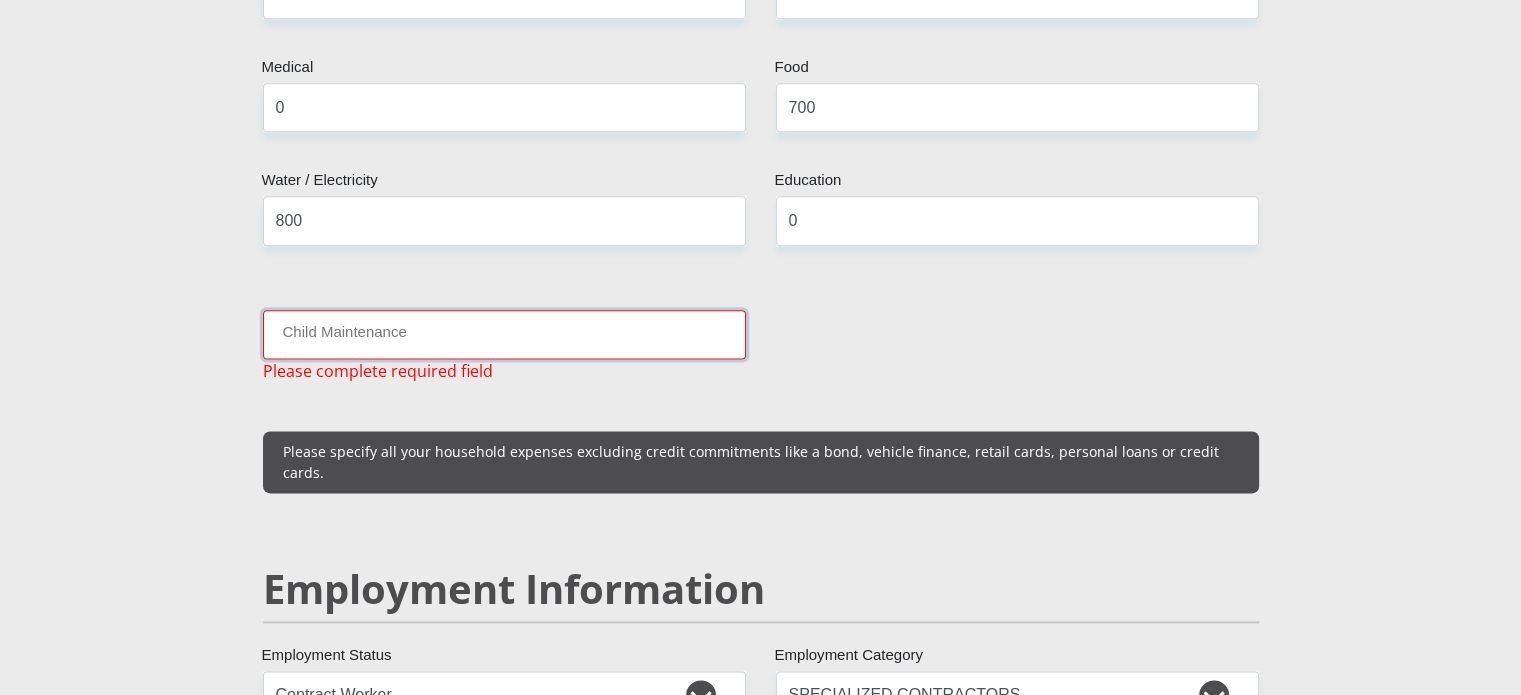 click on "Child Maintenance" at bounding box center (504, 334) 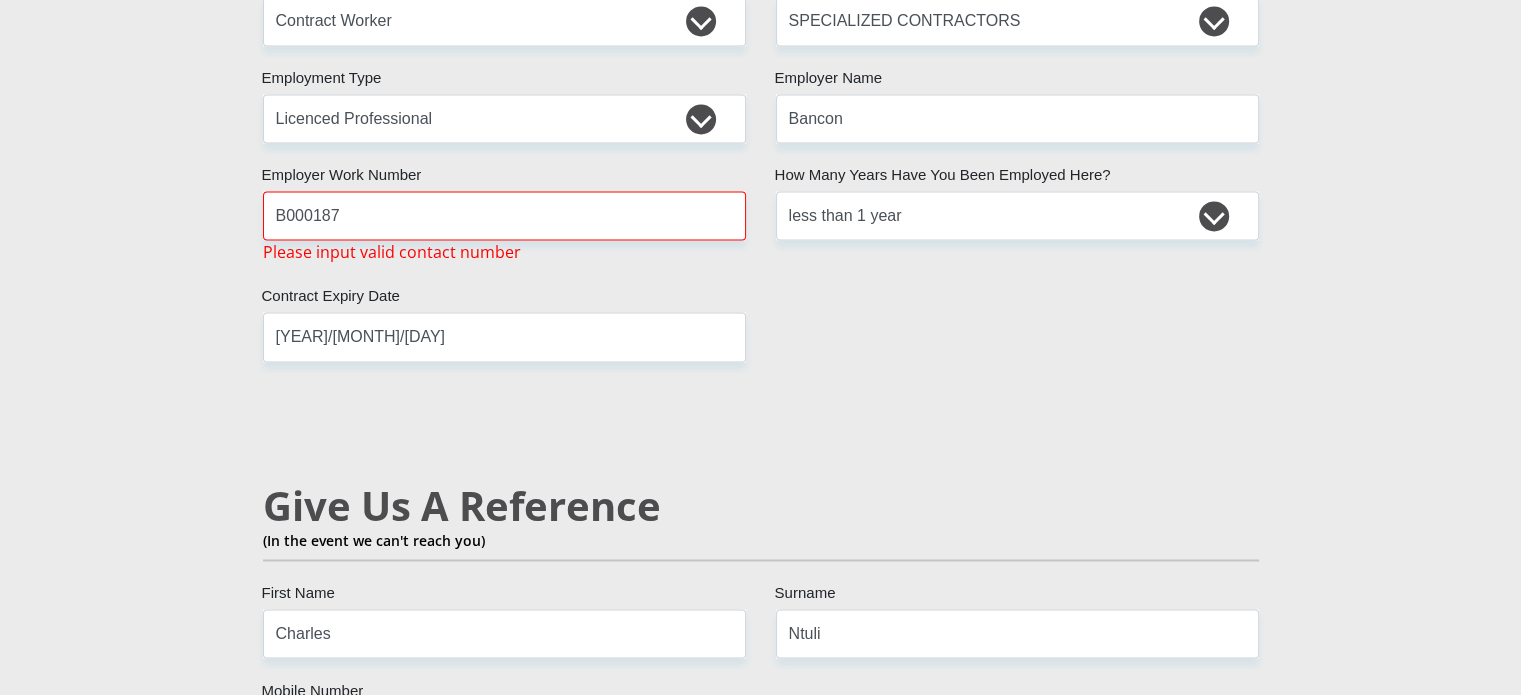 scroll, scrollTop: 3160, scrollLeft: 0, axis: vertical 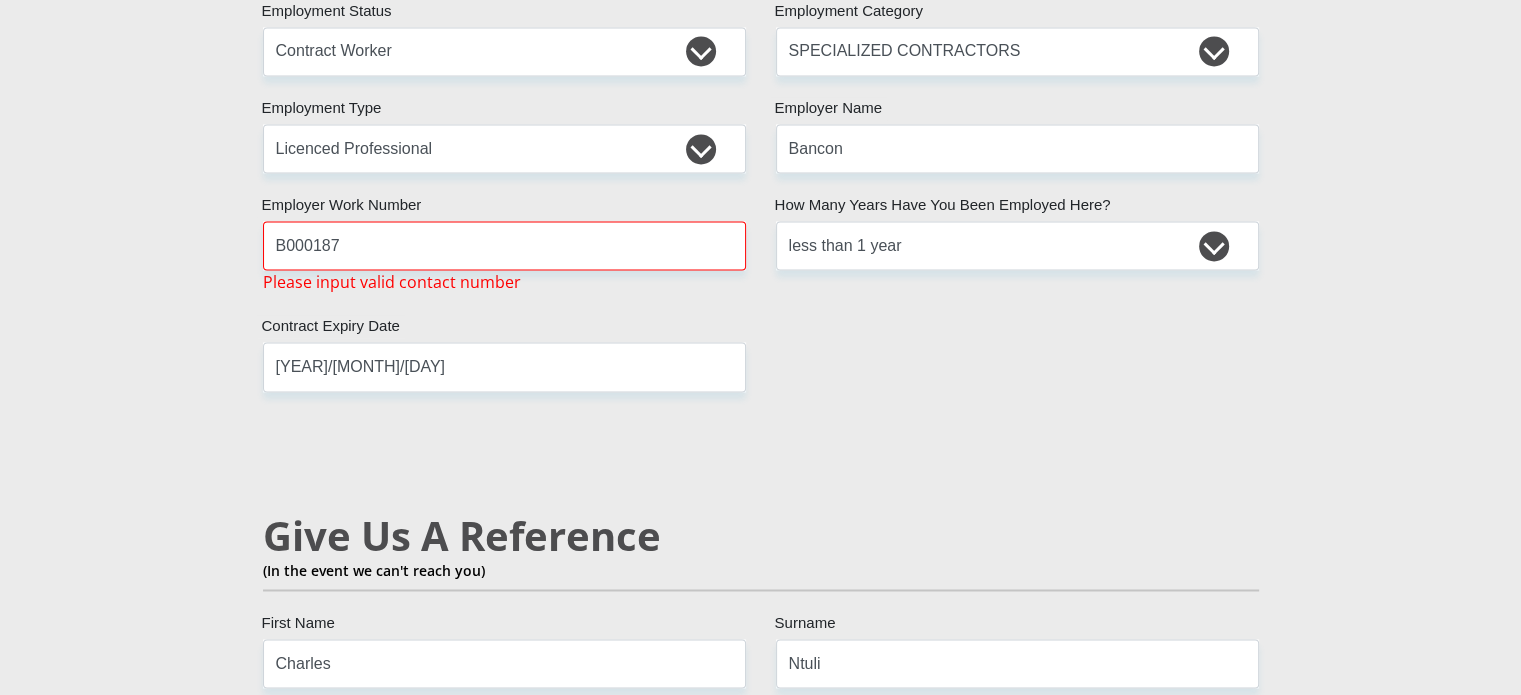 type on "0" 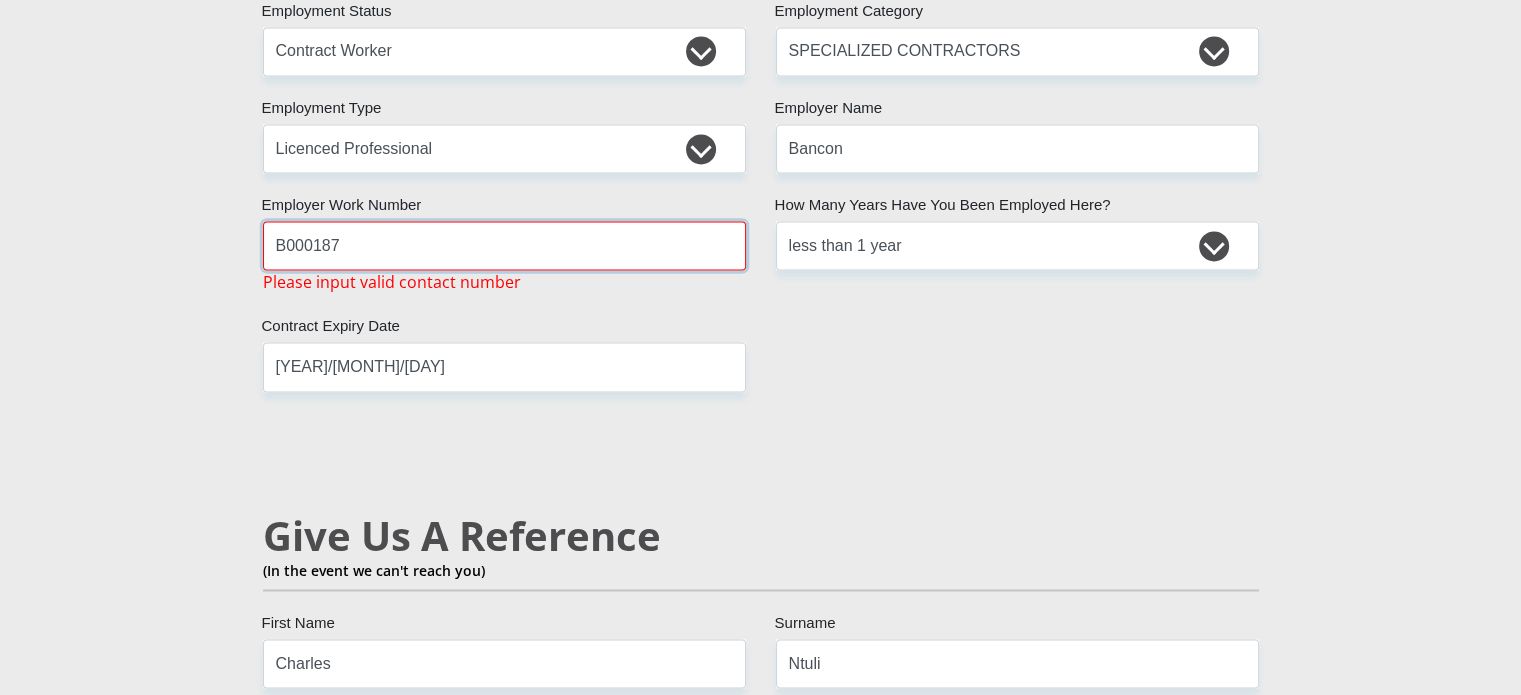 drag, startPoint x: 444, startPoint y: 226, endPoint x: 244, endPoint y: 211, distance: 200.5617 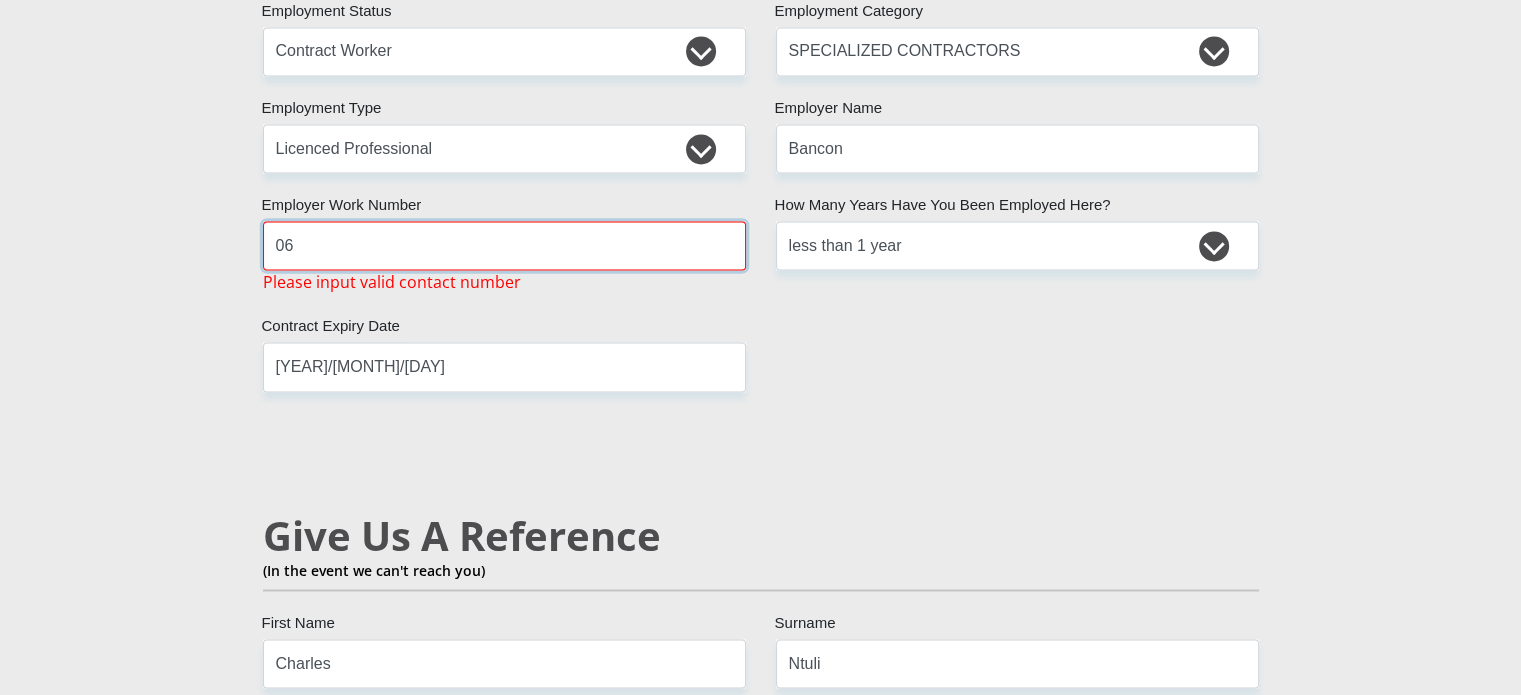 type on "0" 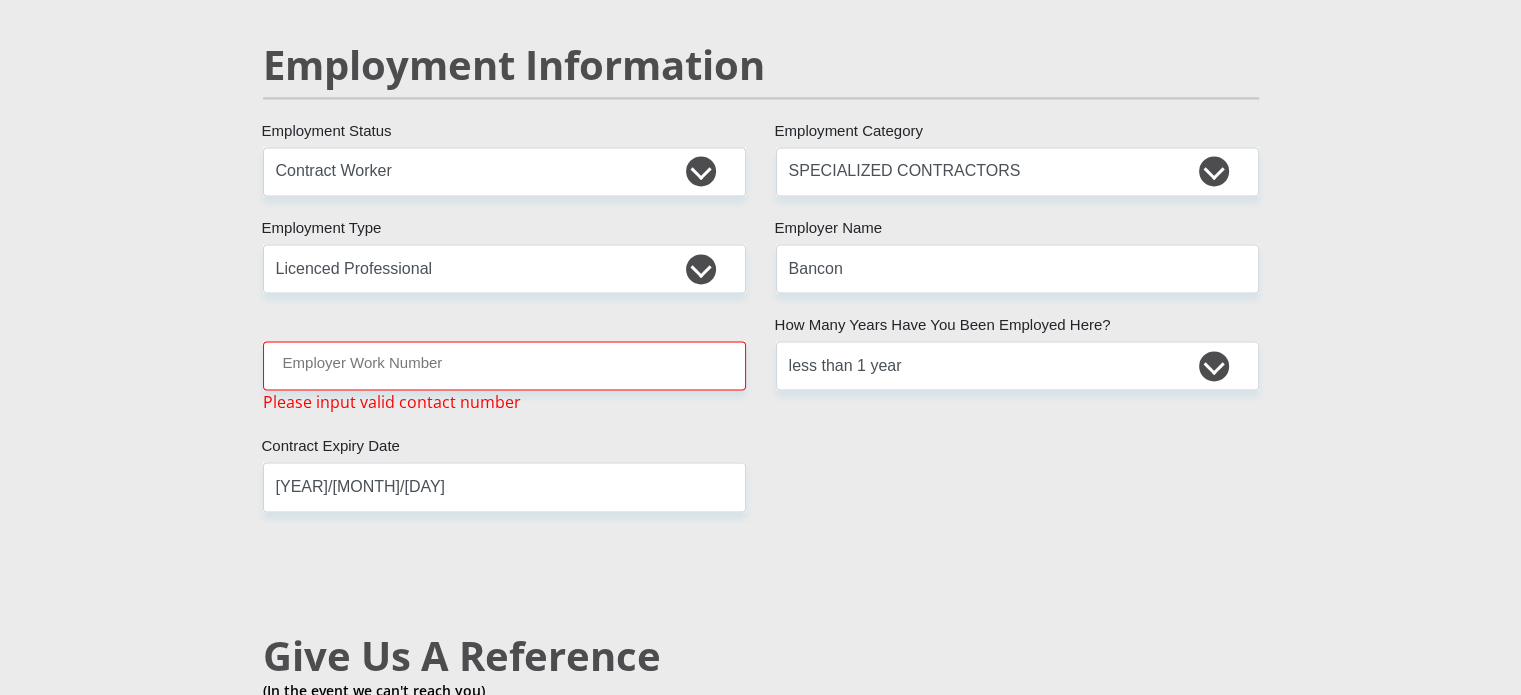 scroll, scrollTop: 3043, scrollLeft: 0, axis: vertical 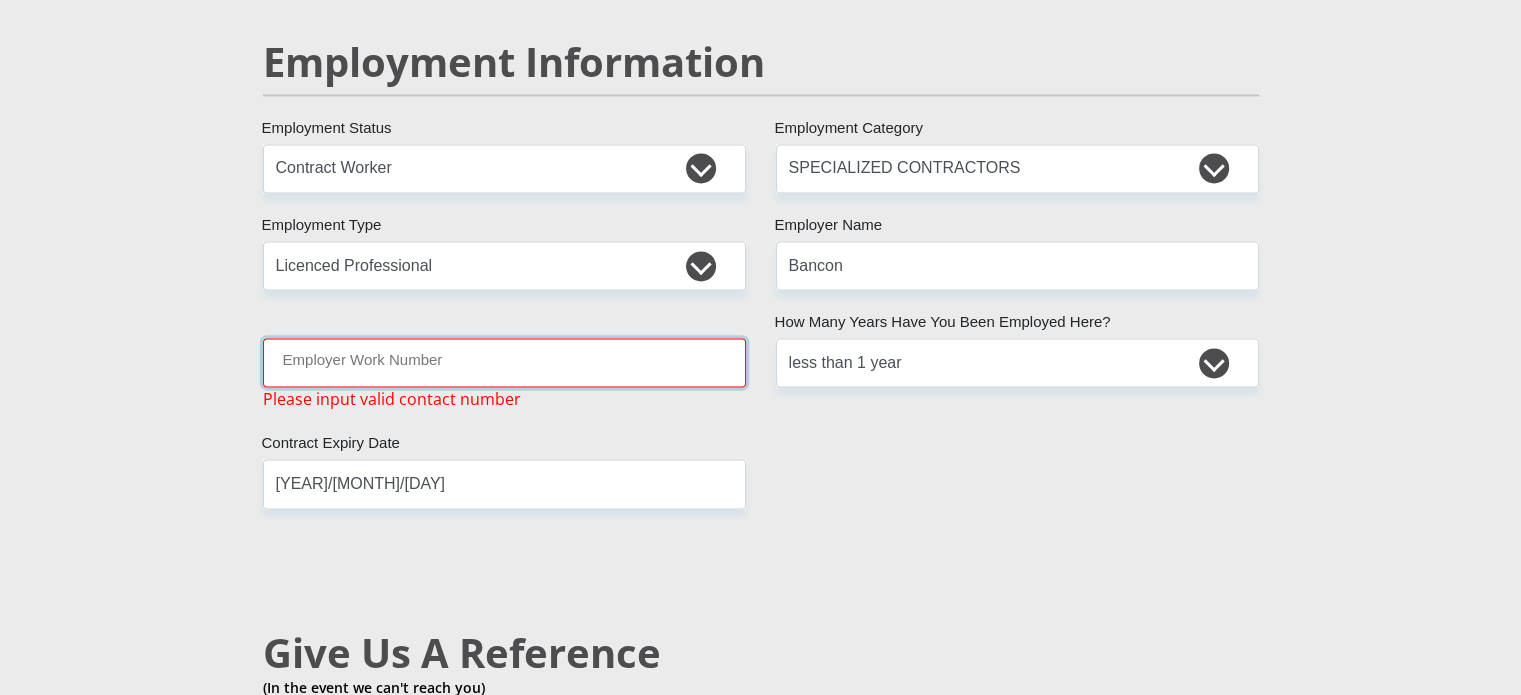 click on "Employer Work Number" at bounding box center (504, 362) 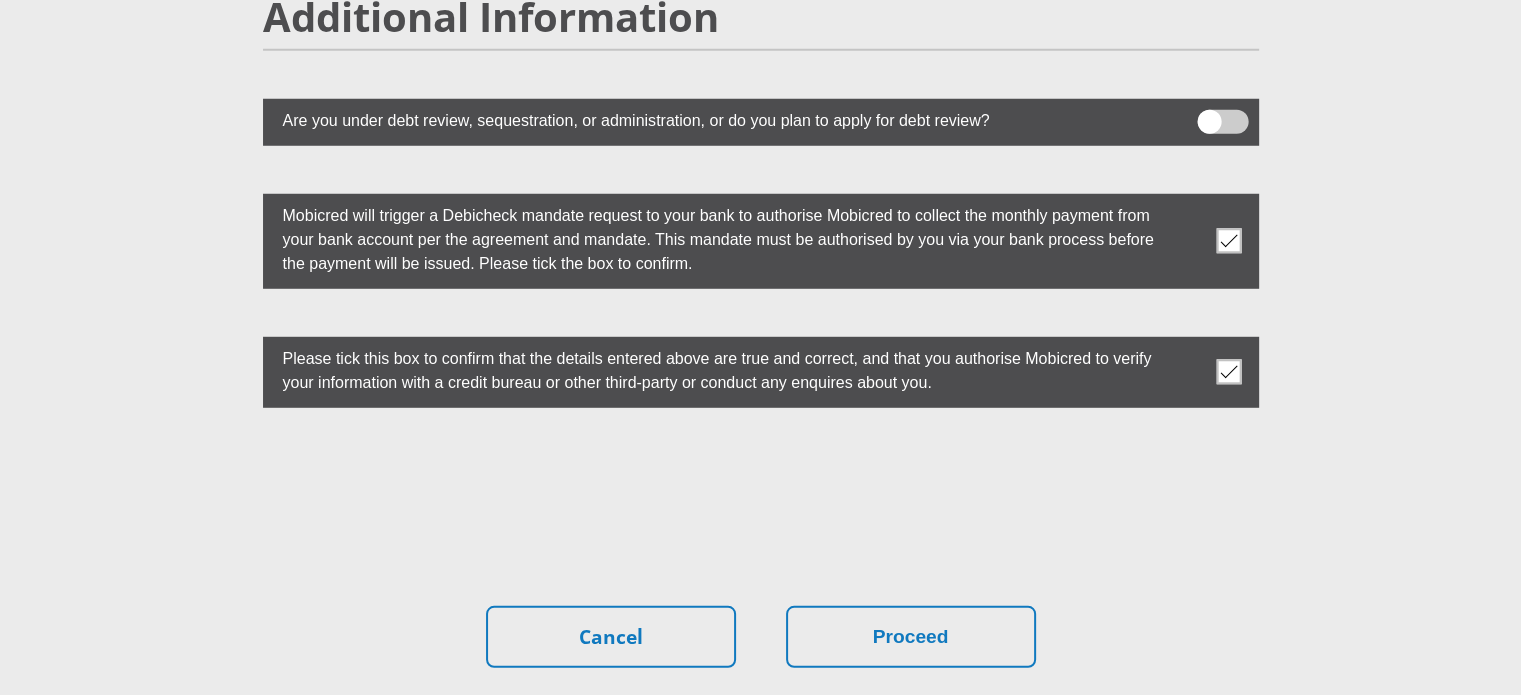 scroll, scrollTop: 5611, scrollLeft: 0, axis: vertical 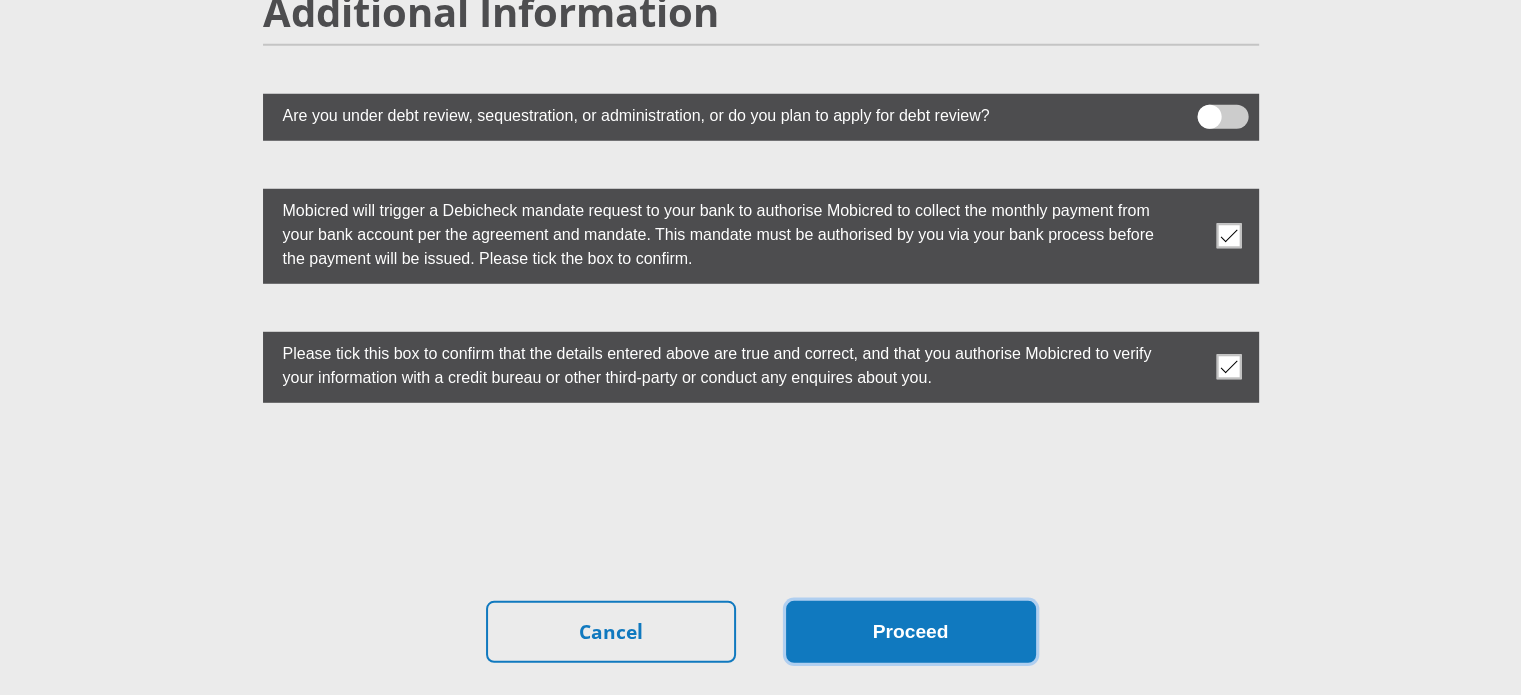 click on "Proceed" at bounding box center [911, 632] 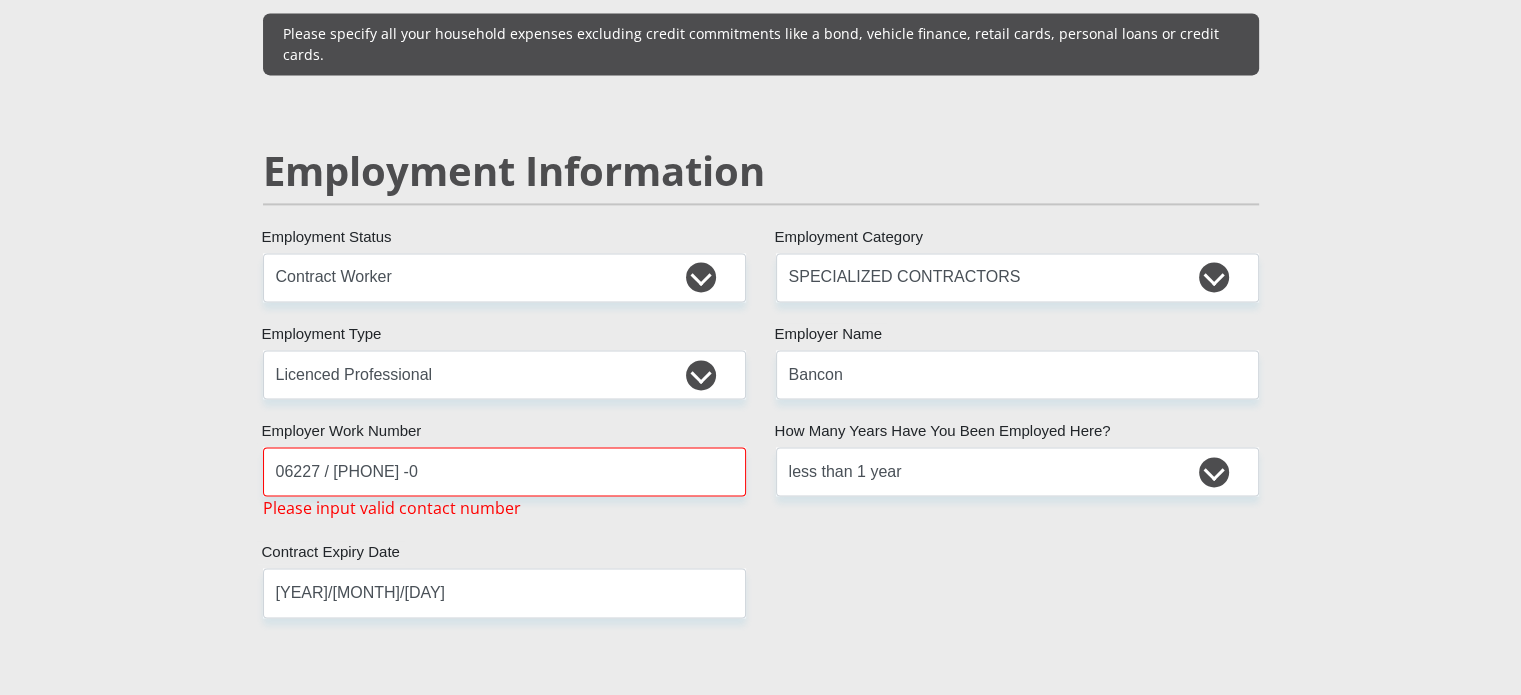 scroll, scrollTop: 2935, scrollLeft: 0, axis: vertical 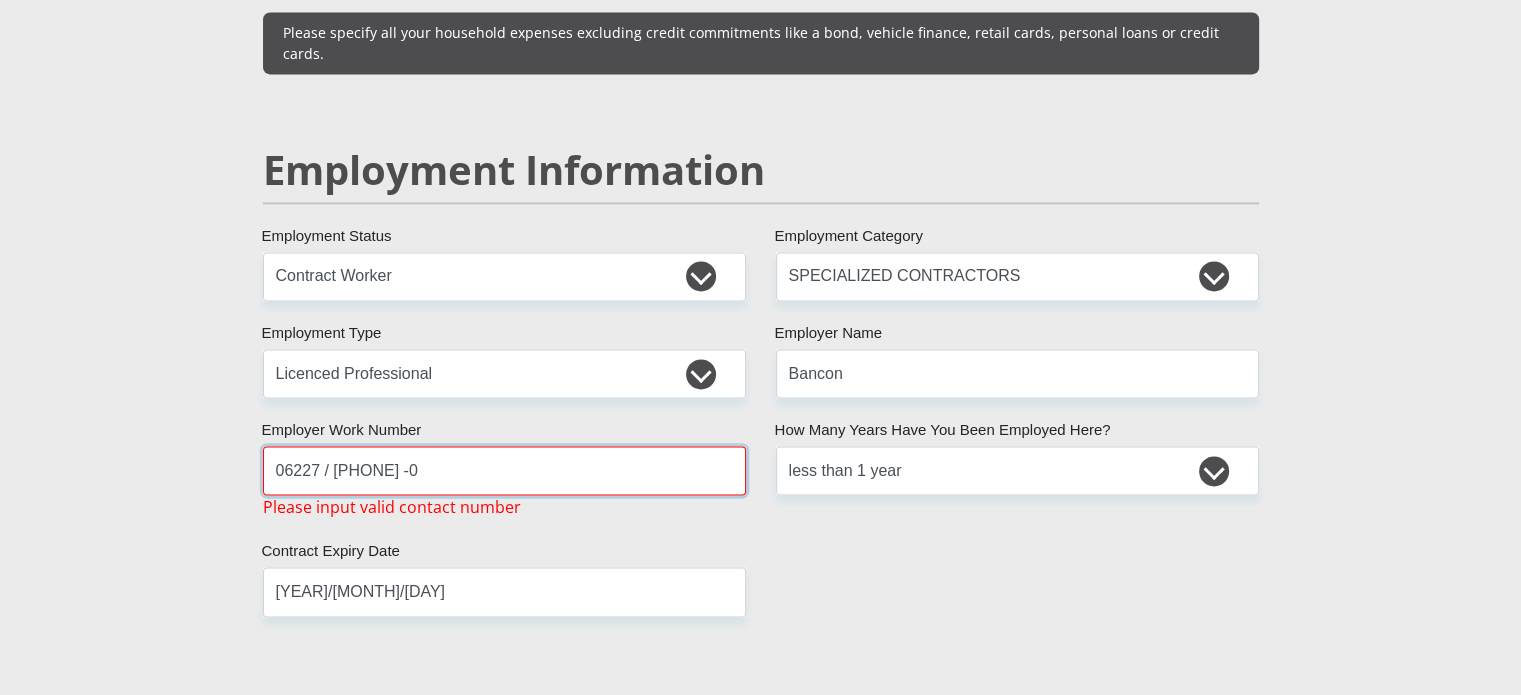 click on "06227 / [PHONE] -0" at bounding box center [504, 470] 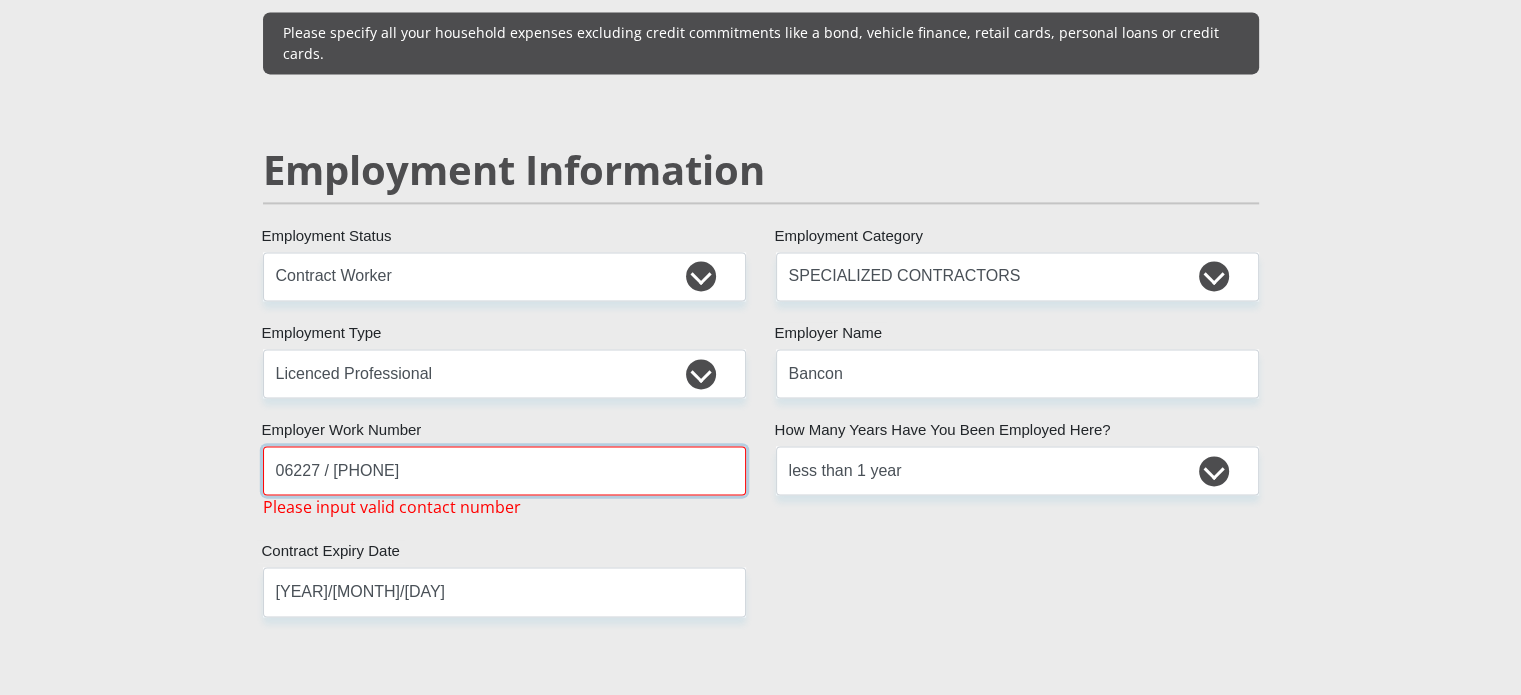 click on "06227 / [PHONE]" at bounding box center [504, 470] 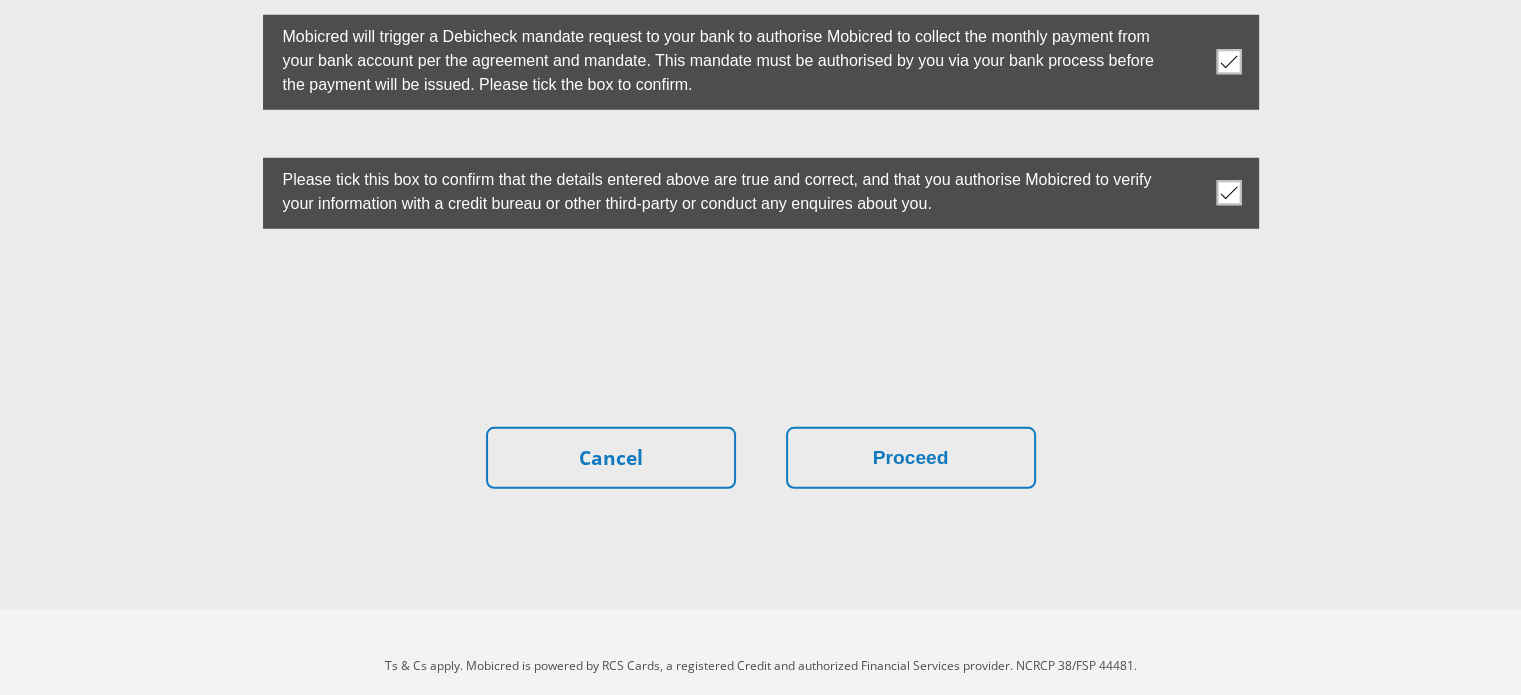 scroll, scrollTop: 5787, scrollLeft: 0, axis: vertical 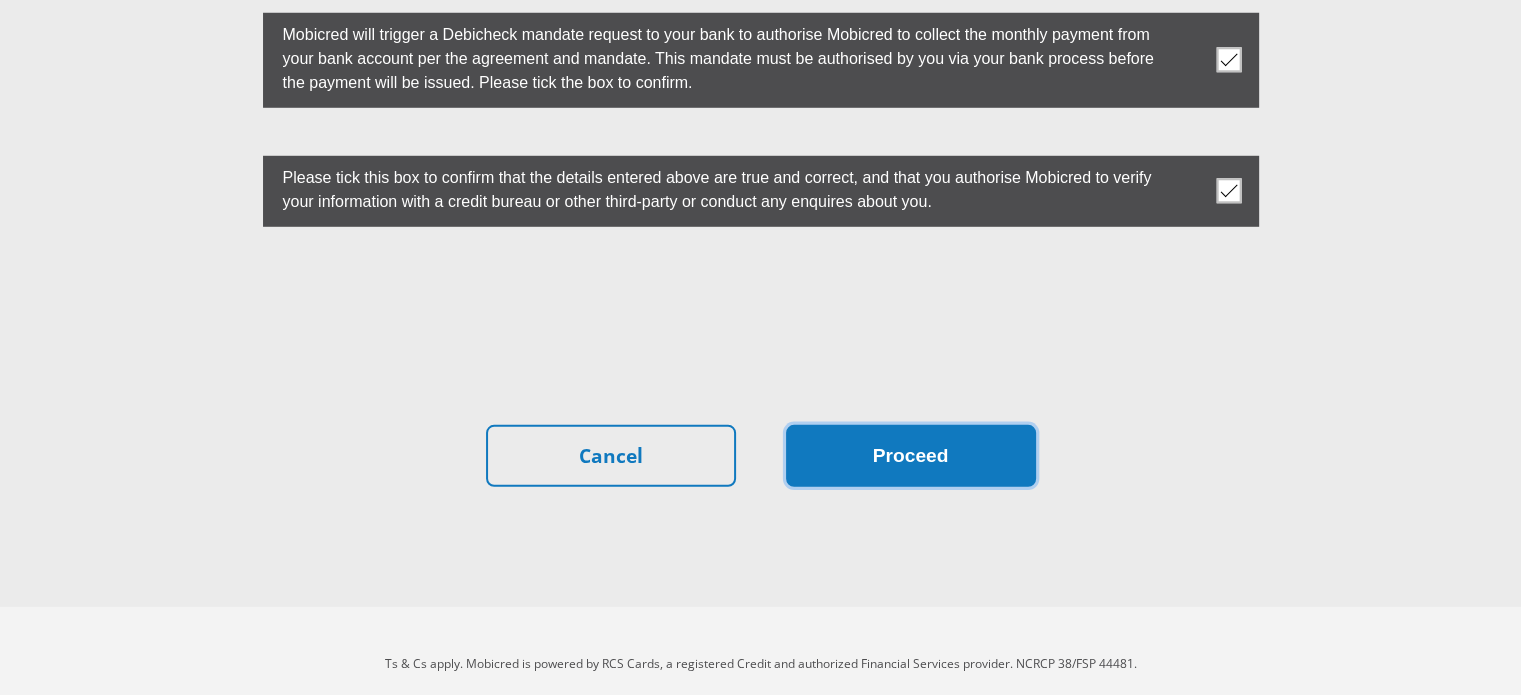 click on "Proceed" at bounding box center [911, 456] 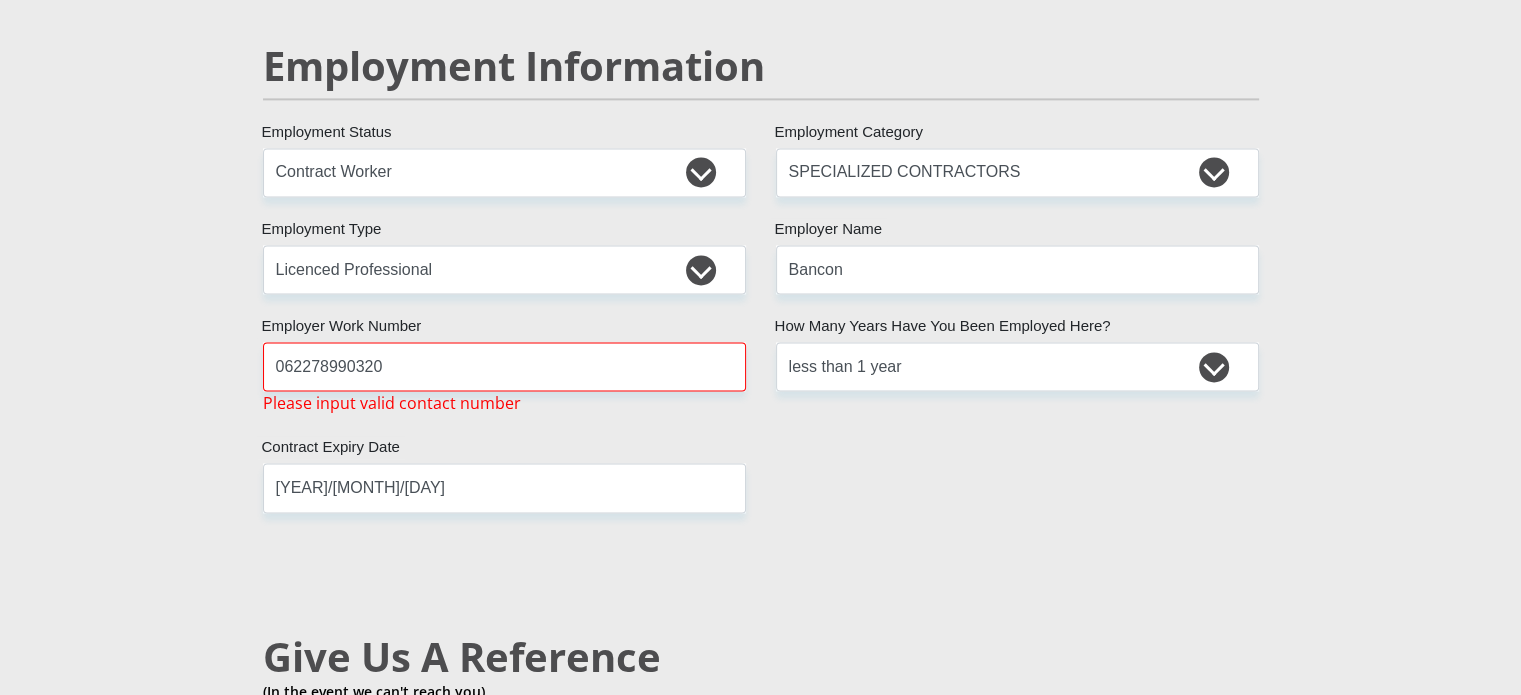 scroll, scrollTop: 3091, scrollLeft: 0, axis: vertical 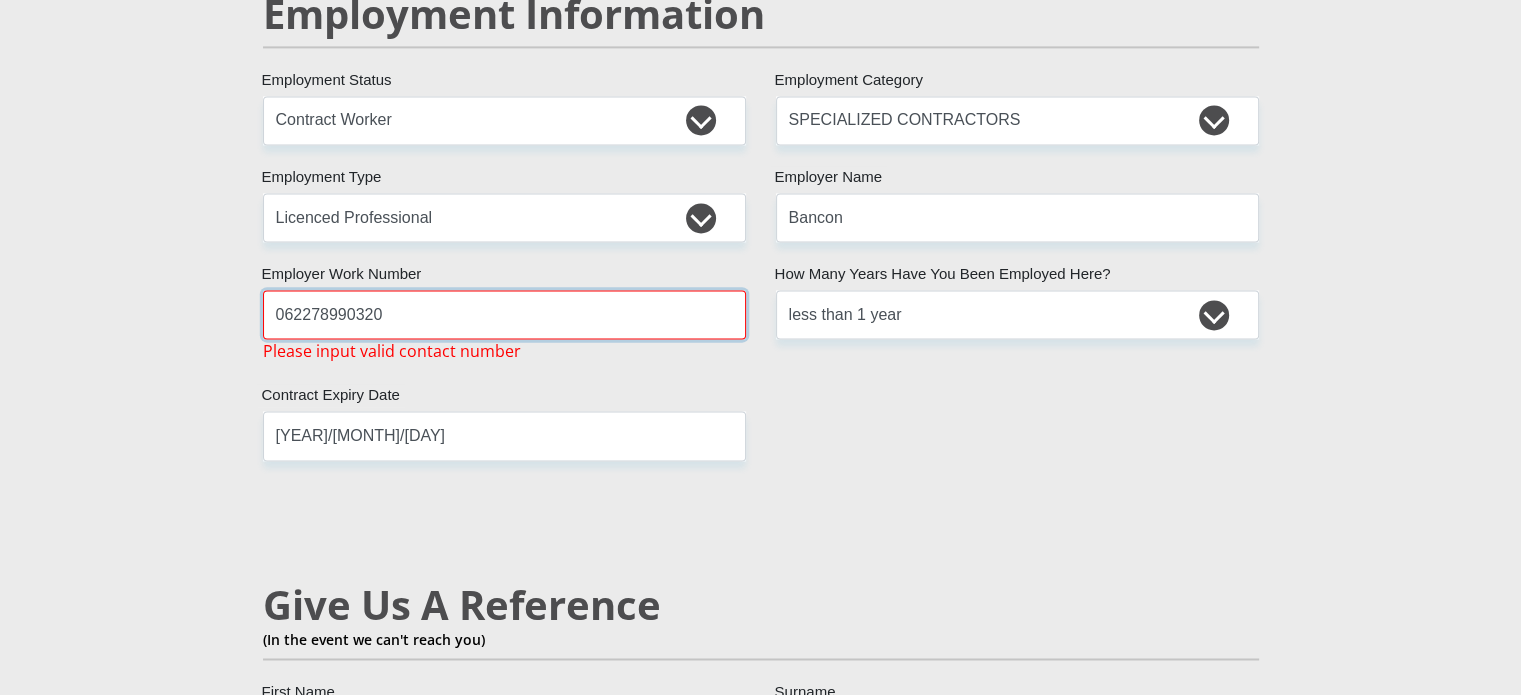 click on "062278990320" at bounding box center (504, 314) 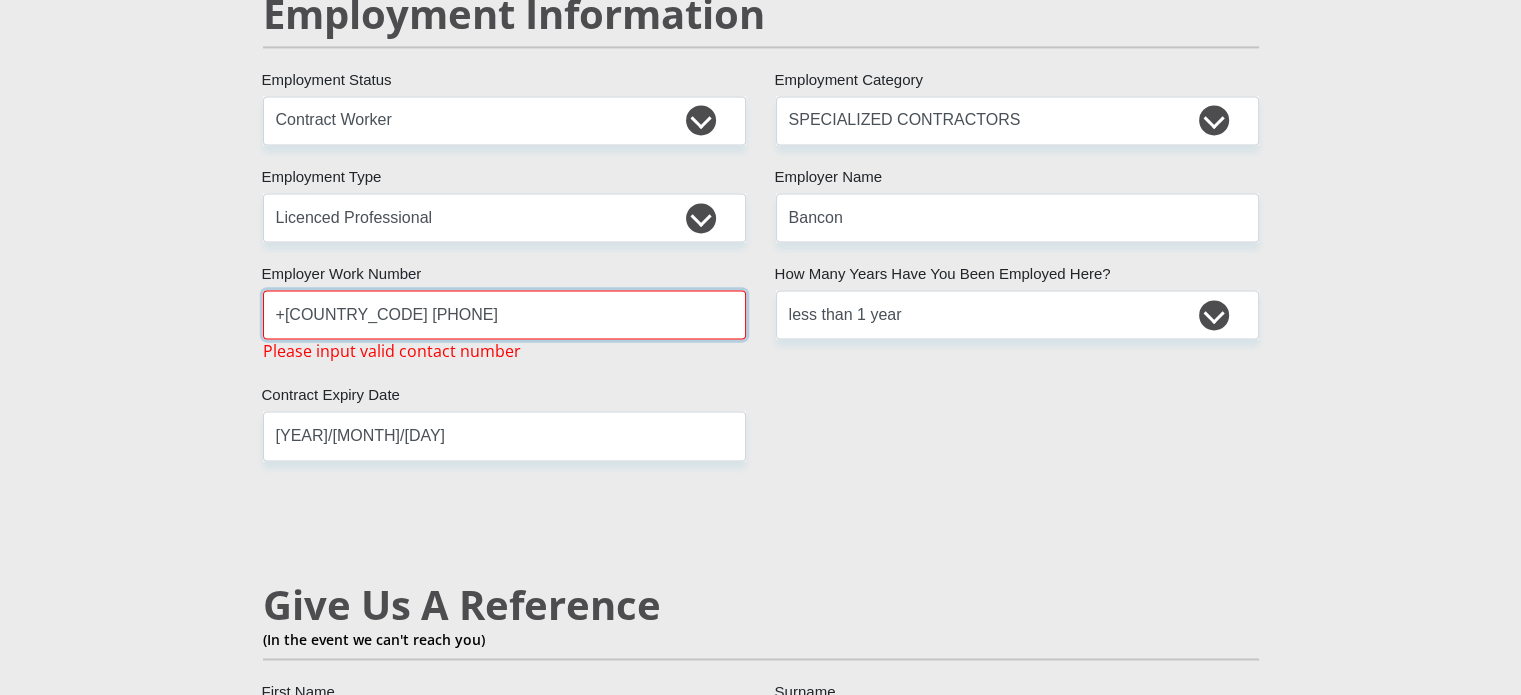 click on "+[COUNTRY_CODE] [PHONE]" at bounding box center [504, 314] 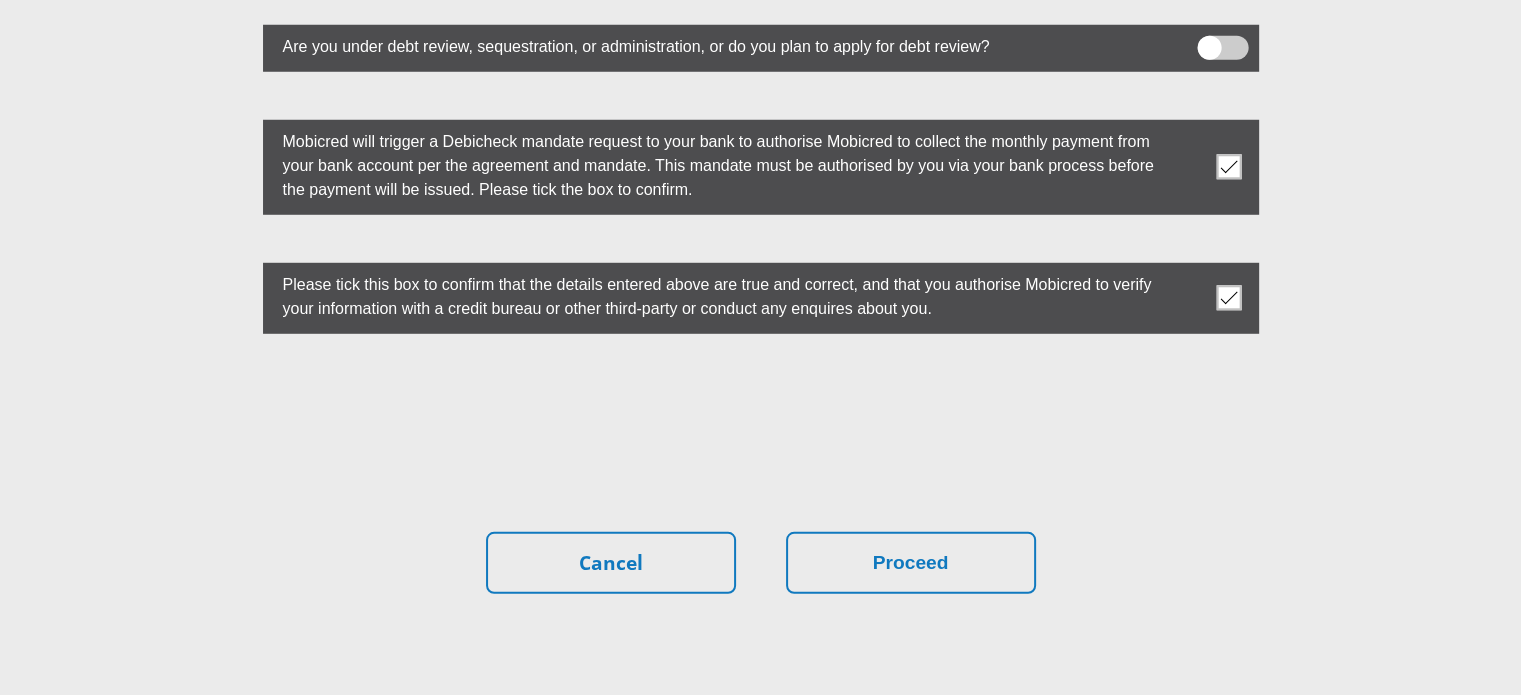 scroll, scrollTop: 5787, scrollLeft: 0, axis: vertical 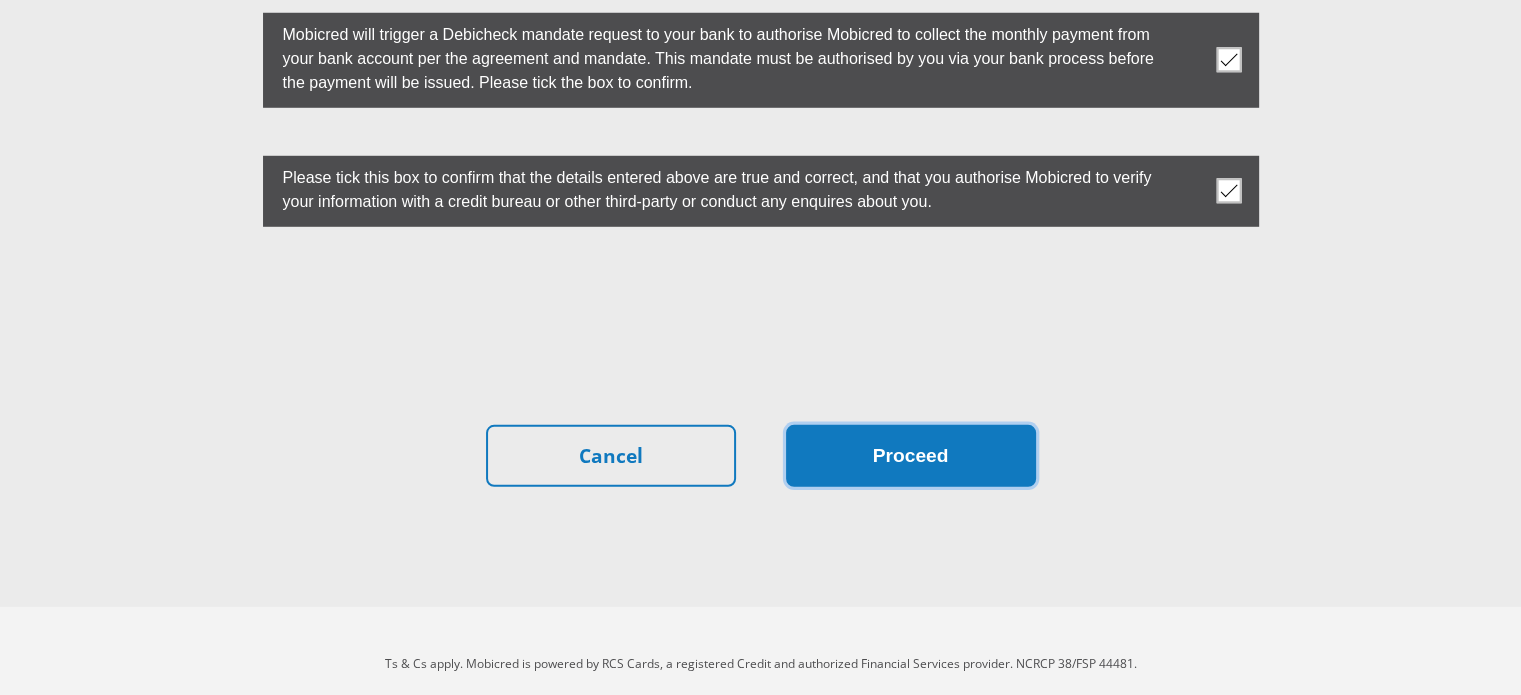 click on "Proceed" at bounding box center [911, 456] 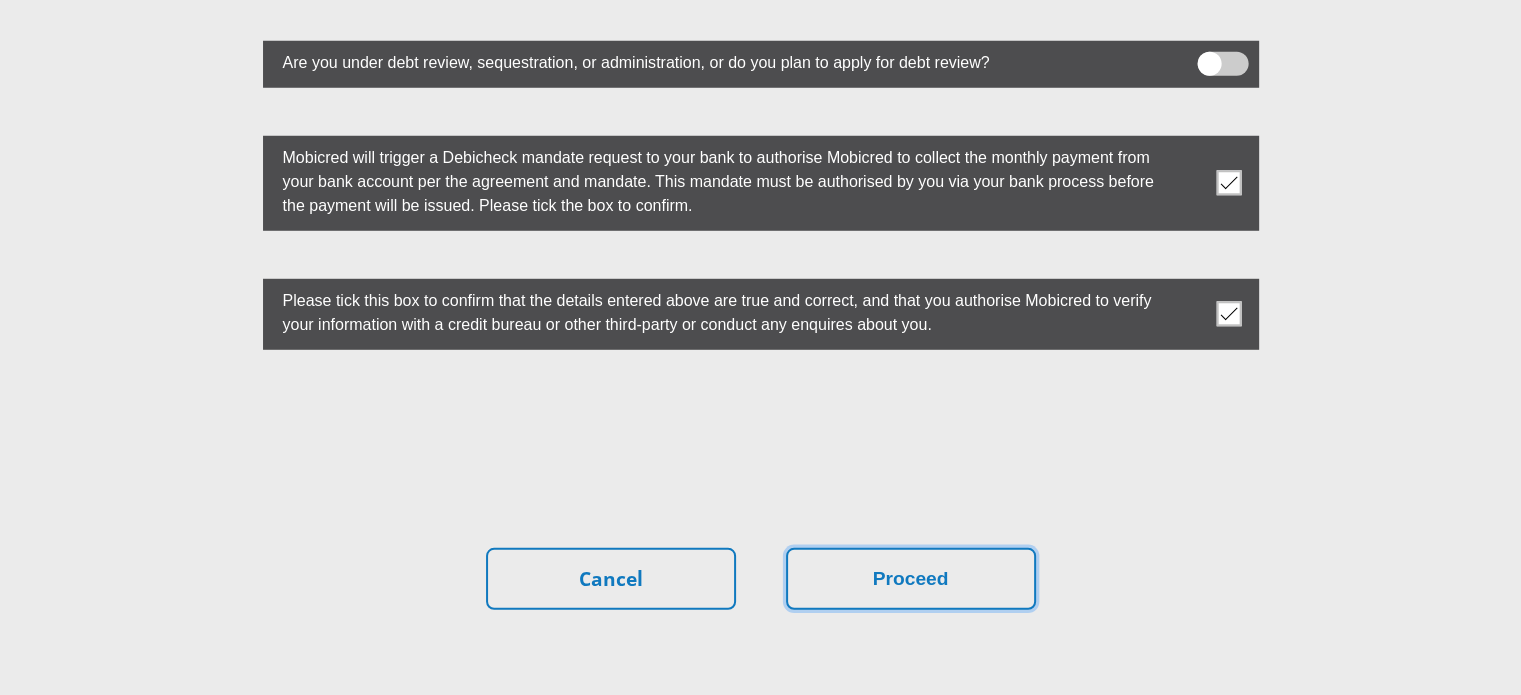 scroll, scrollTop: 5665, scrollLeft: 0, axis: vertical 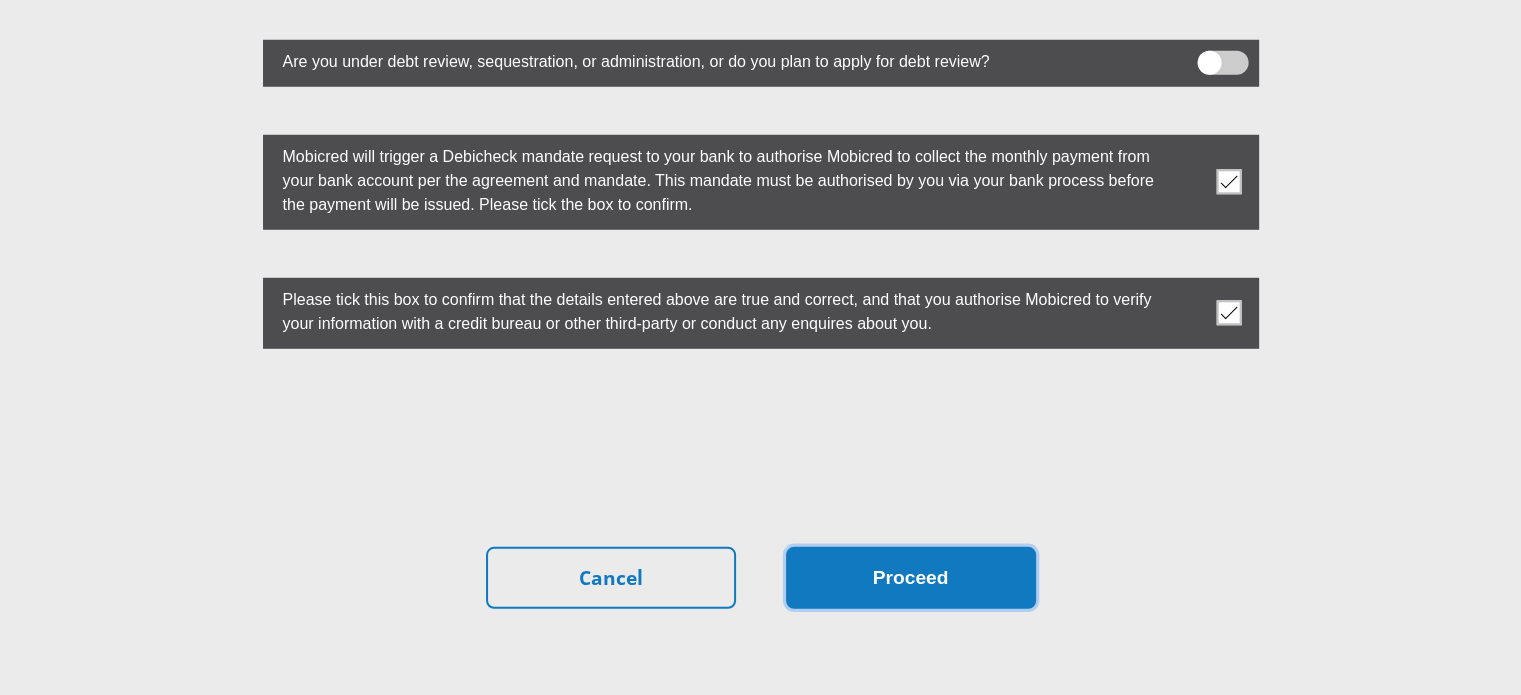 click on "Proceed" at bounding box center [911, 578] 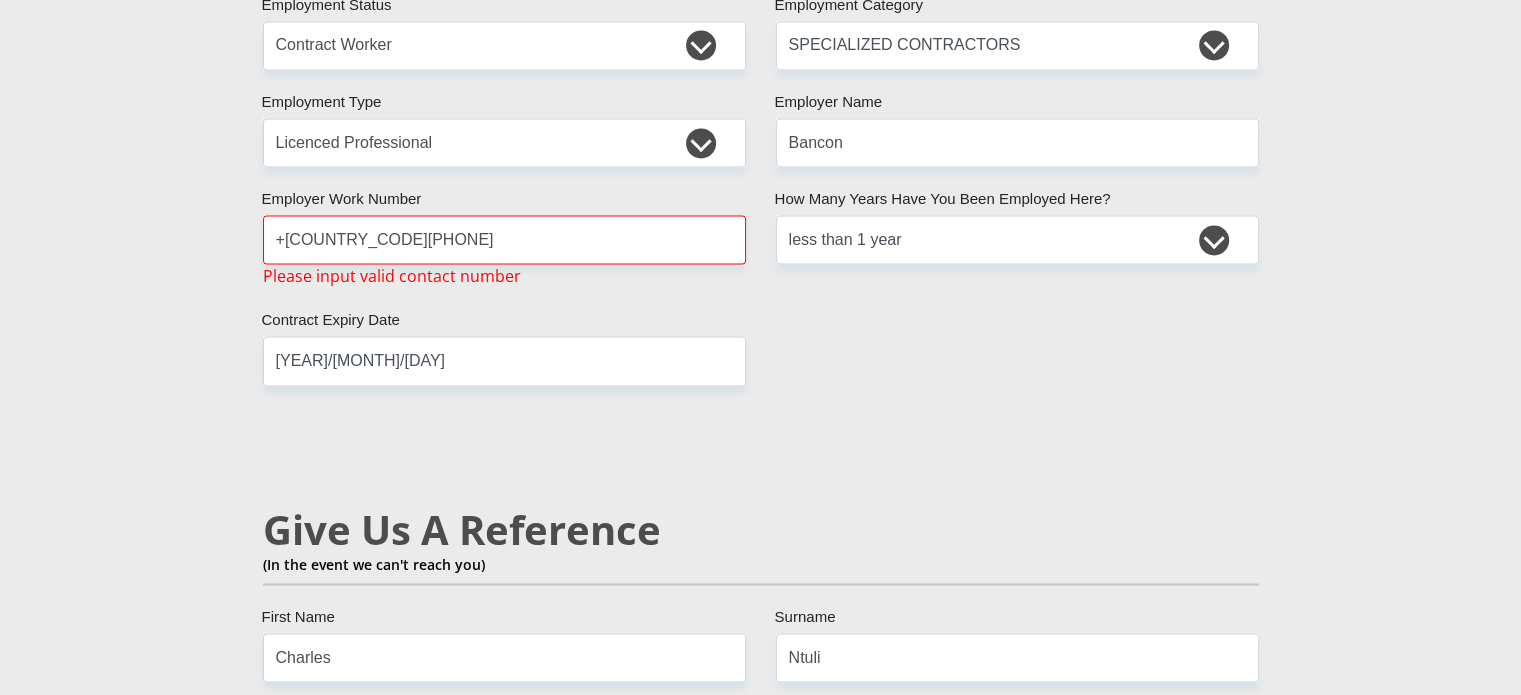 scroll, scrollTop: 3165, scrollLeft: 0, axis: vertical 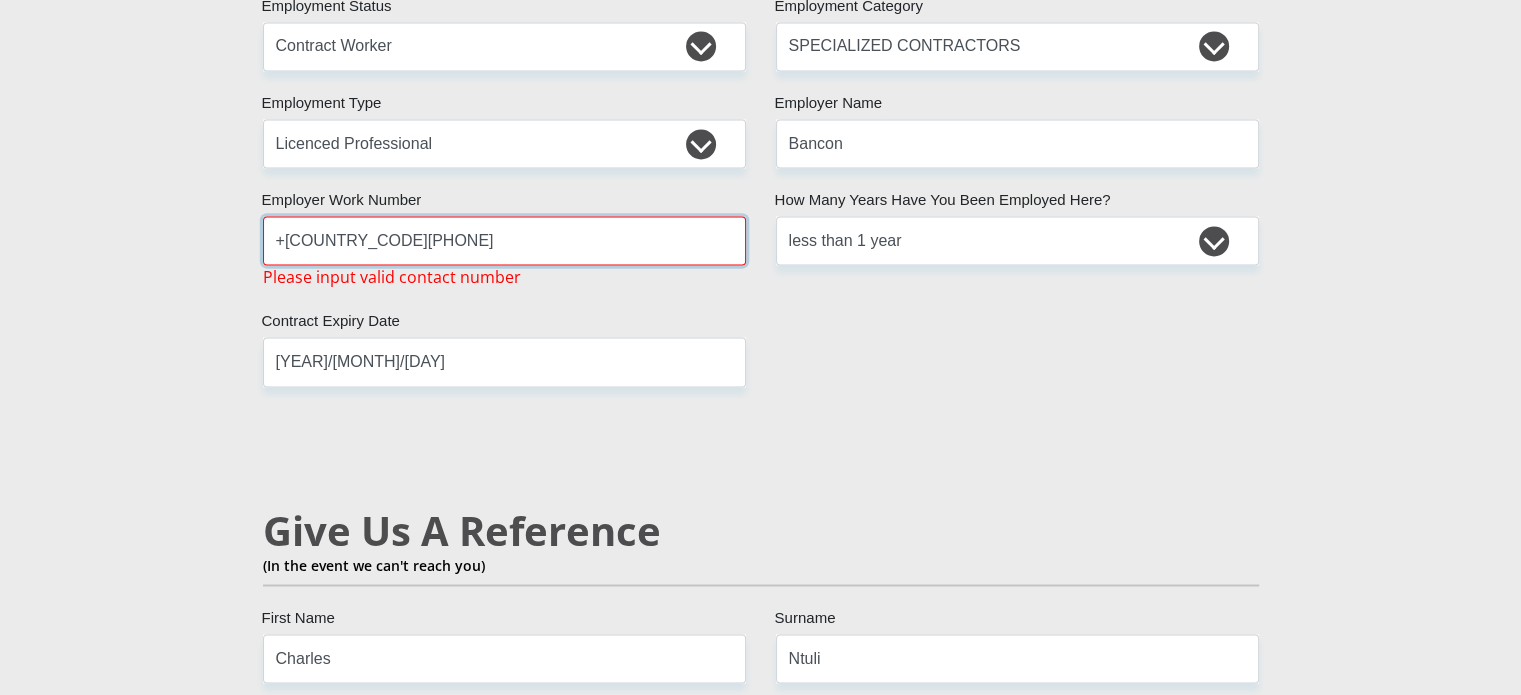 click on "+[COUNTRY_CODE][PHONE]" at bounding box center [504, 240] 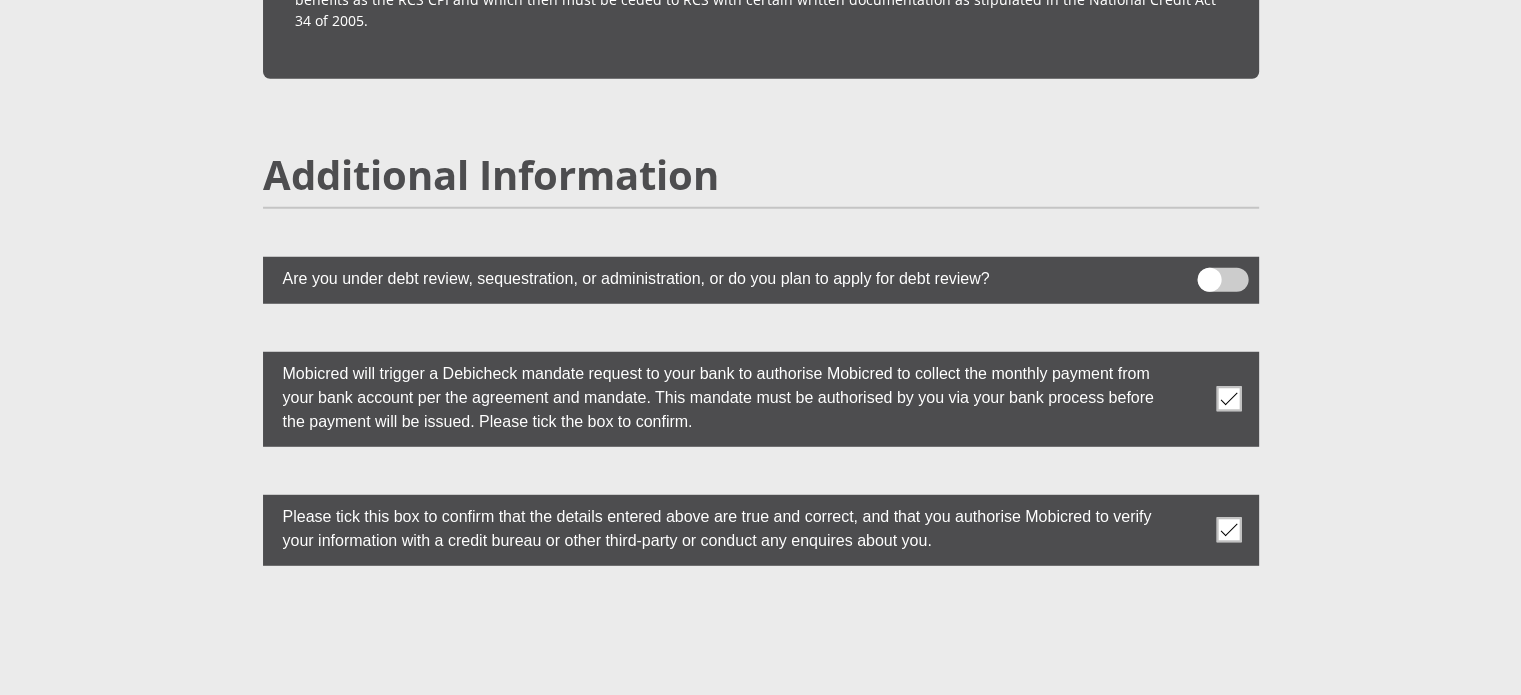 scroll, scrollTop: 5787, scrollLeft: 0, axis: vertical 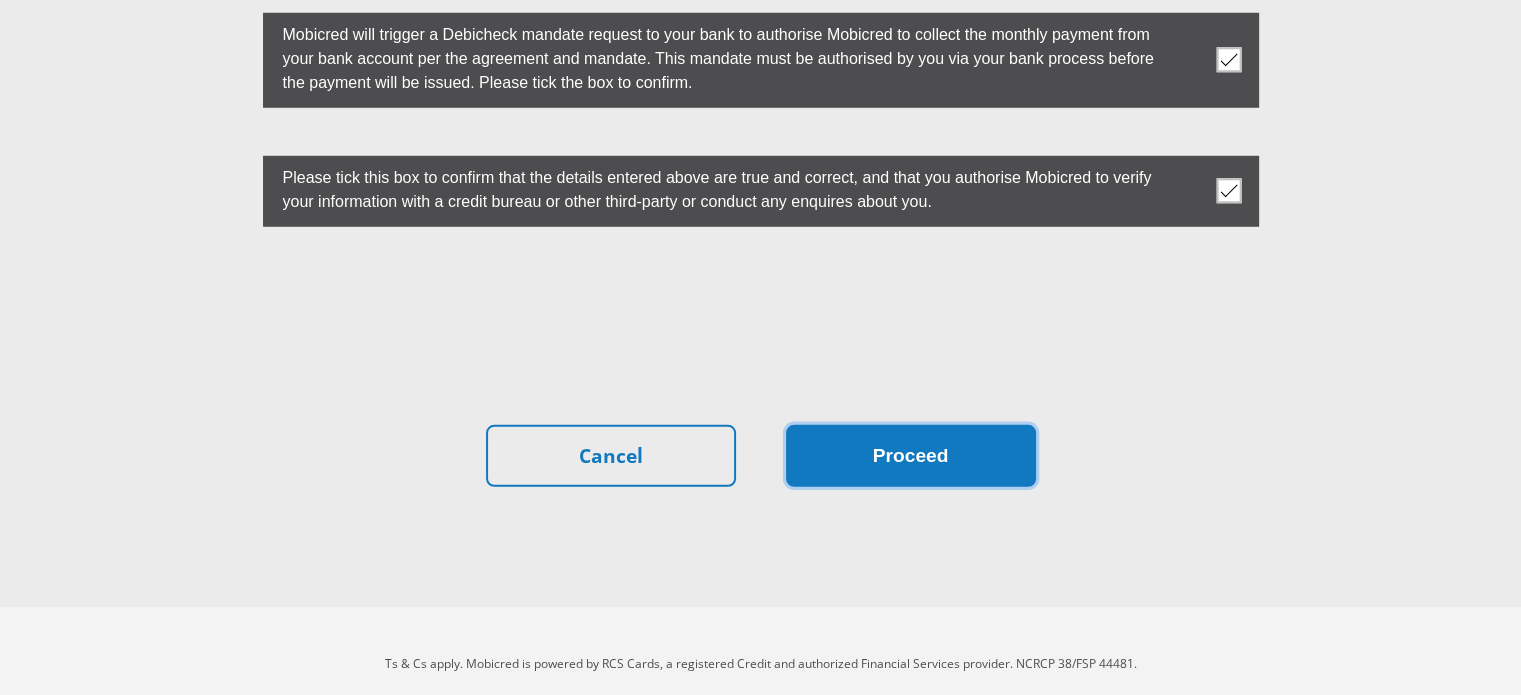 click on "Proceed" at bounding box center [911, 456] 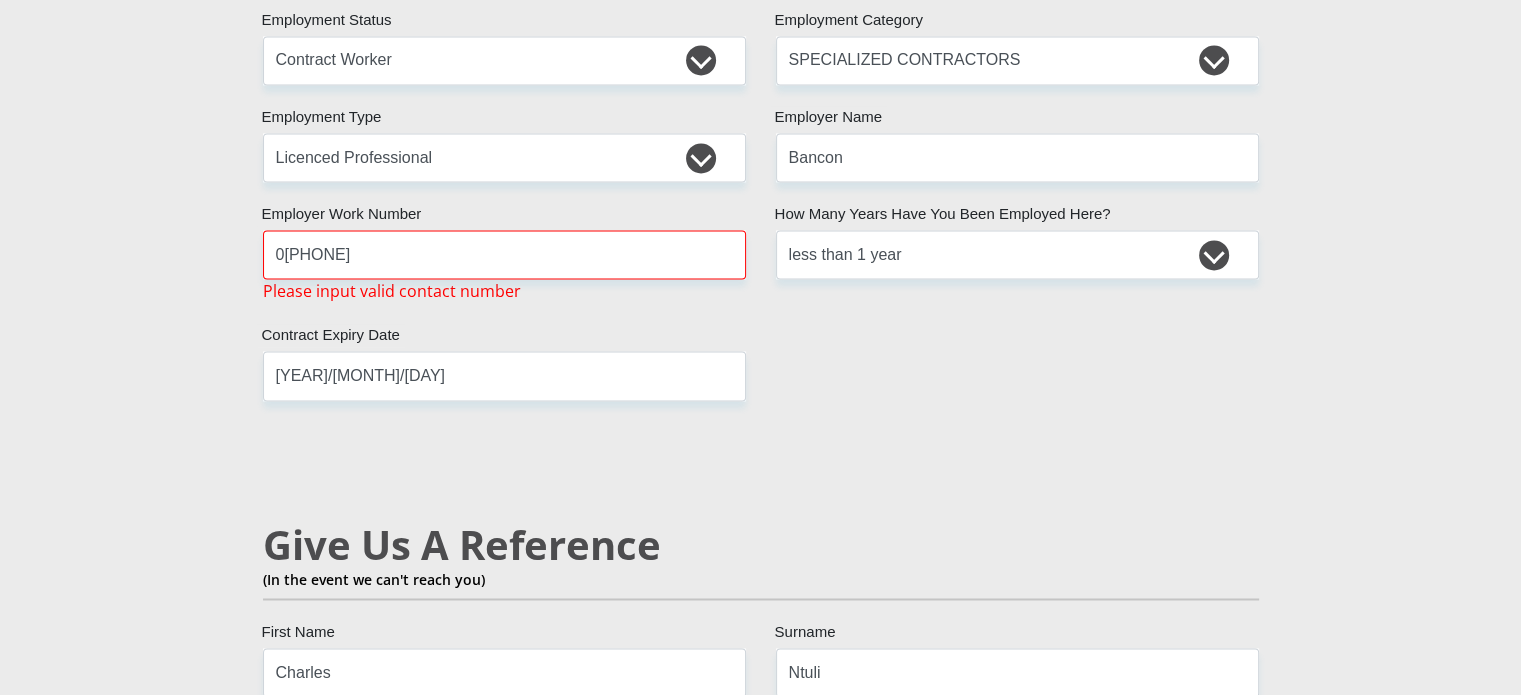 scroll, scrollTop: 3150, scrollLeft: 0, axis: vertical 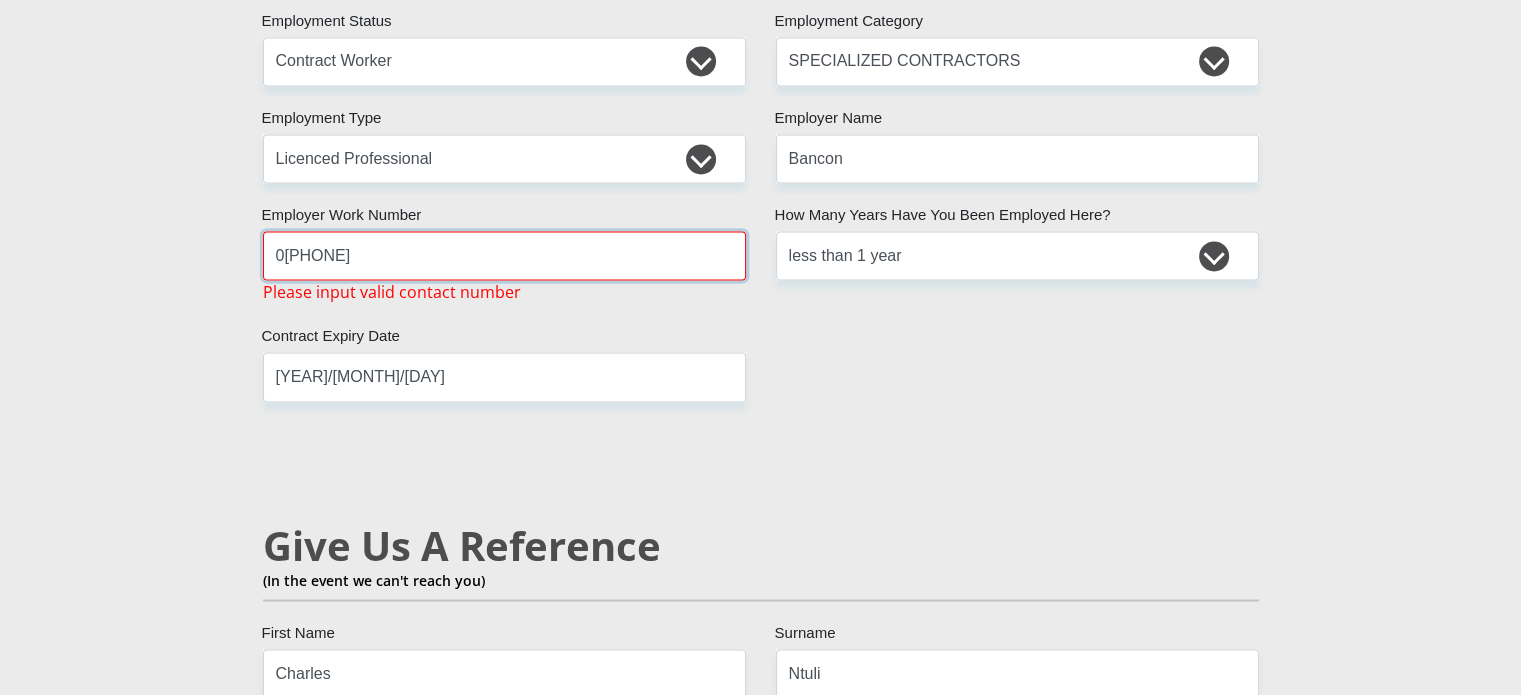 drag, startPoint x: 300, startPoint y: 232, endPoint x: 279, endPoint y: 233, distance: 21.023796 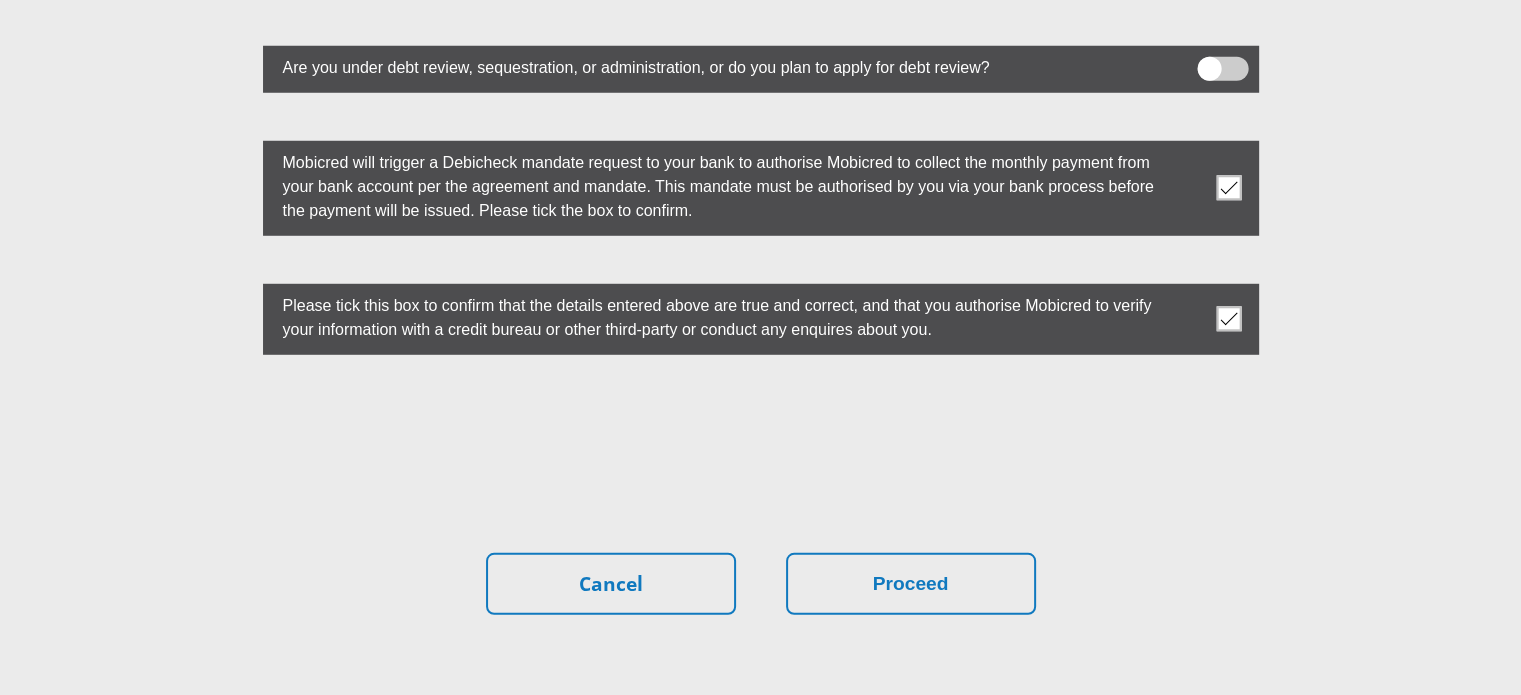 scroll, scrollTop: 5787, scrollLeft: 0, axis: vertical 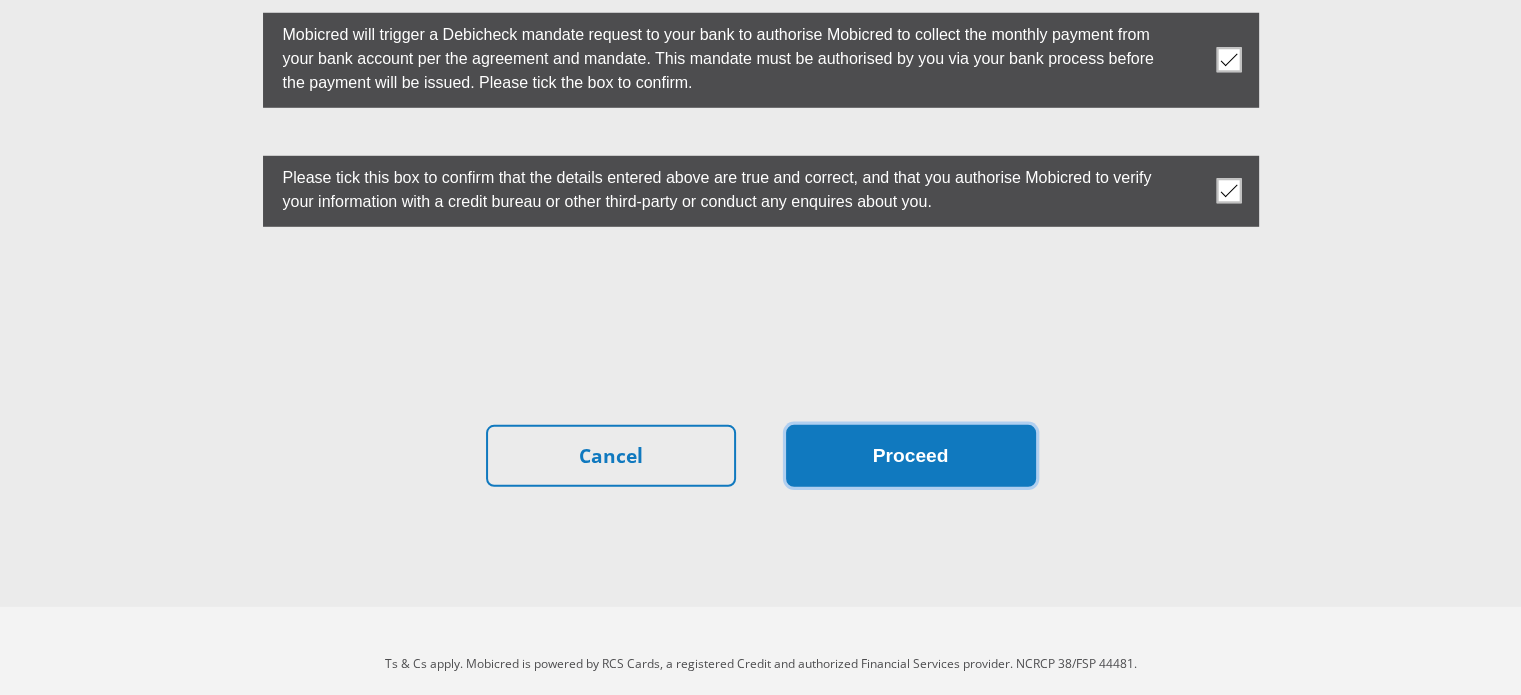 click on "Proceed" at bounding box center (911, 456) 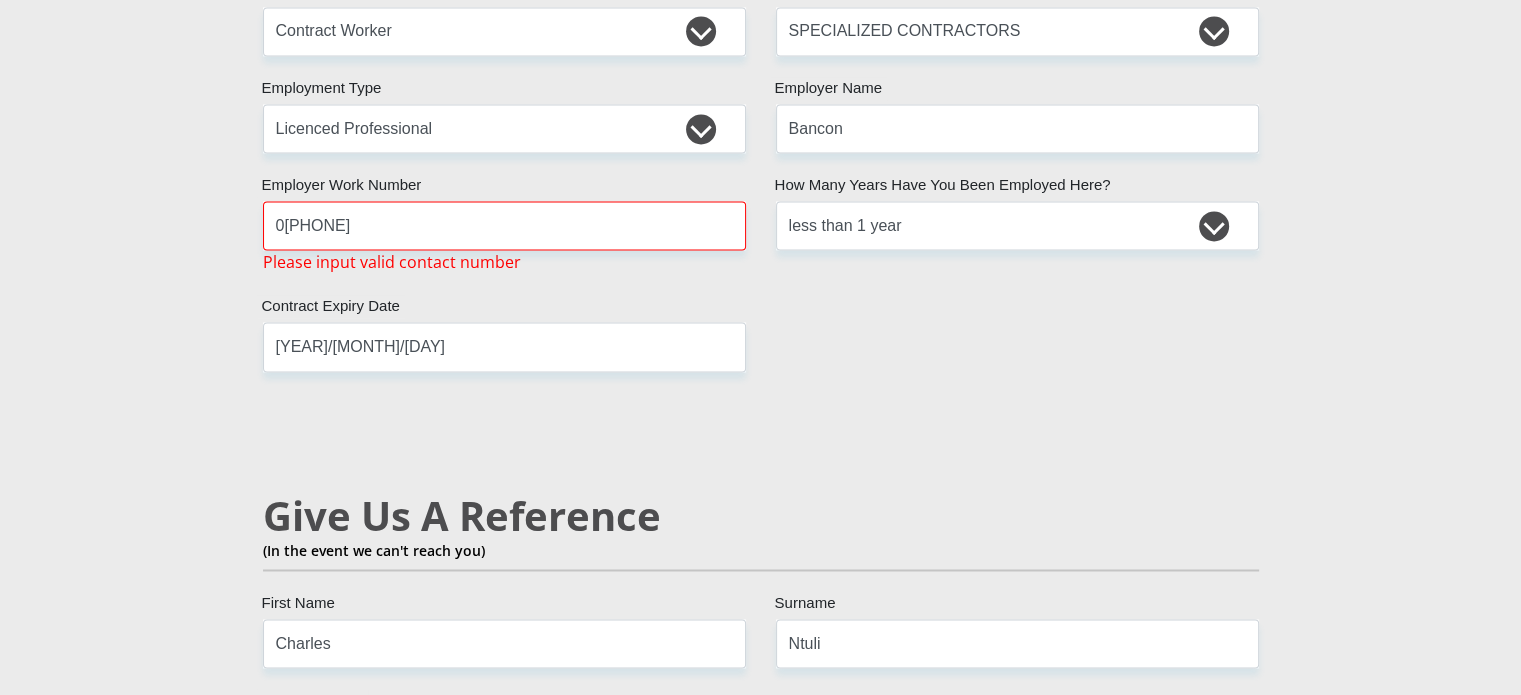 scroll, scrollTop: 3179, scrollLeft: 0, axis: vertical 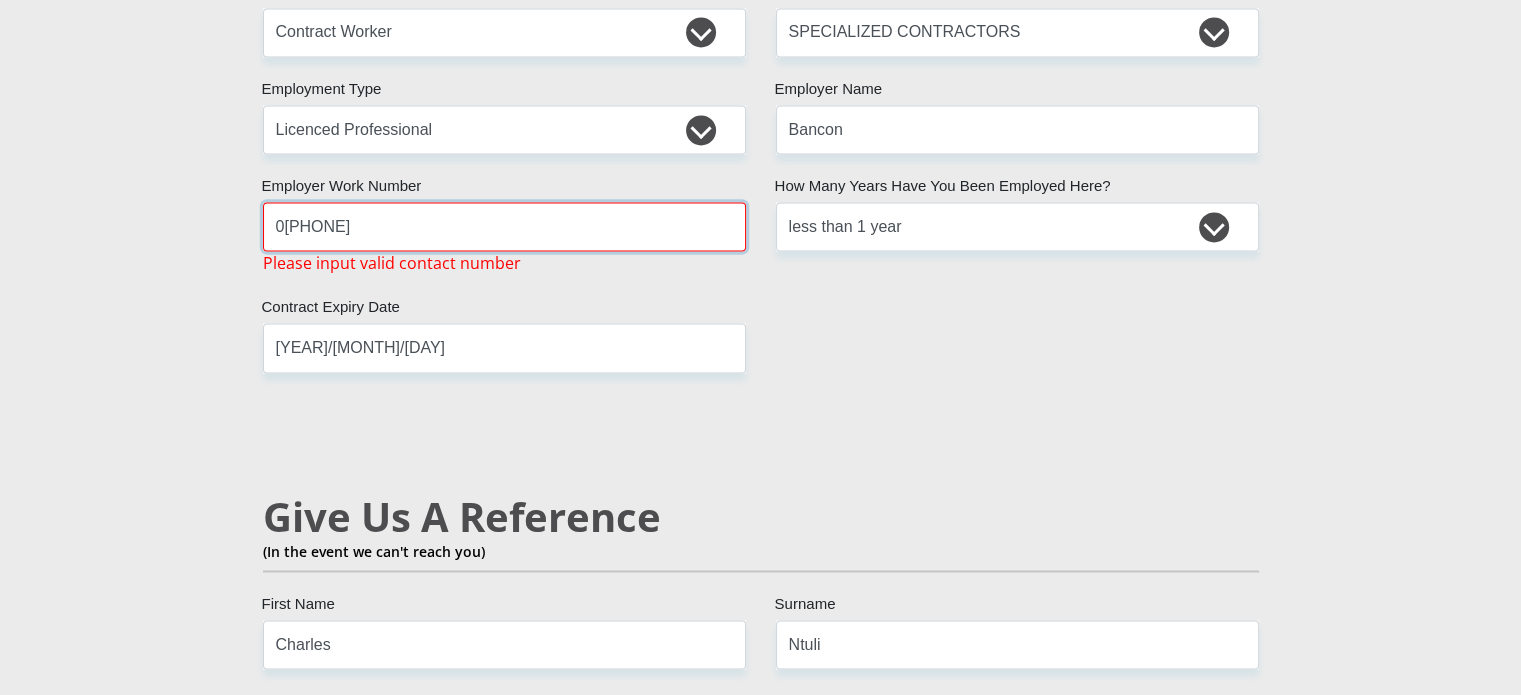 drag, startPoint x: 408, startPoint y: 223, endPoint x: 189, endPoint y: 177, distance: 223.77892 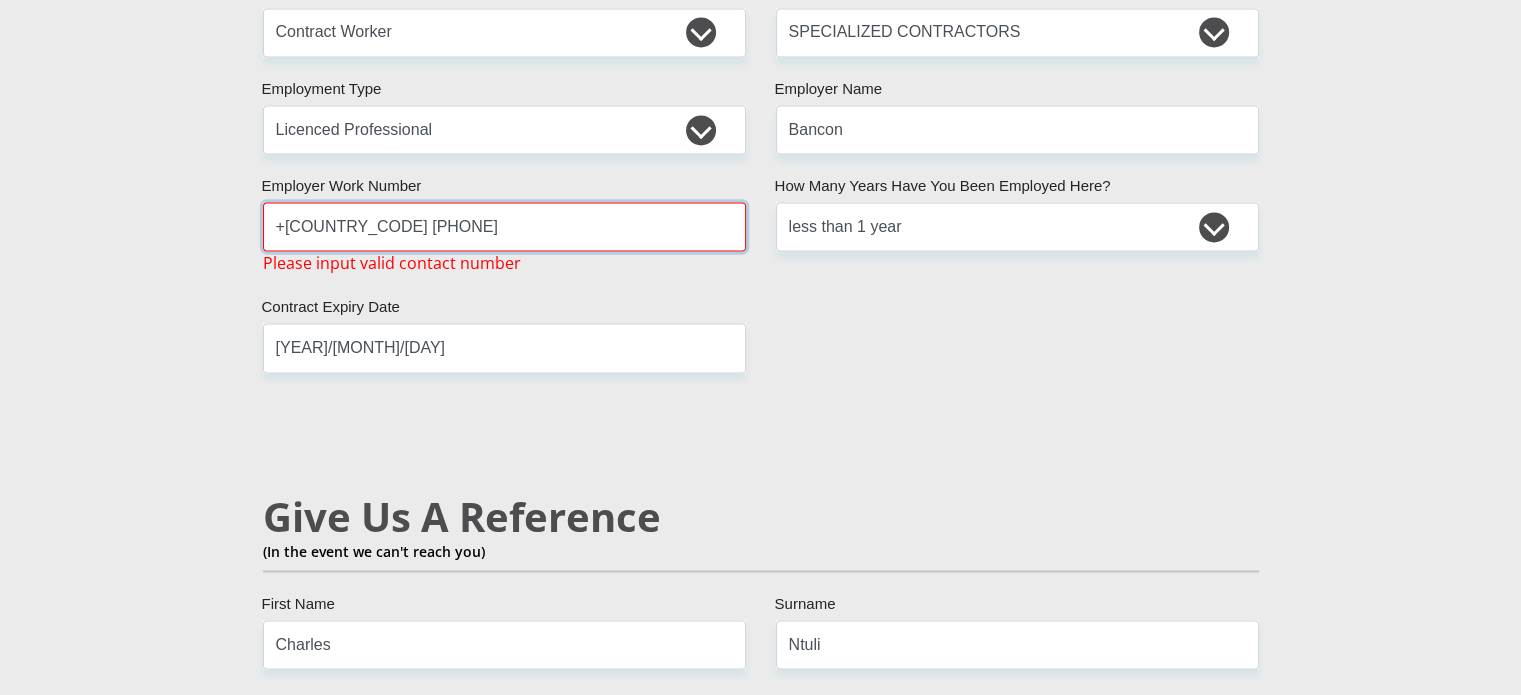 click on "+[COUNTRY_CODE] [PHONE]" at bounding box center (504, 226) 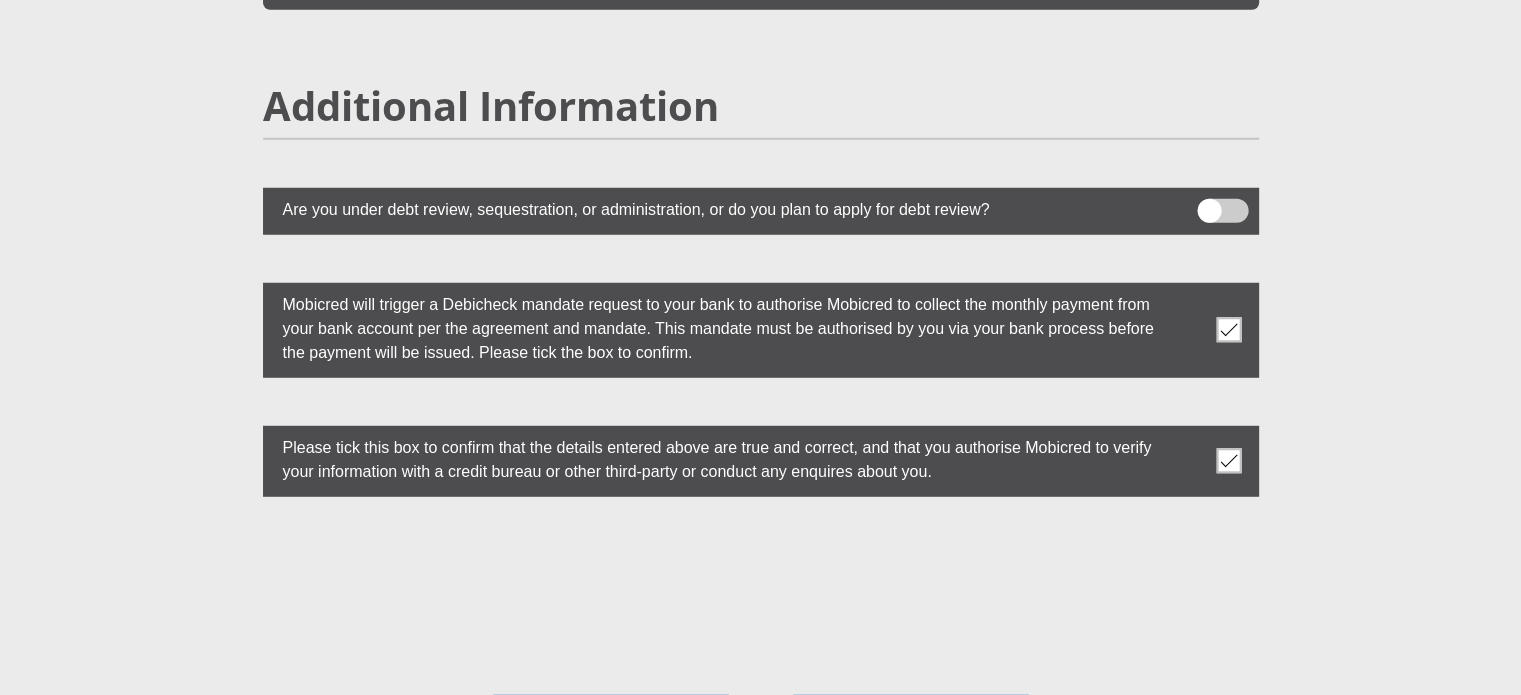 scroll, scrollTop: 5661, scrollLeft: 0, axis: vertical 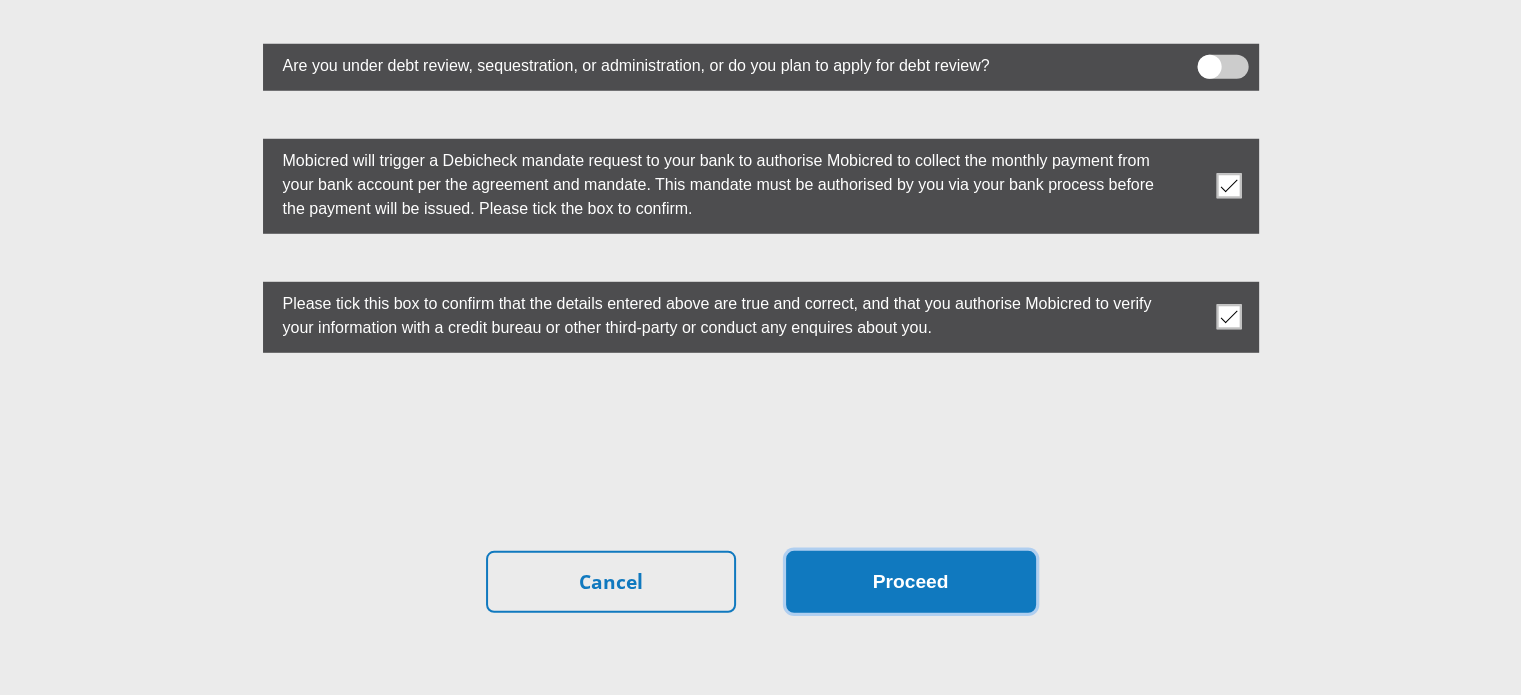 click on "Proceed" at bounding box center [911, 582] 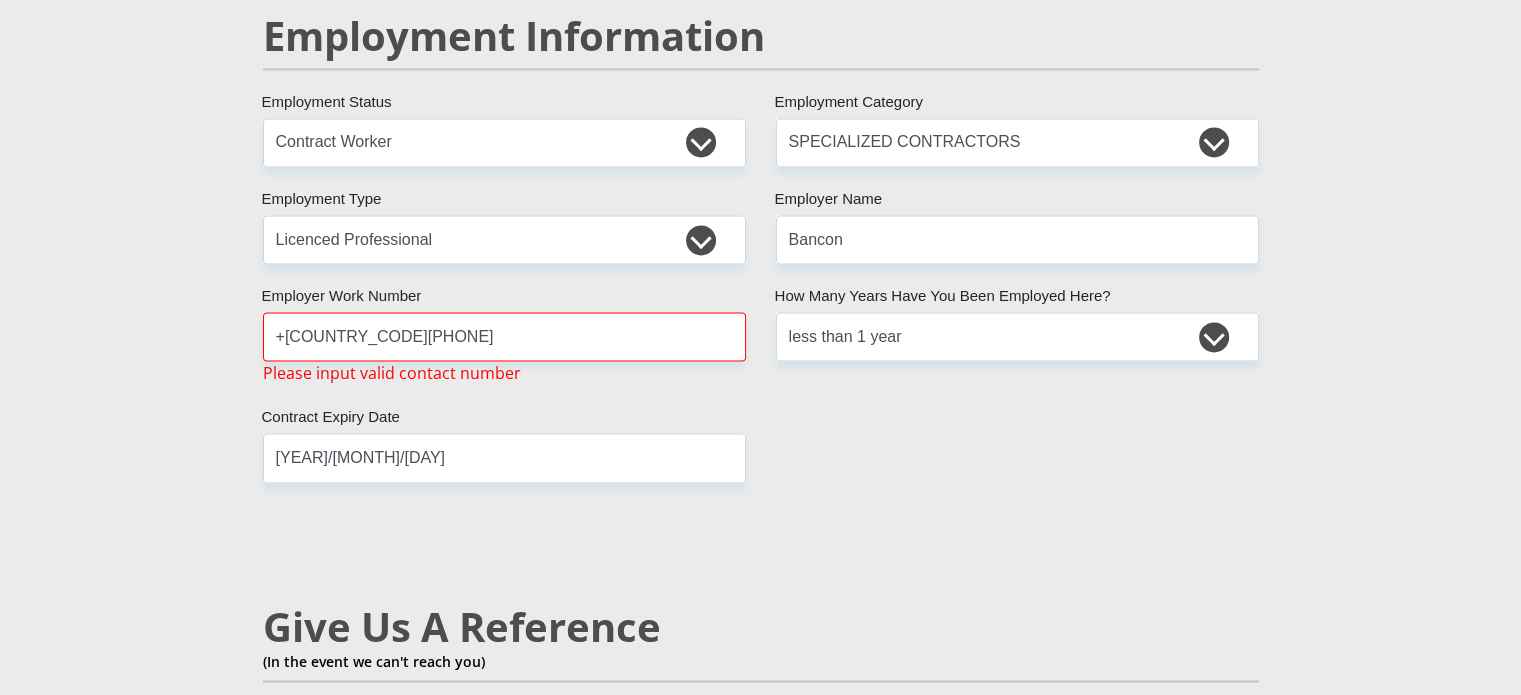 scroll, scrollTop: 3052, scrollLeft: 0, axis: vertical 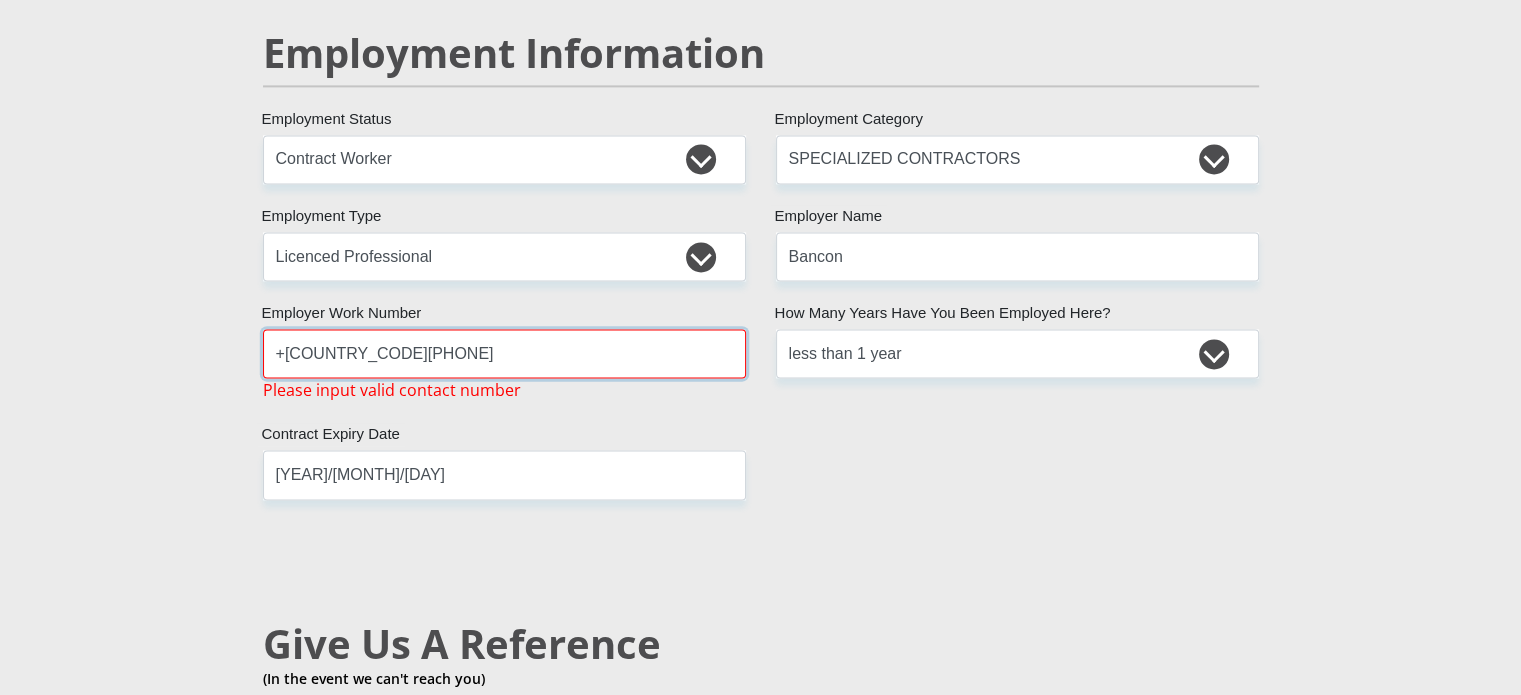click on "+[COUNTRY_CODE][PHONE]" at bounding box center (504, 353) 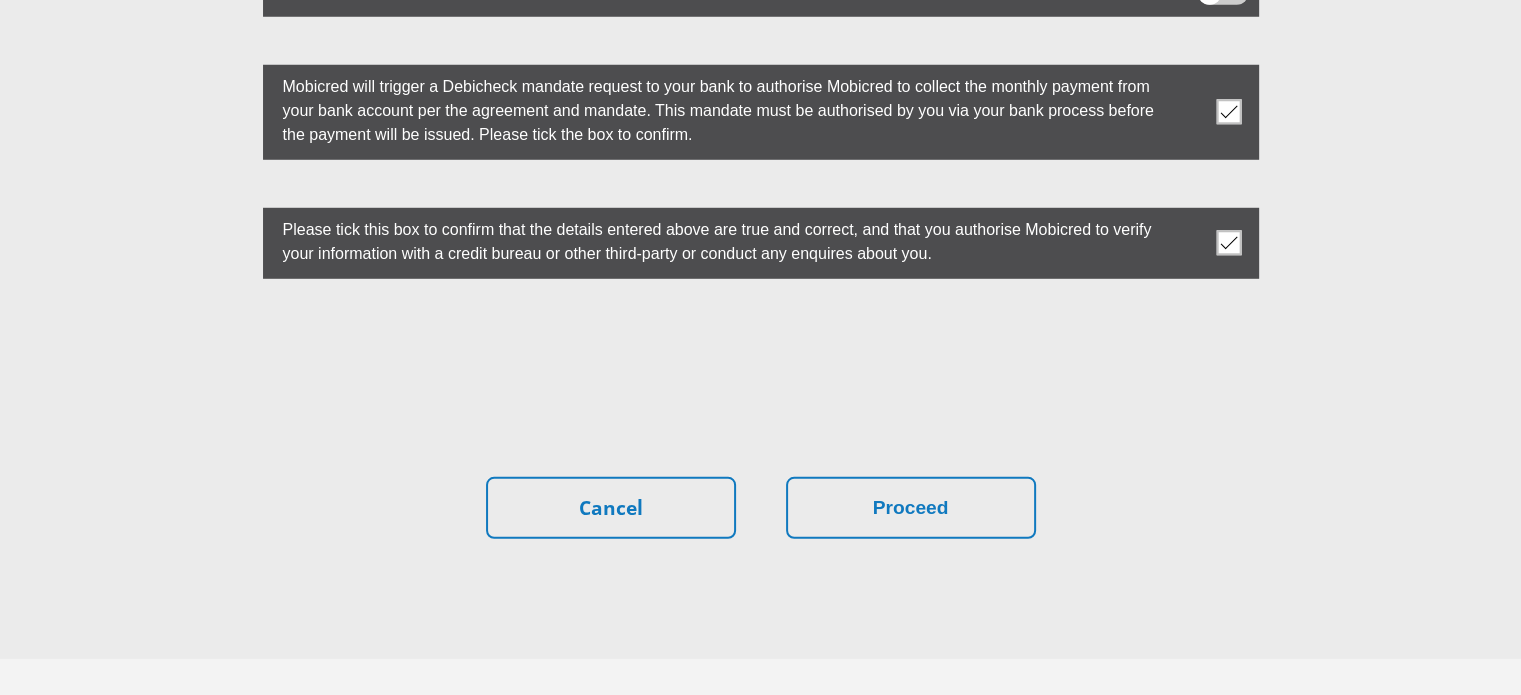 scroll, scrollTop: 5763, scrollLeft: 0, axis: vertical 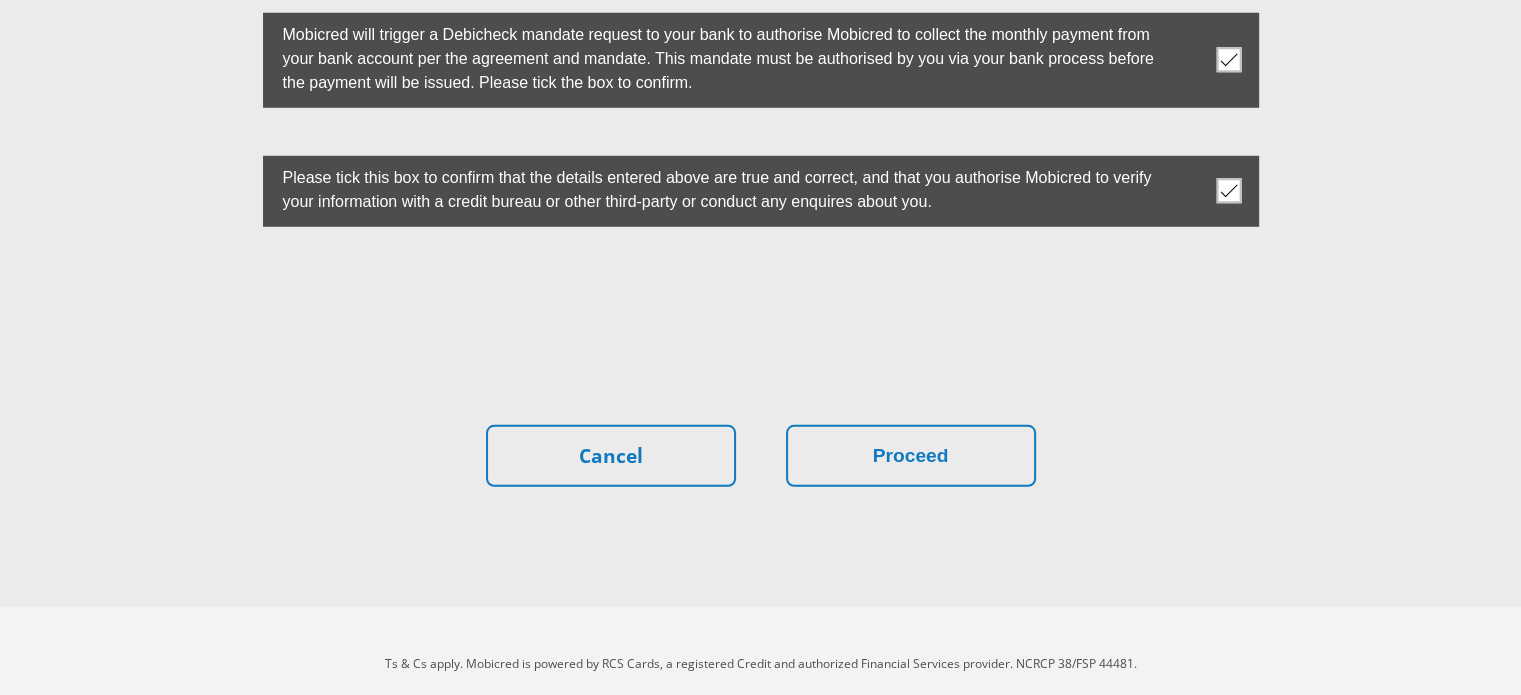 type on "[PHONE]" 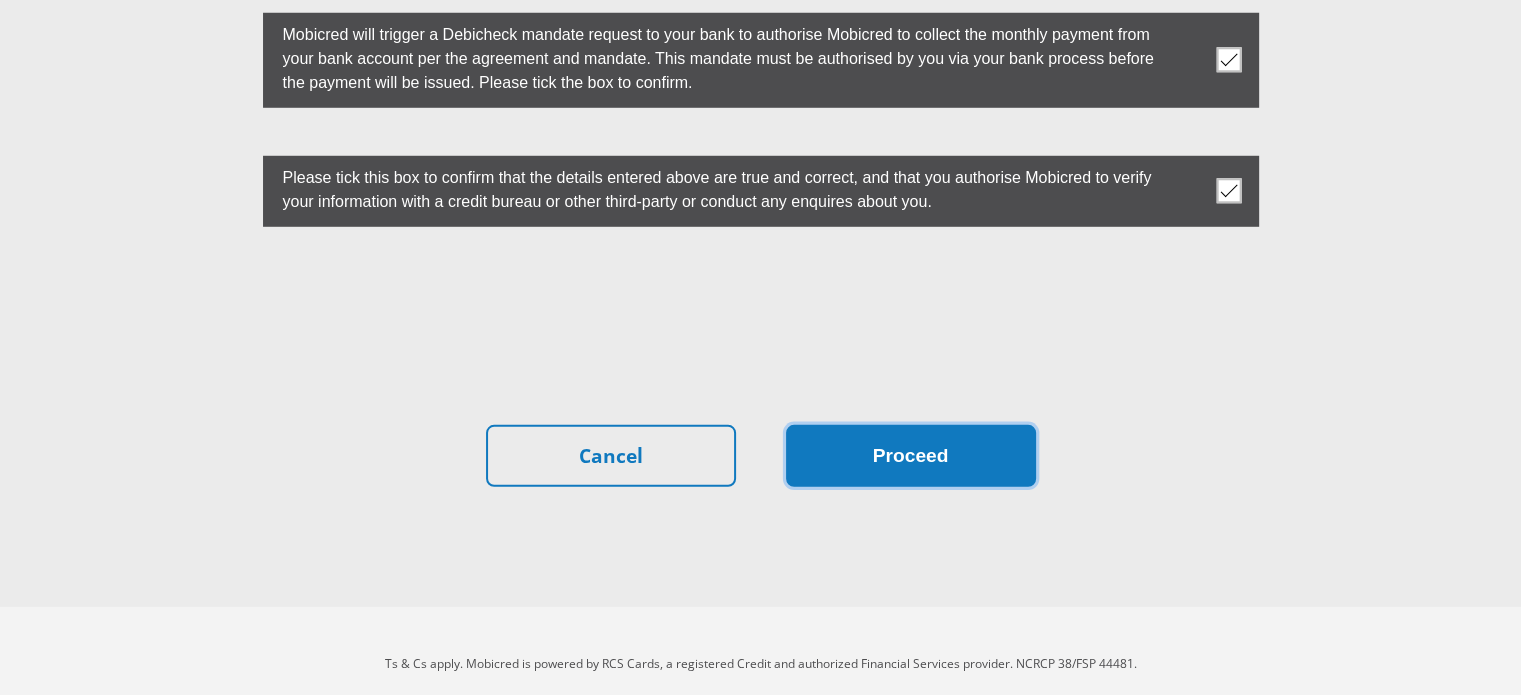 click on "Proceed" at bounding box center [911, 456] 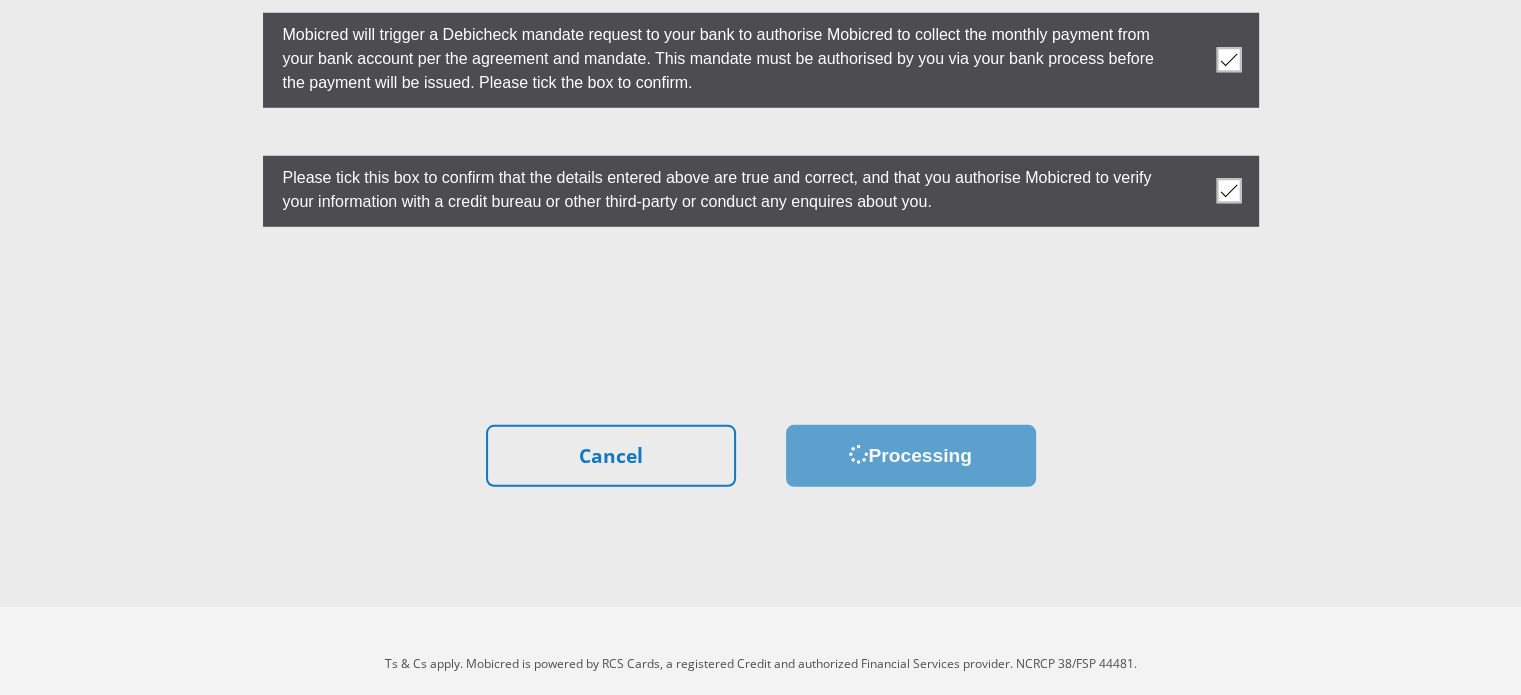 scroll, scrollTop: 0, scrollLeft: 0, axis: both 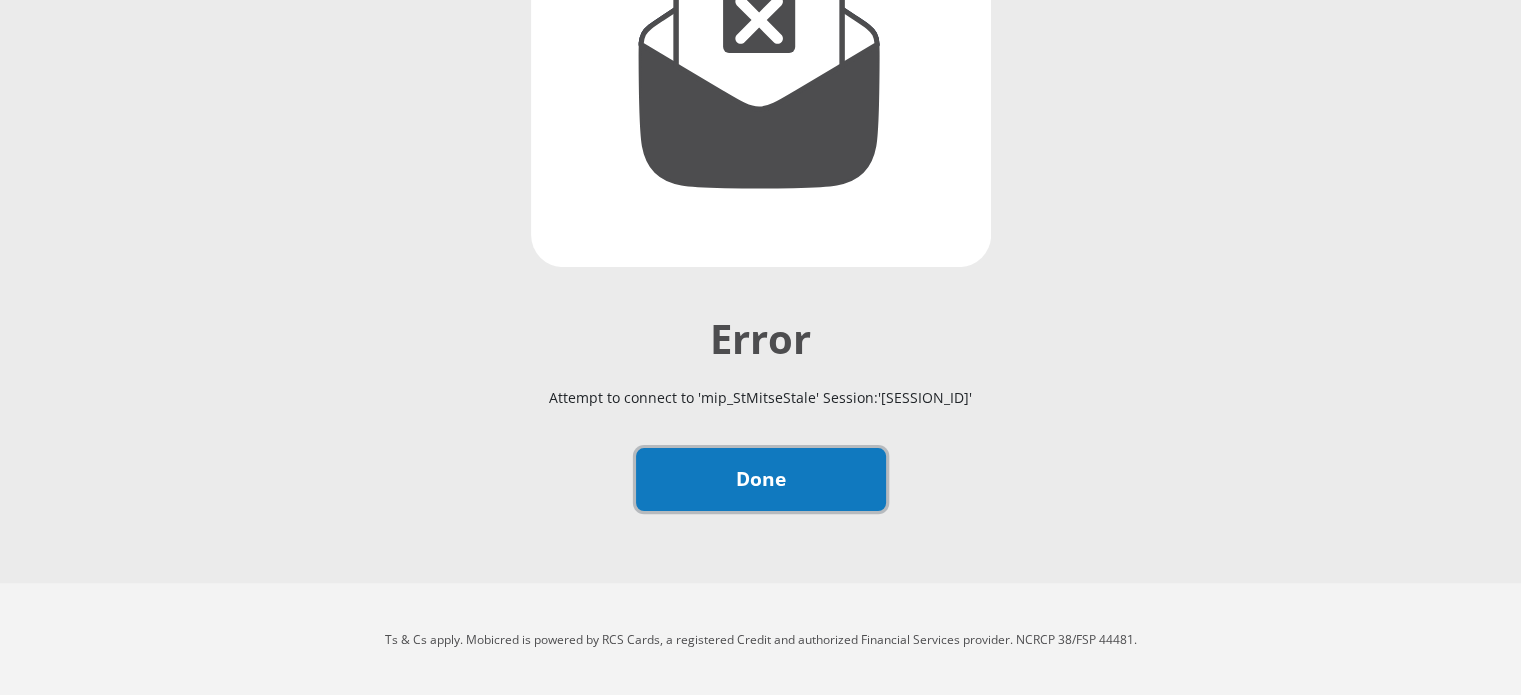 click on "Done" at bounding box center (761, 479) 